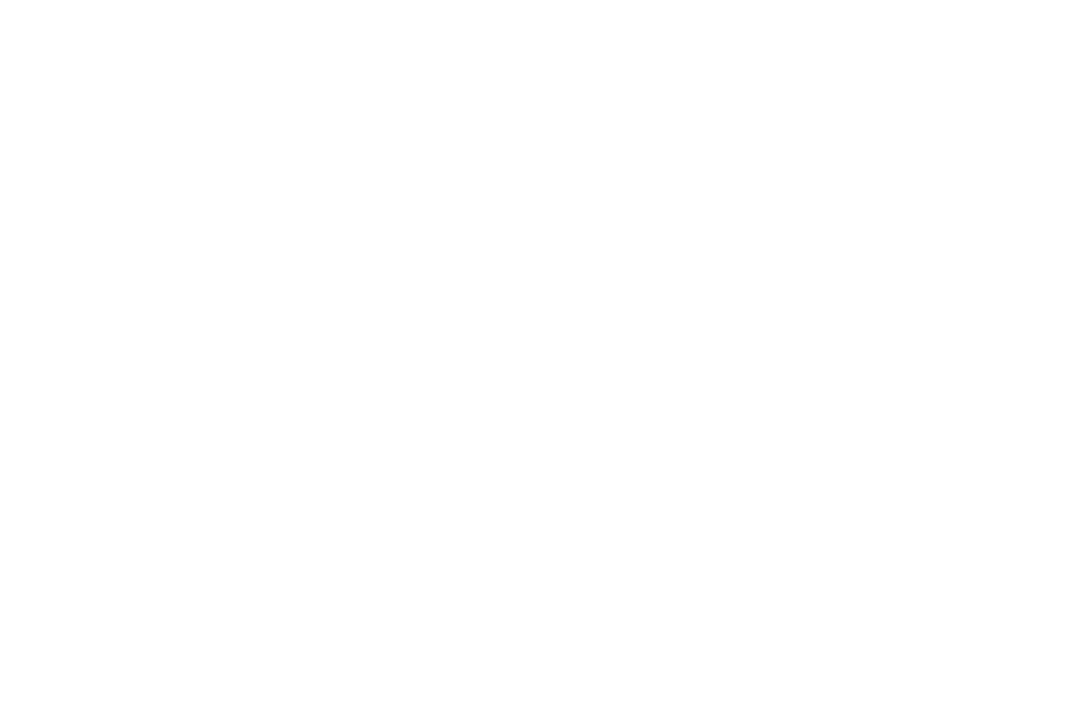 scroll, scrollTop: 0, scrollLeft: 0, axis: both 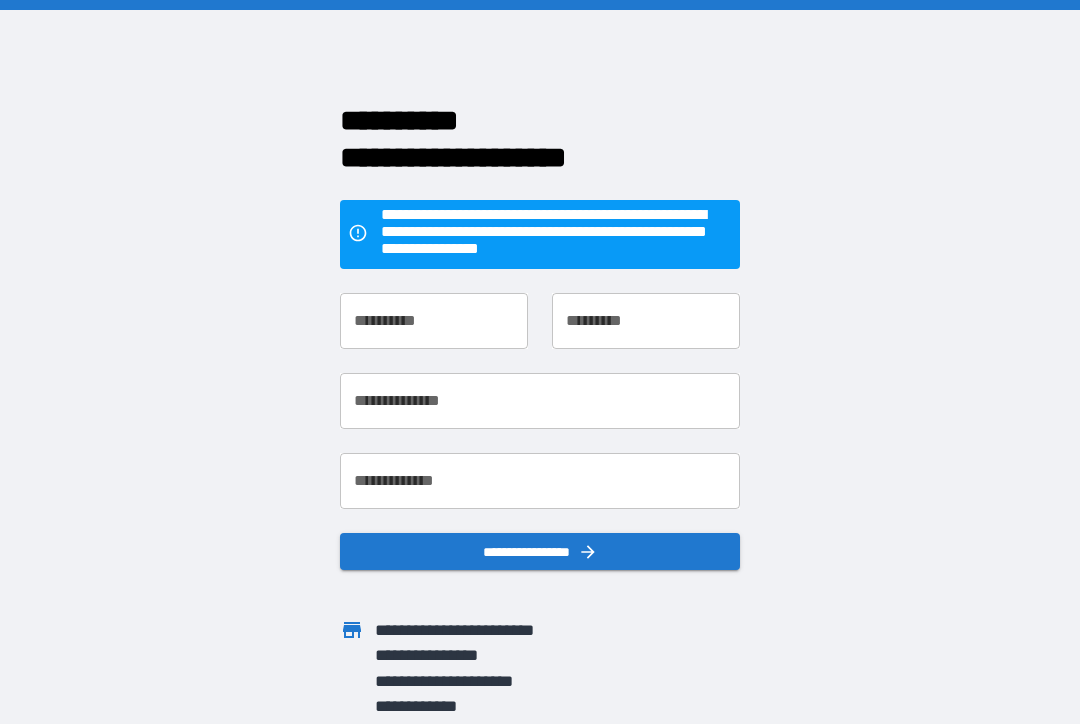click on "**********" at bounding box center [434, 321] 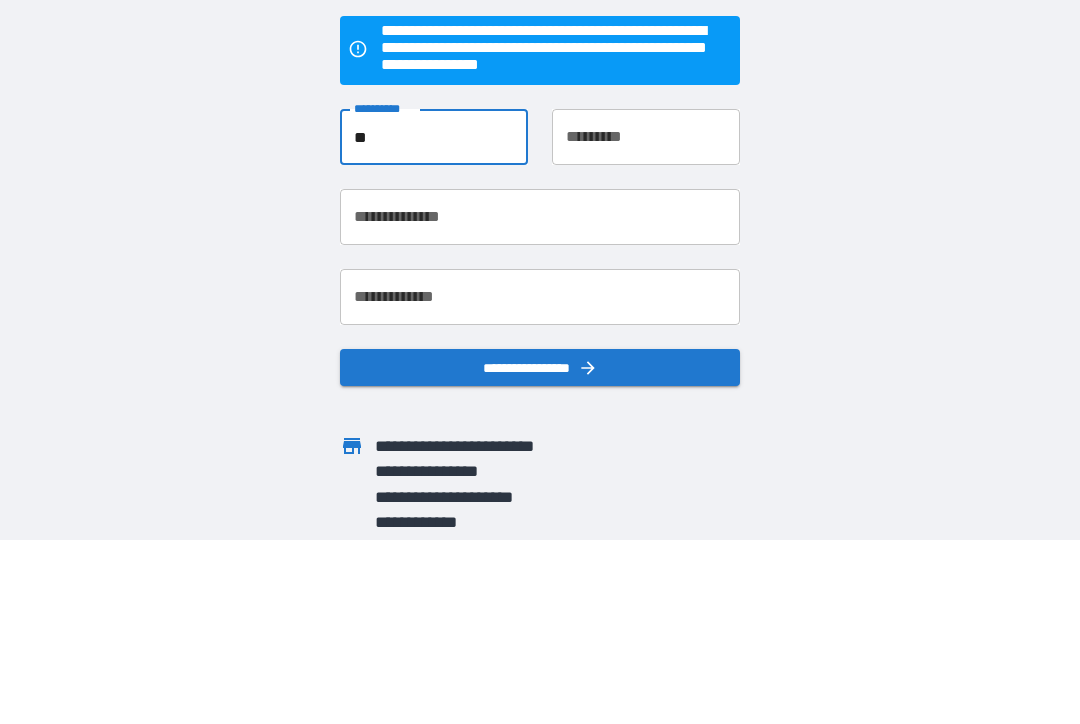 type on "*" 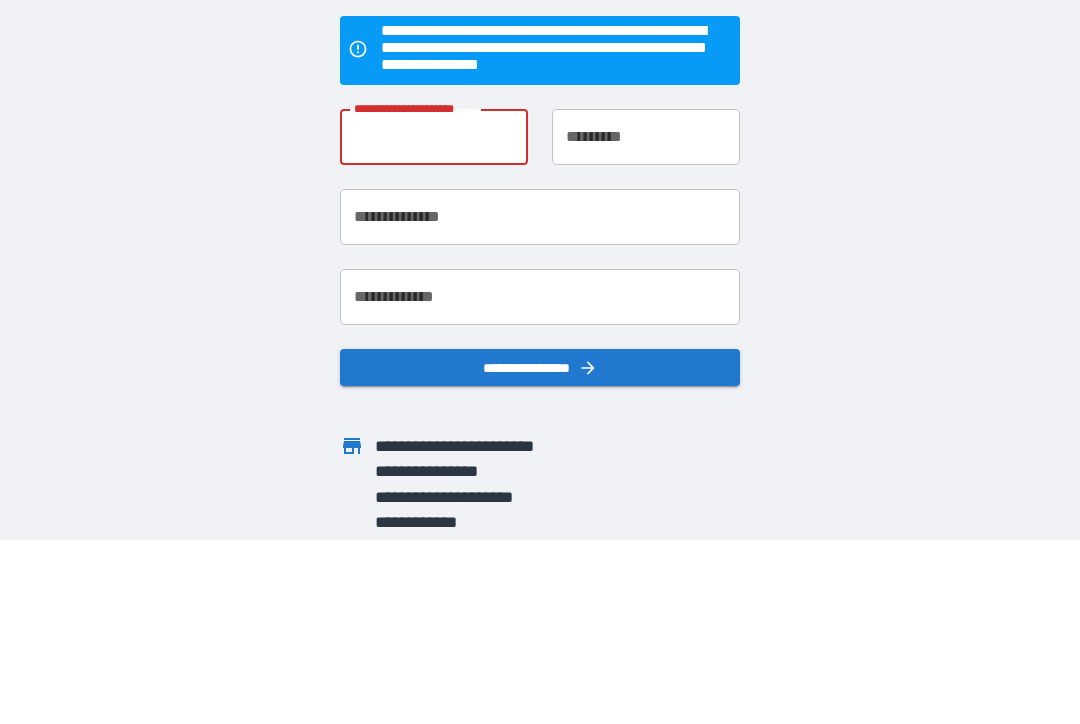type on "****" 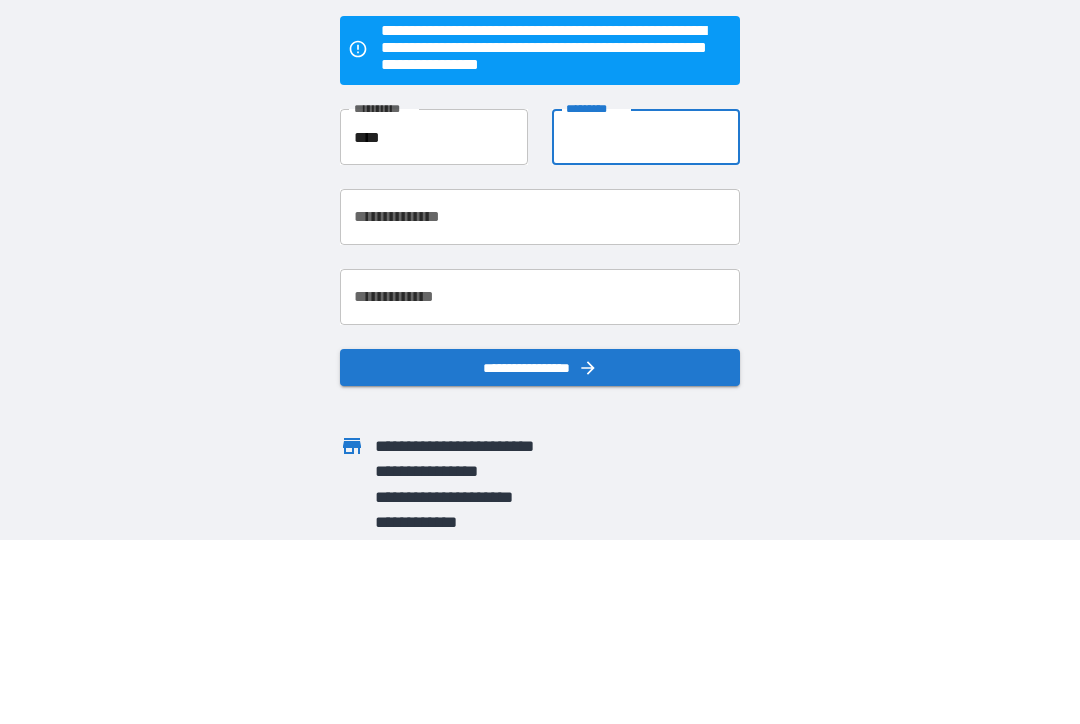 type on "*********" 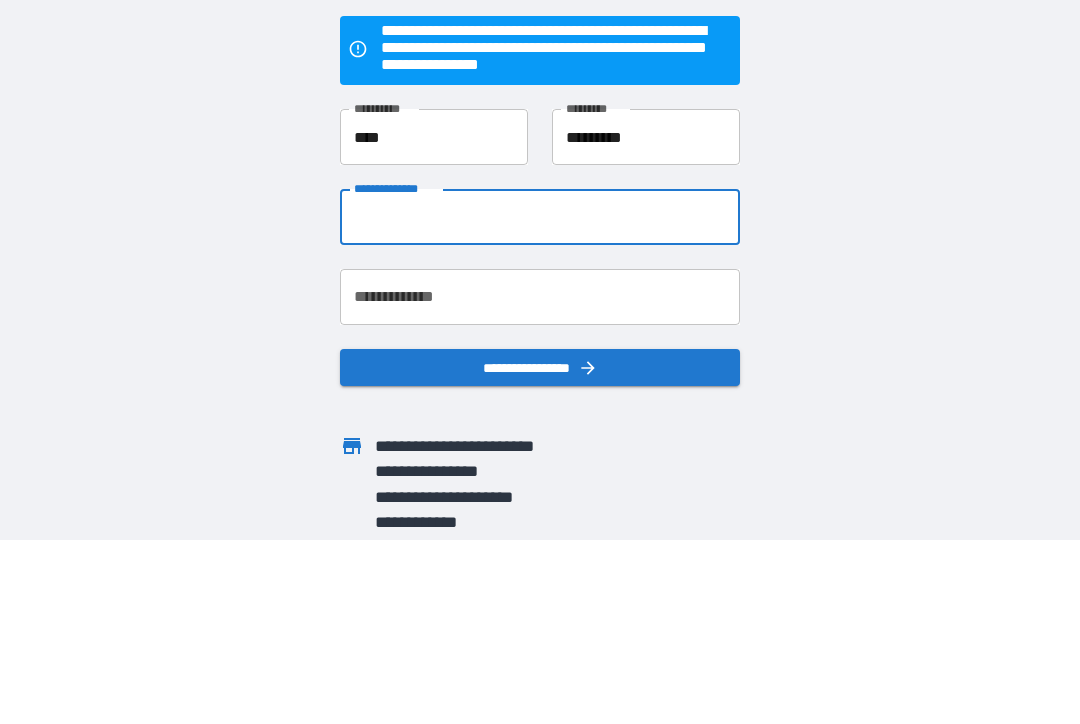 type on "**********" 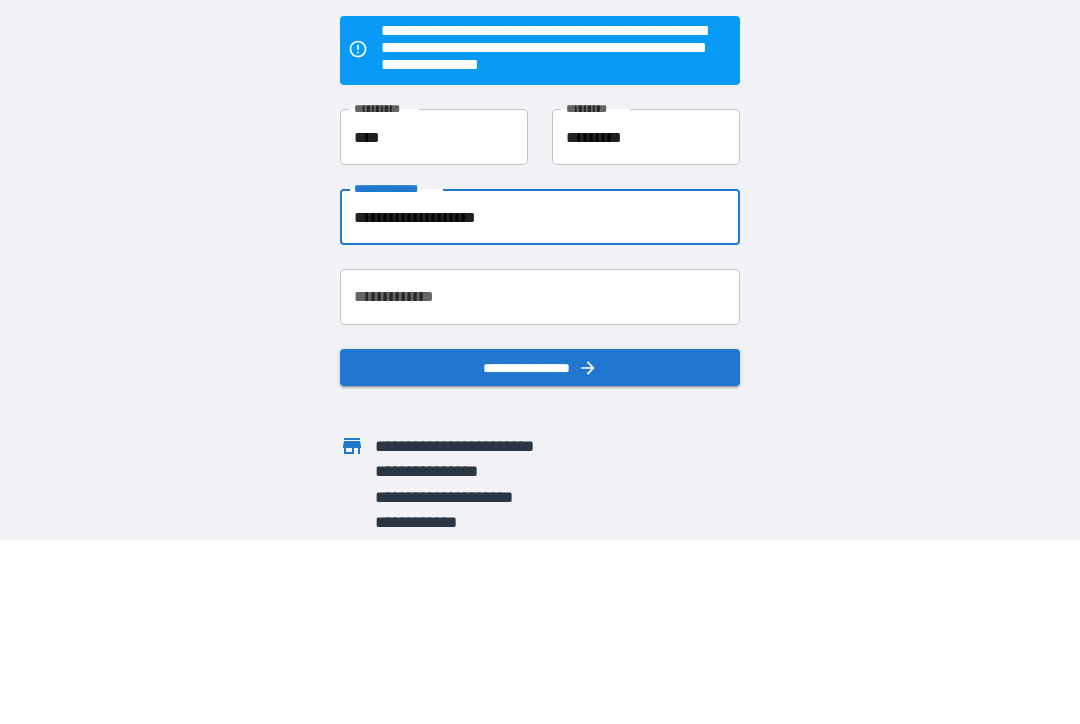 scroll, scrollTop: 41, scrollLeft: 0, axis: vertical 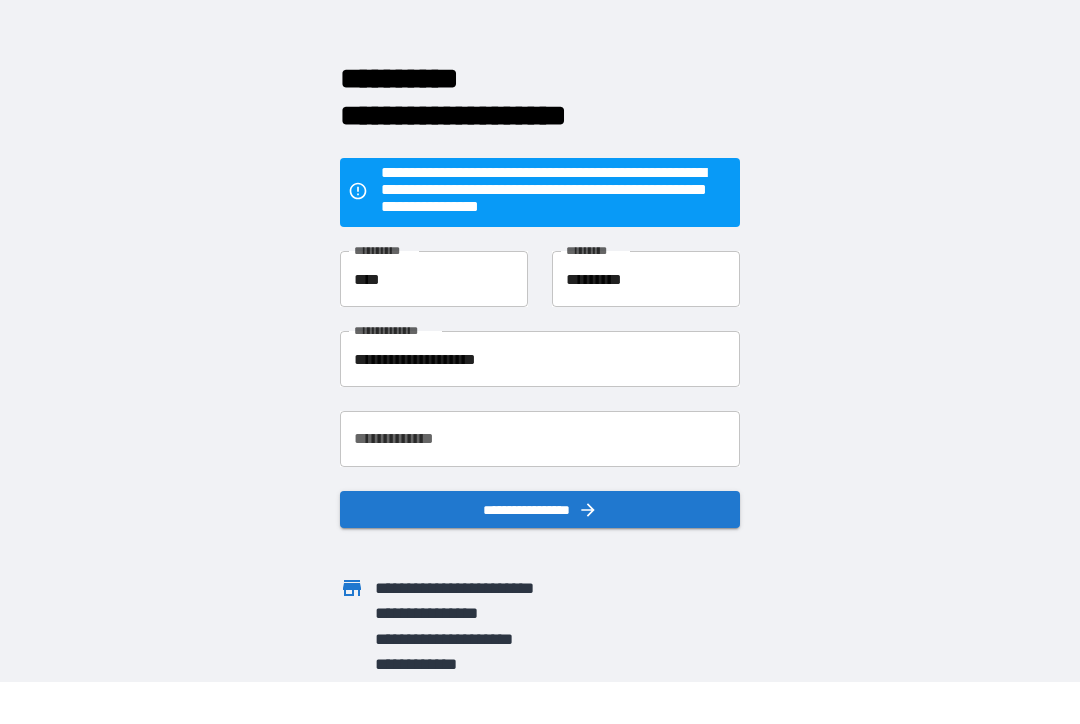 click on "**********" at bounding box center [540, 440] 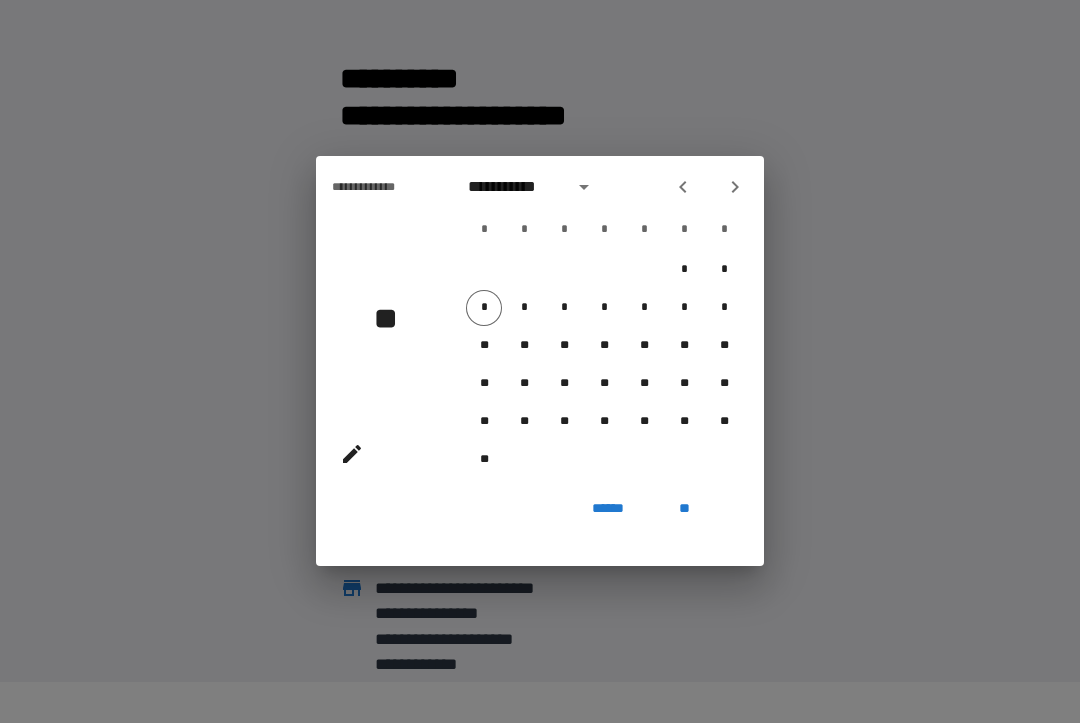 click 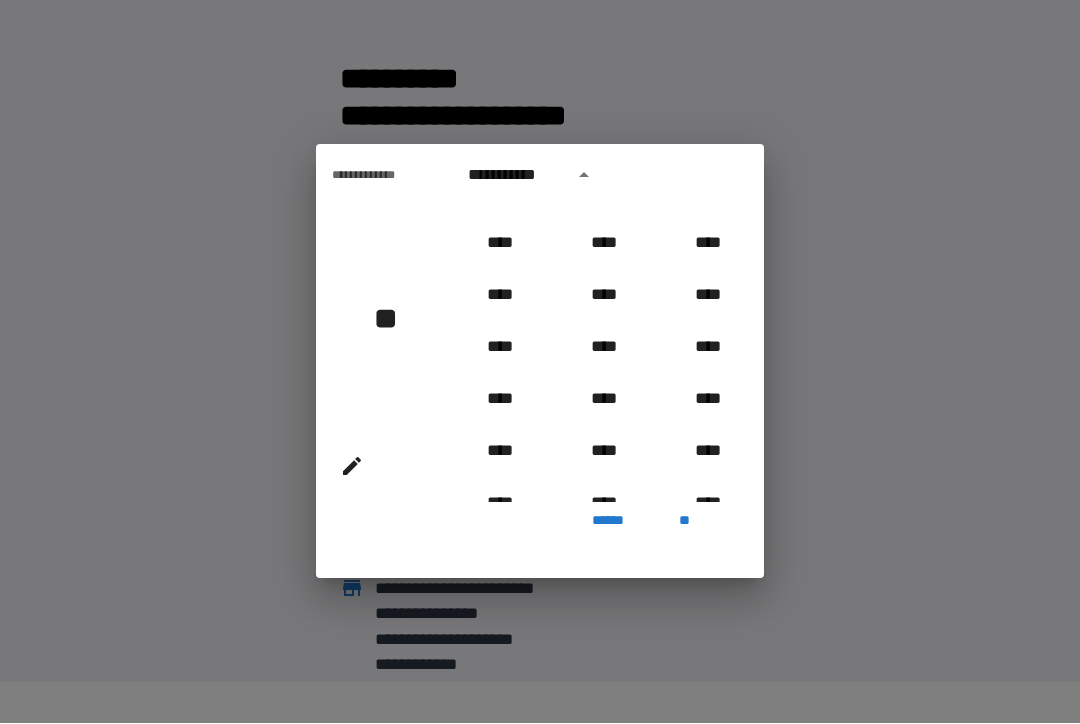 scroll, scrollTop: 814, scrollLeft: 0, axis: vertical 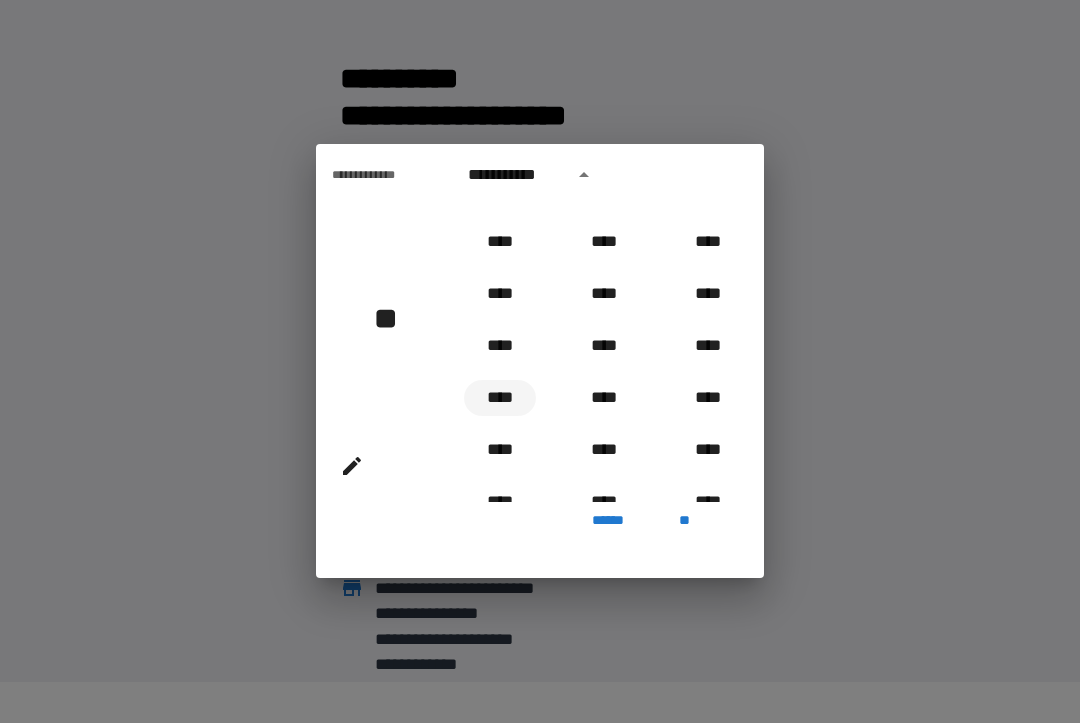 click on "****" at bounding box center (500, 399) 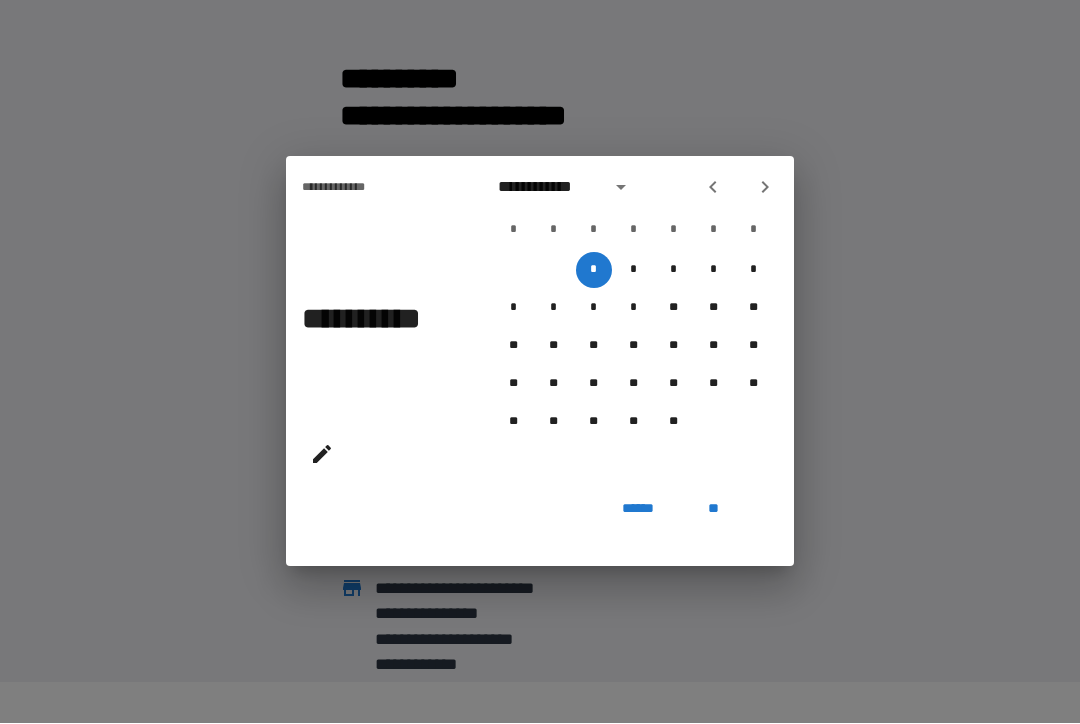 click on "**********" at bounding box center (548, 188) 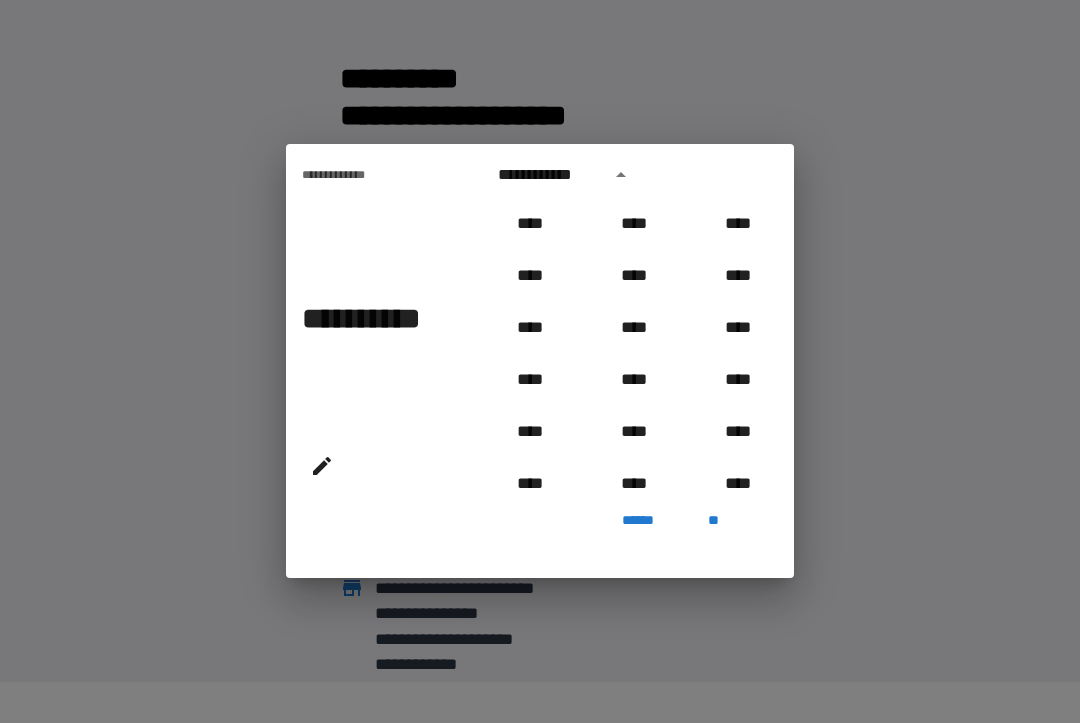 scroll, scrollTop: 862, scrollLeft: 0, axis: vertical 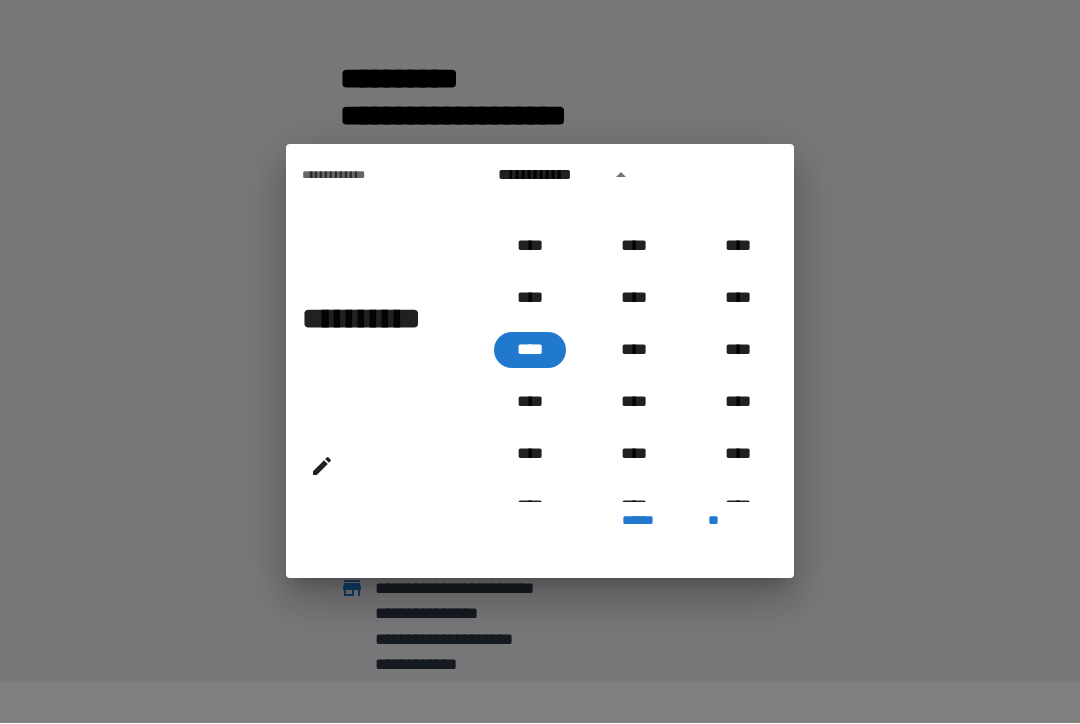 click on "**********" at bounding box center [634, 176] 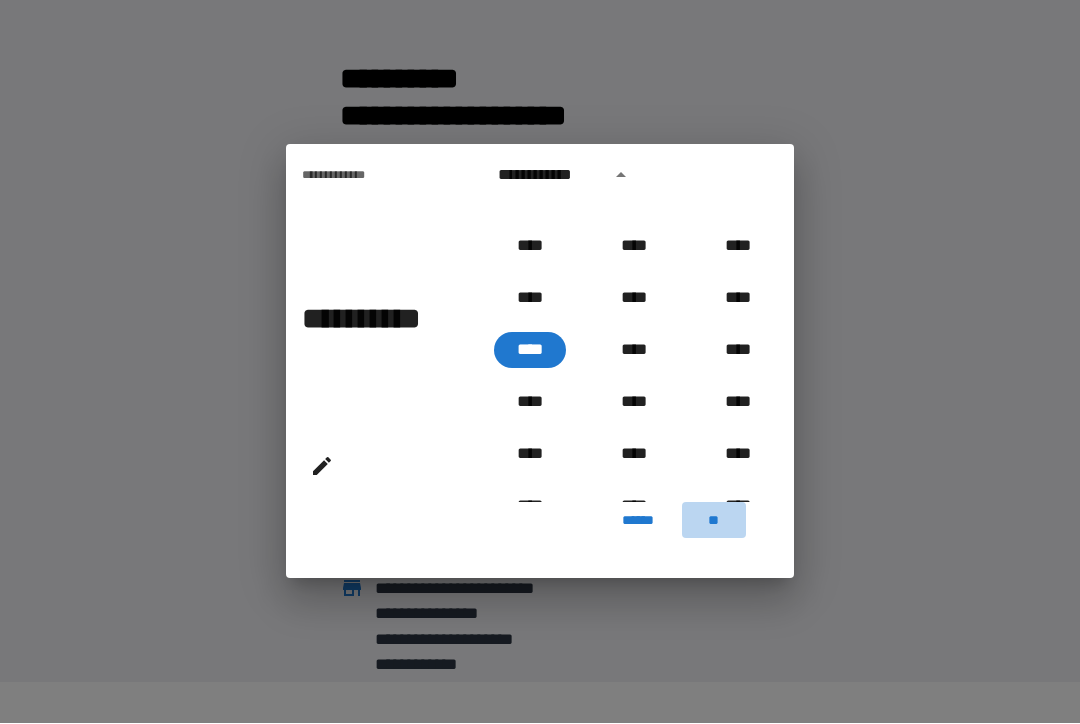 click on "**" at bounding box center (714, 521) 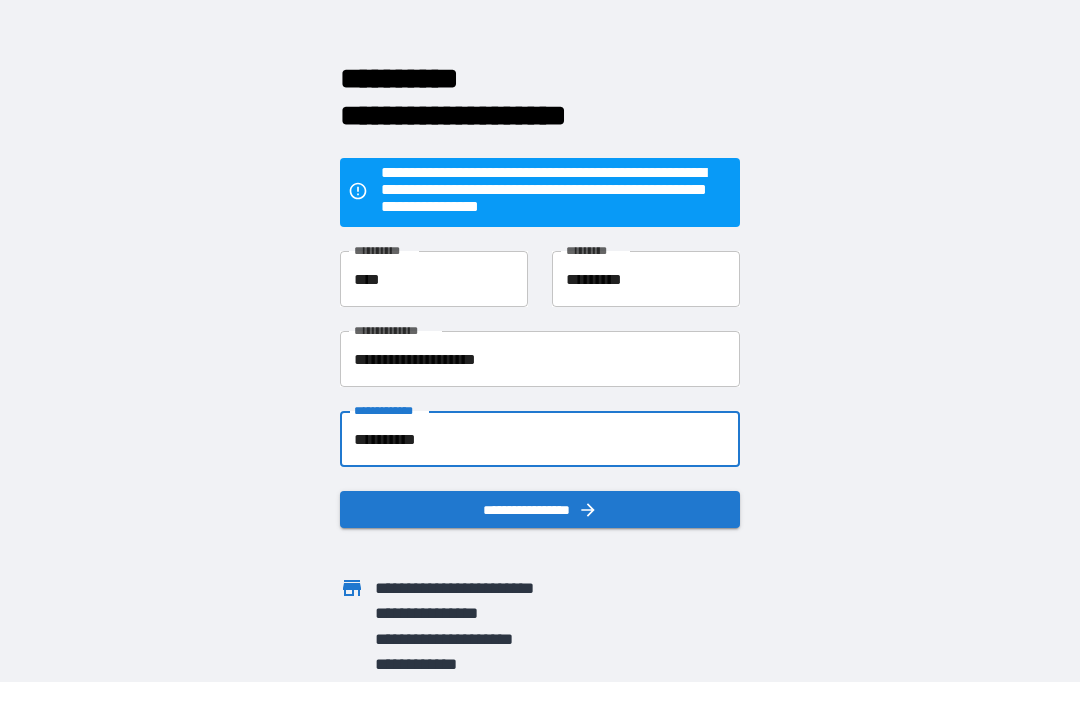 click on "**********" at bounding box center [540, 440] 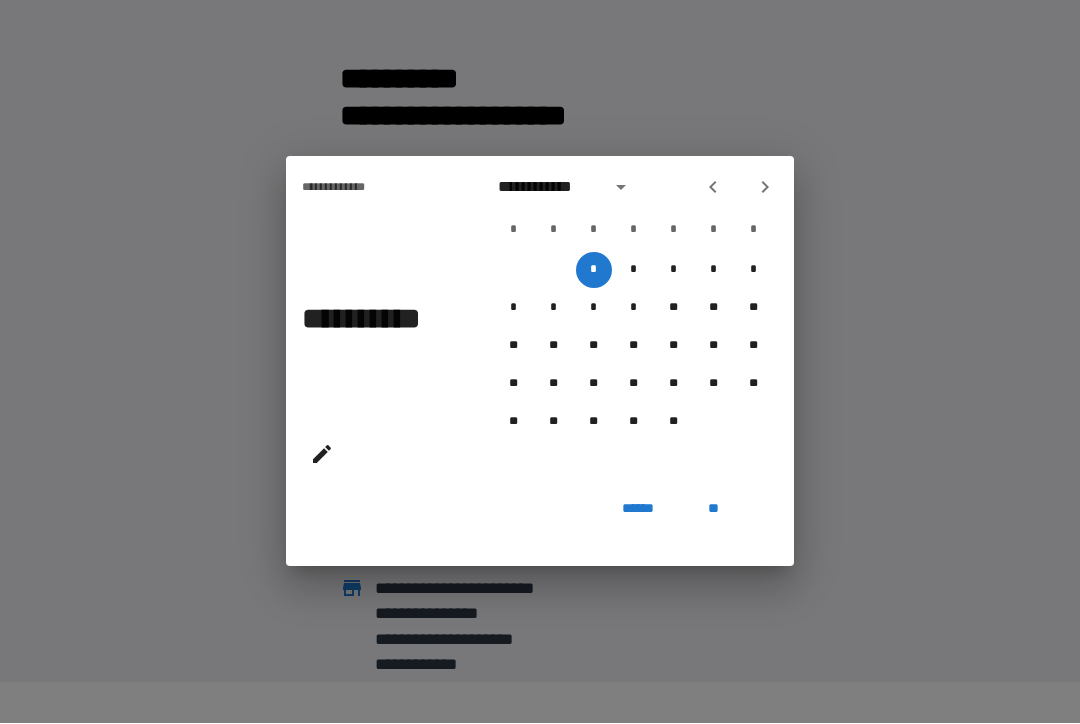 click 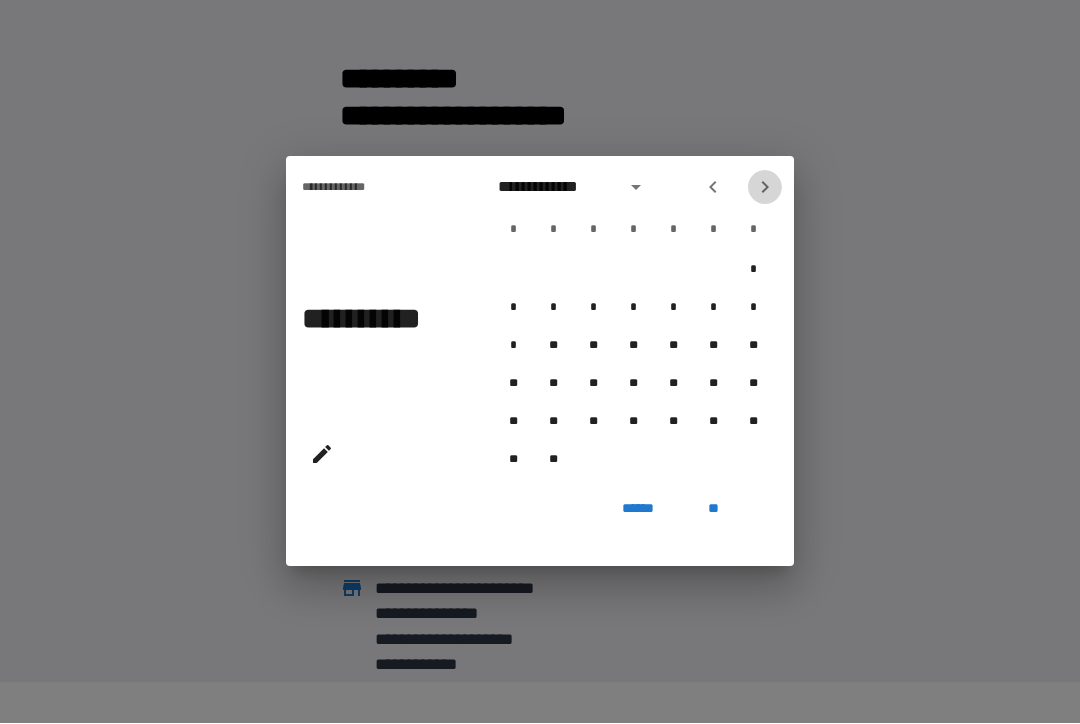 click 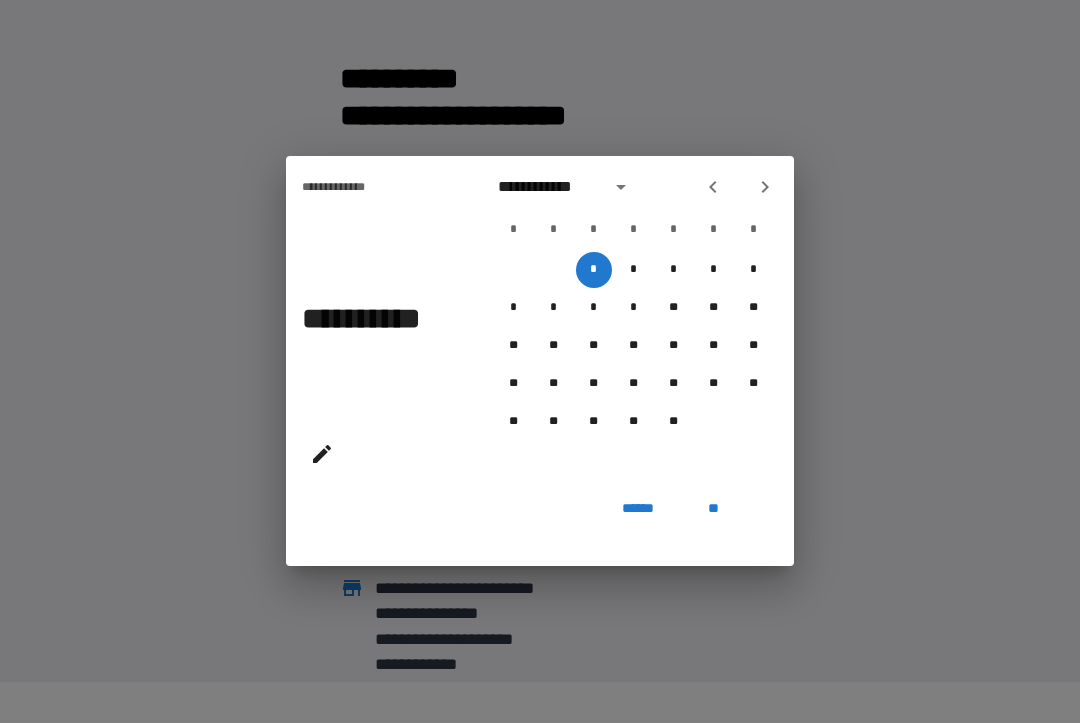 click 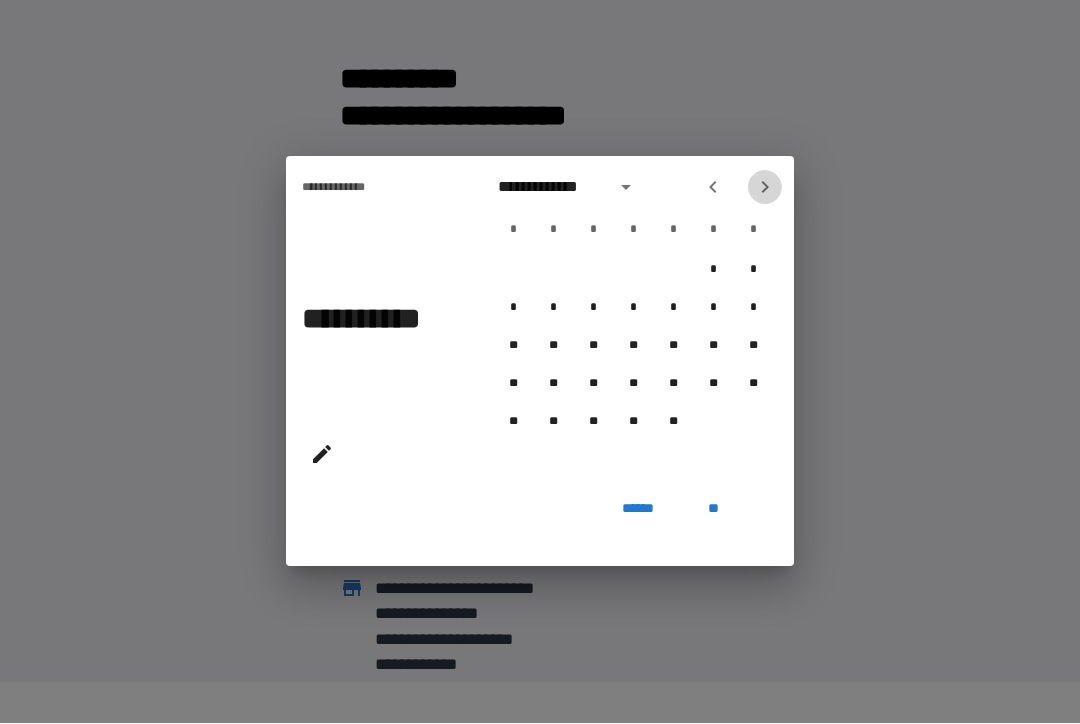 click 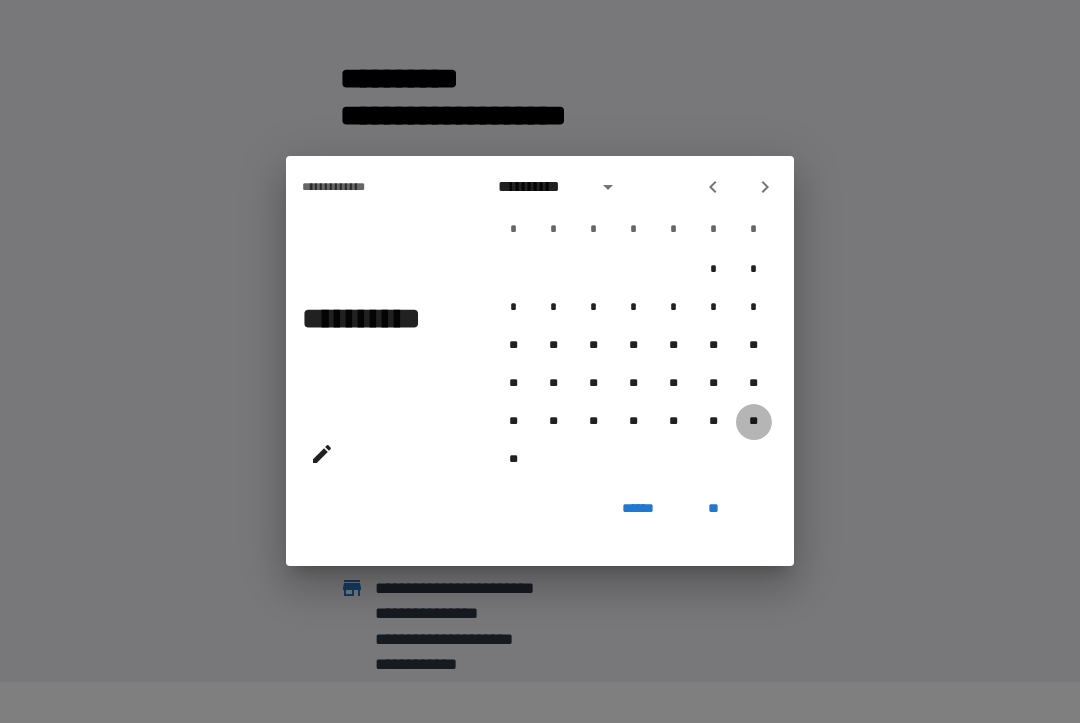 click on "**" at bounding box center (754, 423) 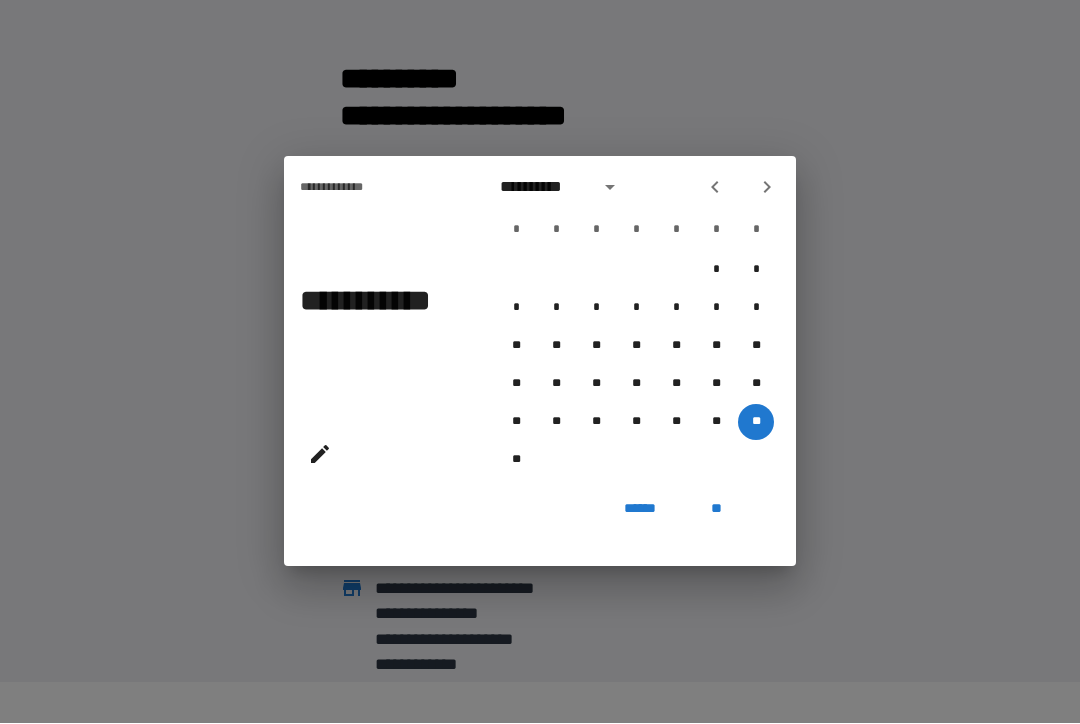 click on "**" at bounding box center [716, 509] 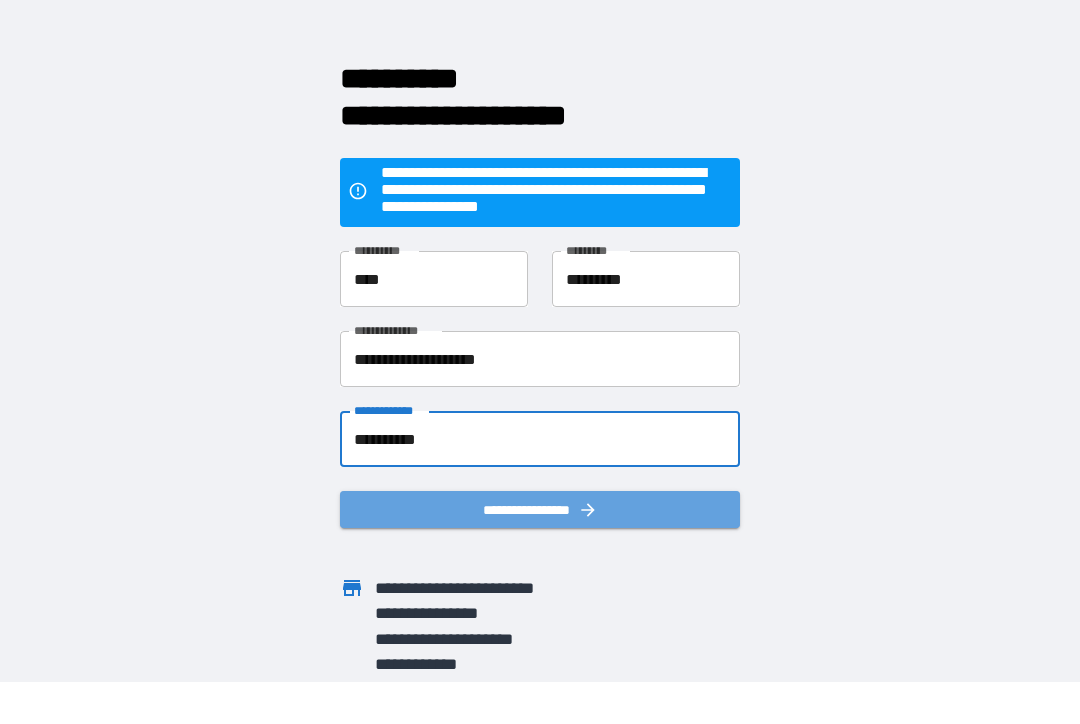 click on "**********" at bounding box center [540, 510] 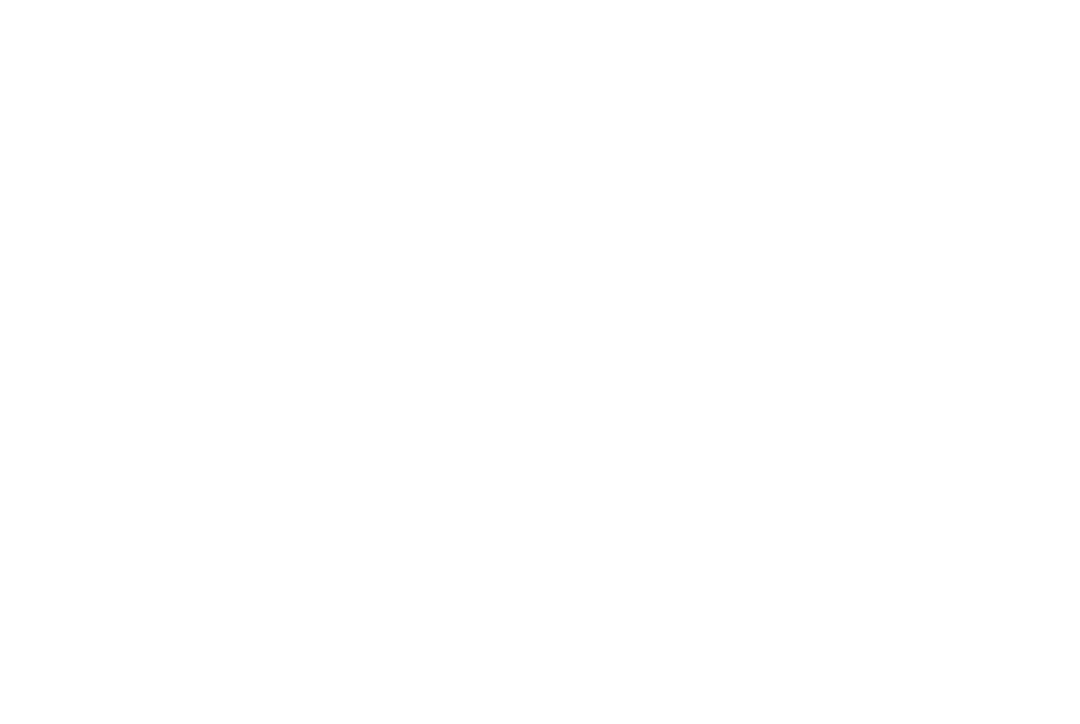 scroll, scrollTop: 0, scrollLeft: 0, axis: both 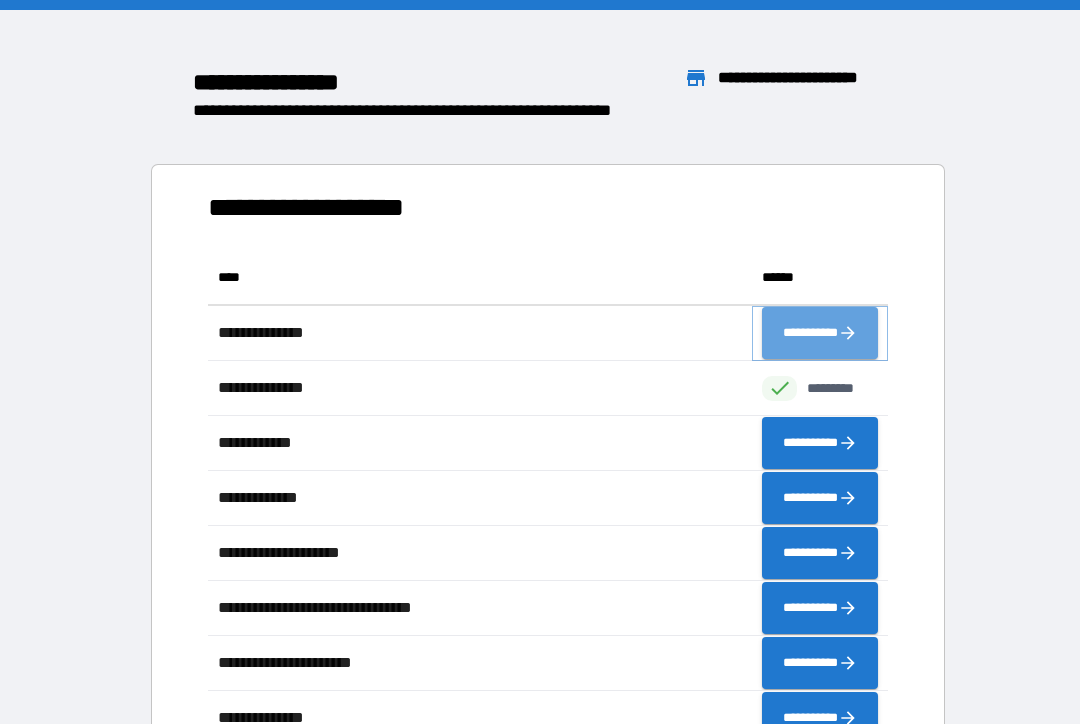 click on "**********" at bounding box center (820, 333) 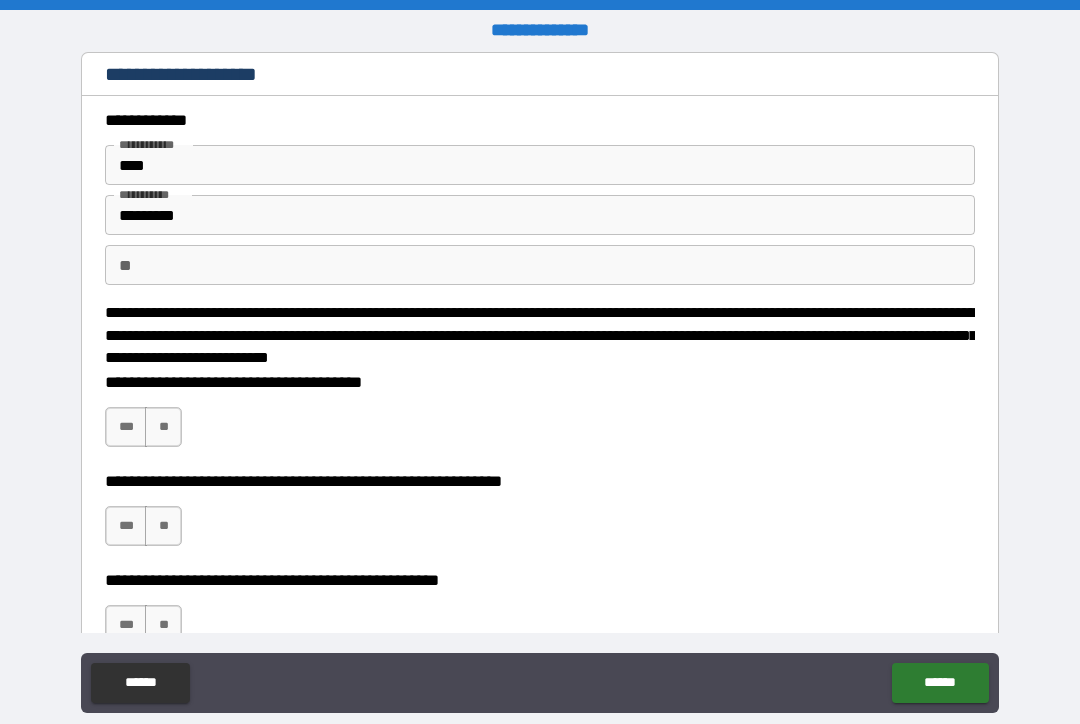 click on "***" at bounding box center [126, 427] 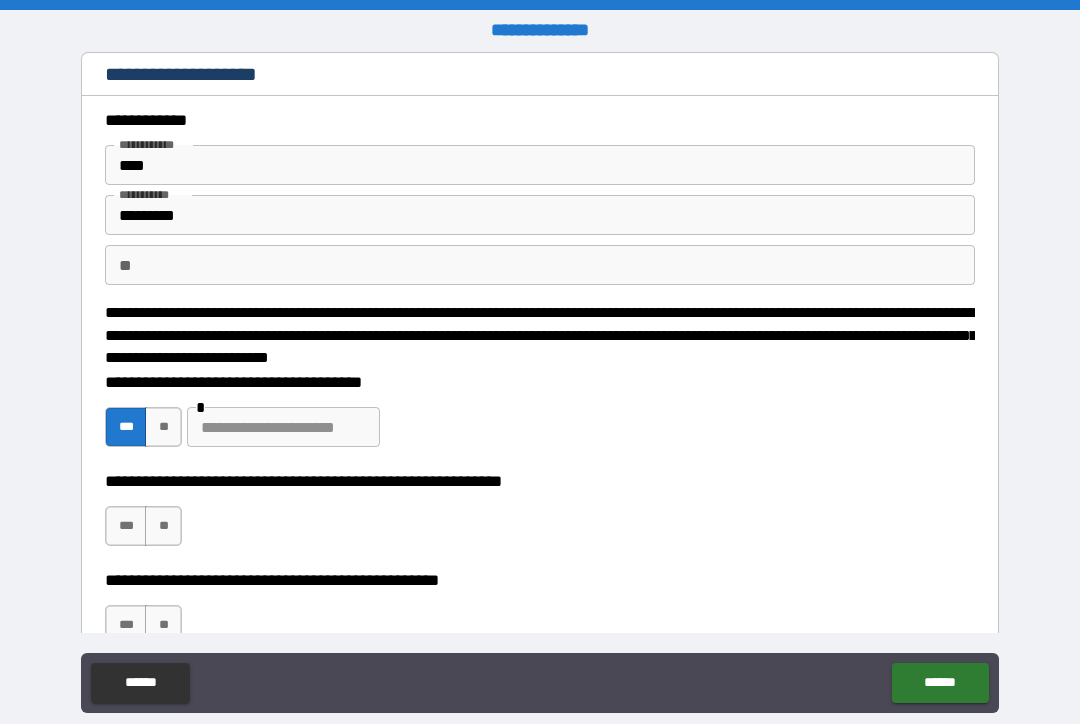 click on "***" at bounding box center [126, 526] 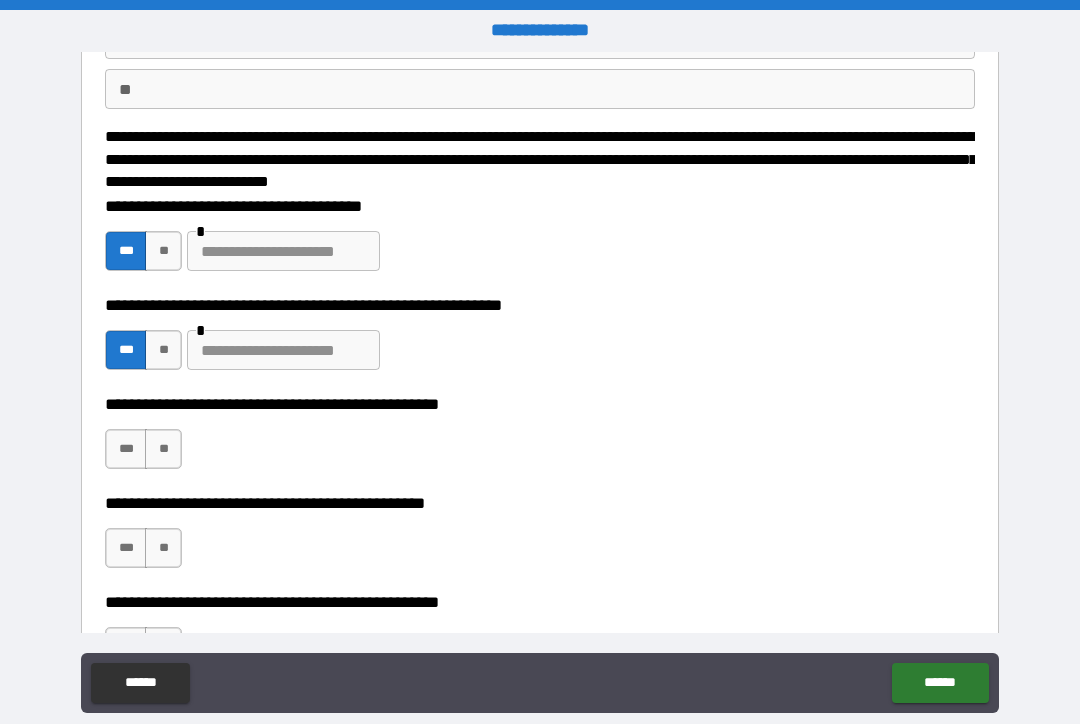 scroll, scrollTop: 183, scrollLeft: 0, axis: vertical 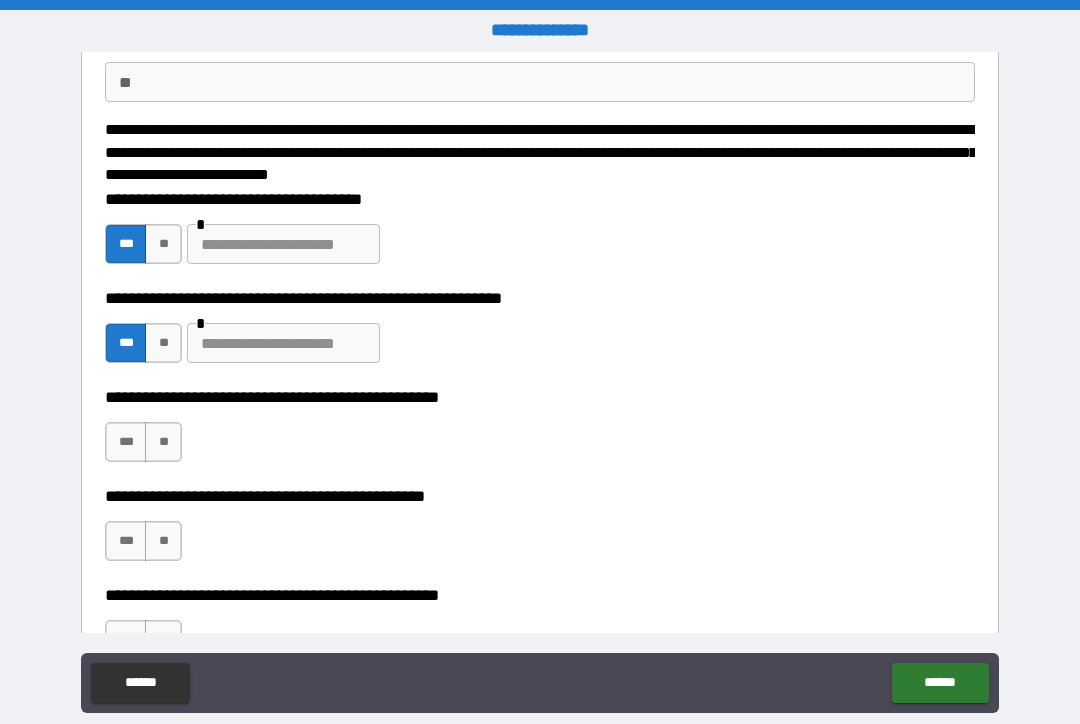 click on "**" at bounding box center (163, 442) 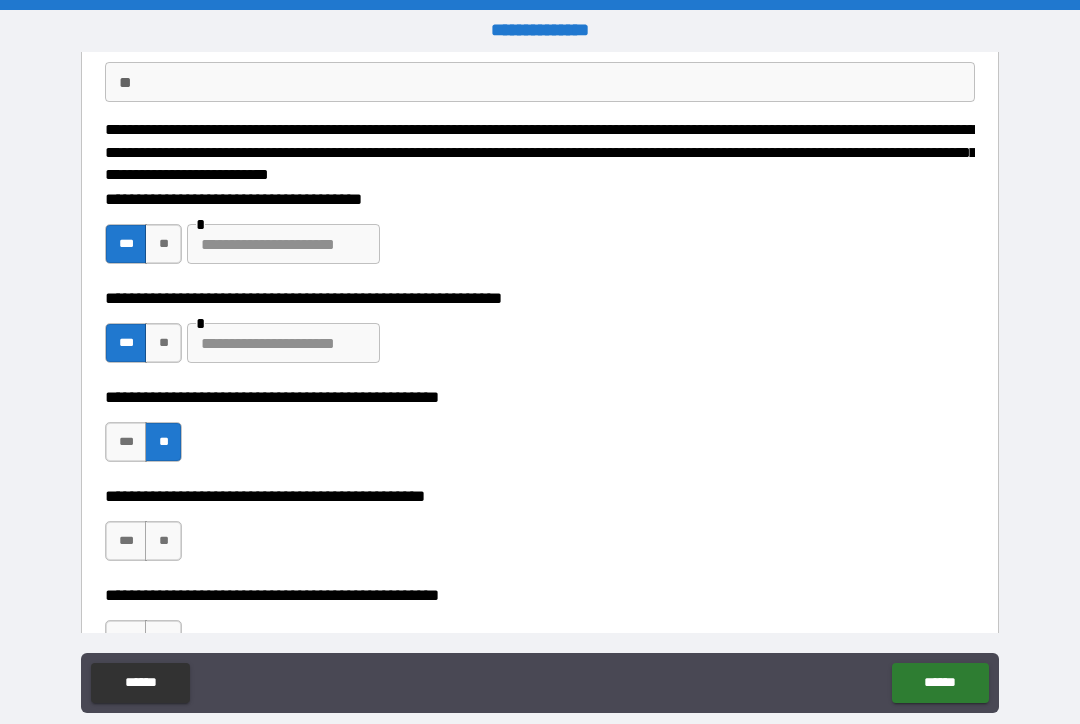 click on "***" at bounding box center [126, 541] 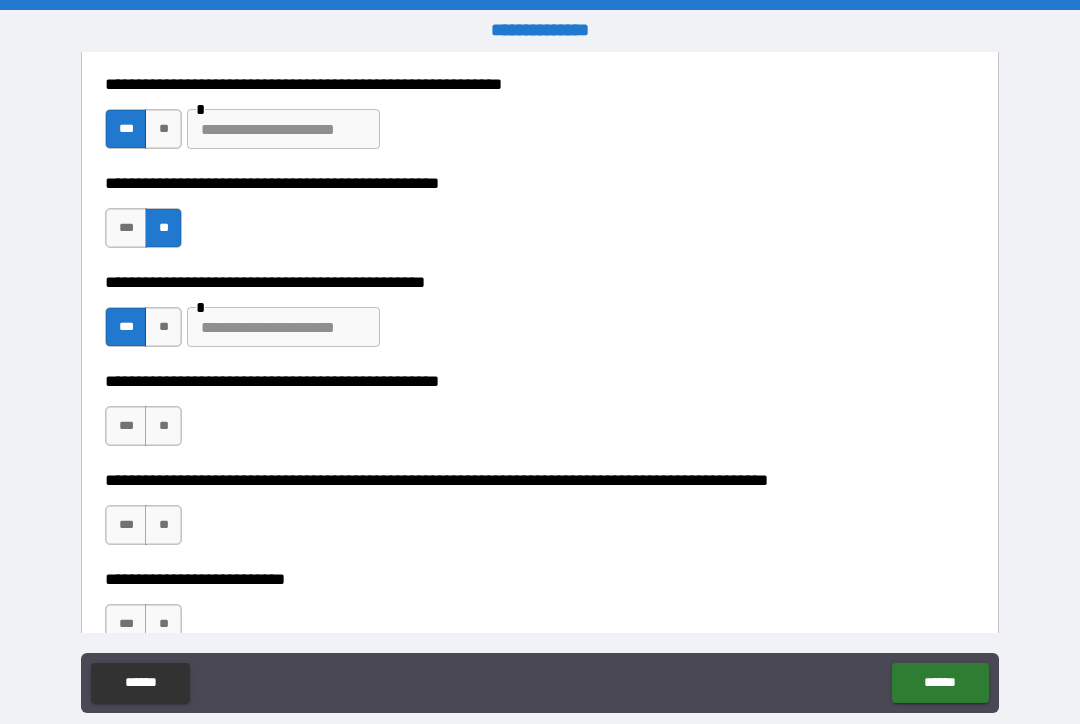 scroll, scrollTop: 404, scrollLeft: 0, axis: vertical 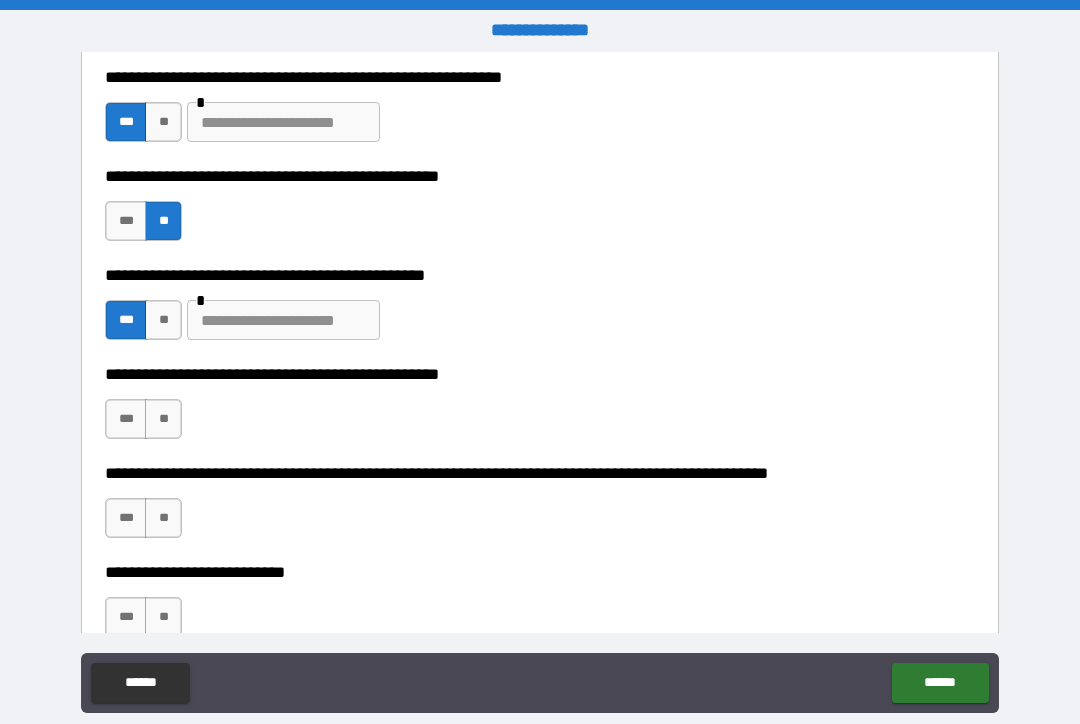click on "**" at bounding box center (163, 419) 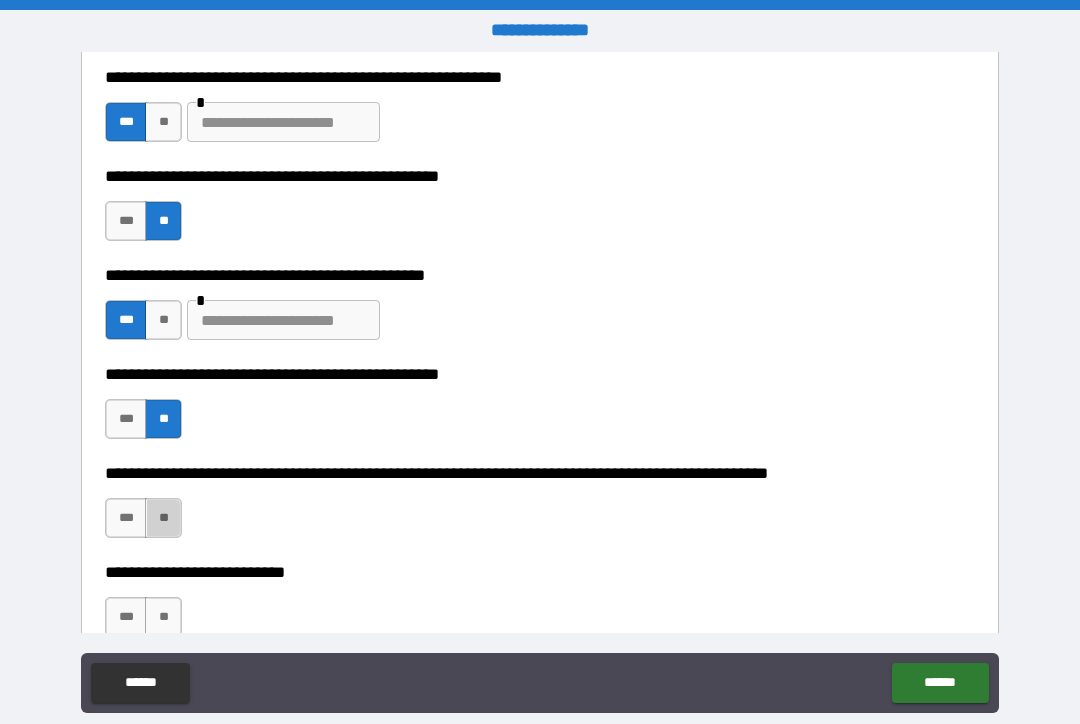 click on "**" at bounding box center [163, 518] 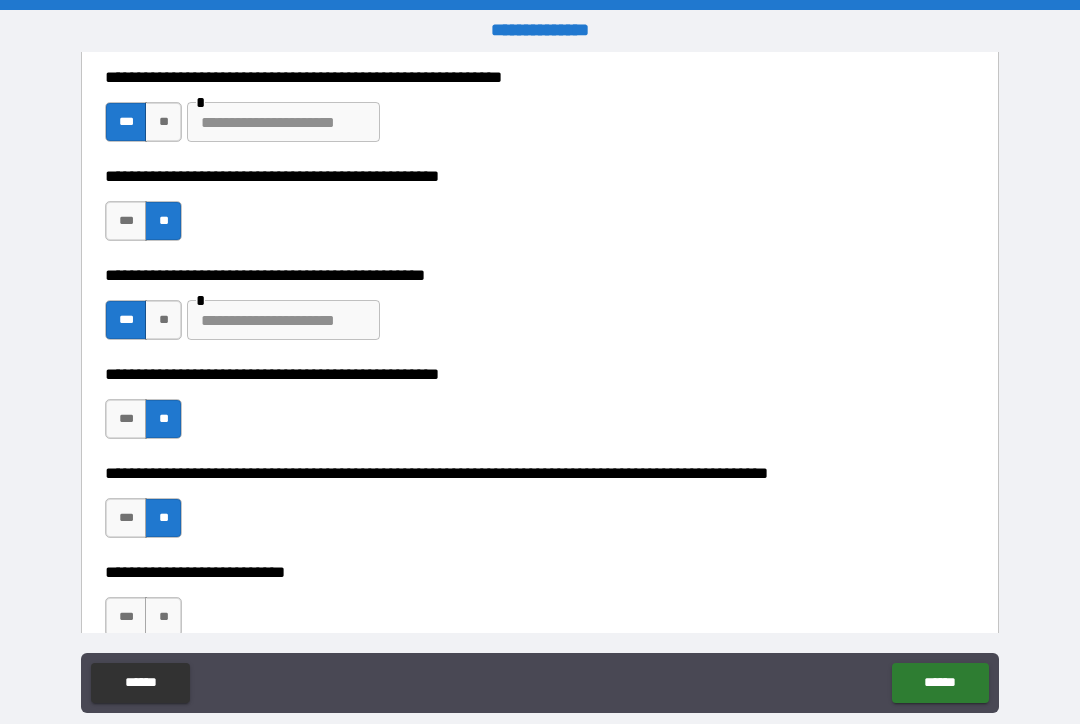 click on "**" at bounding box center [163, 617] 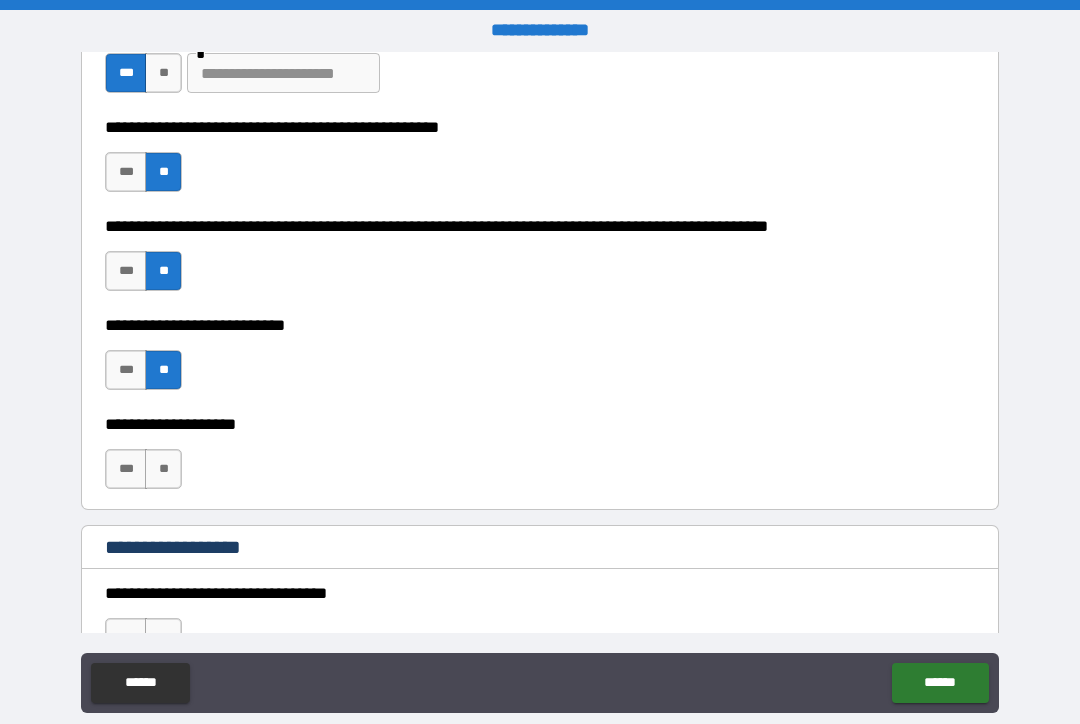 scroll, scrollTop: 658, scrollLeft: 0, axis: vertical 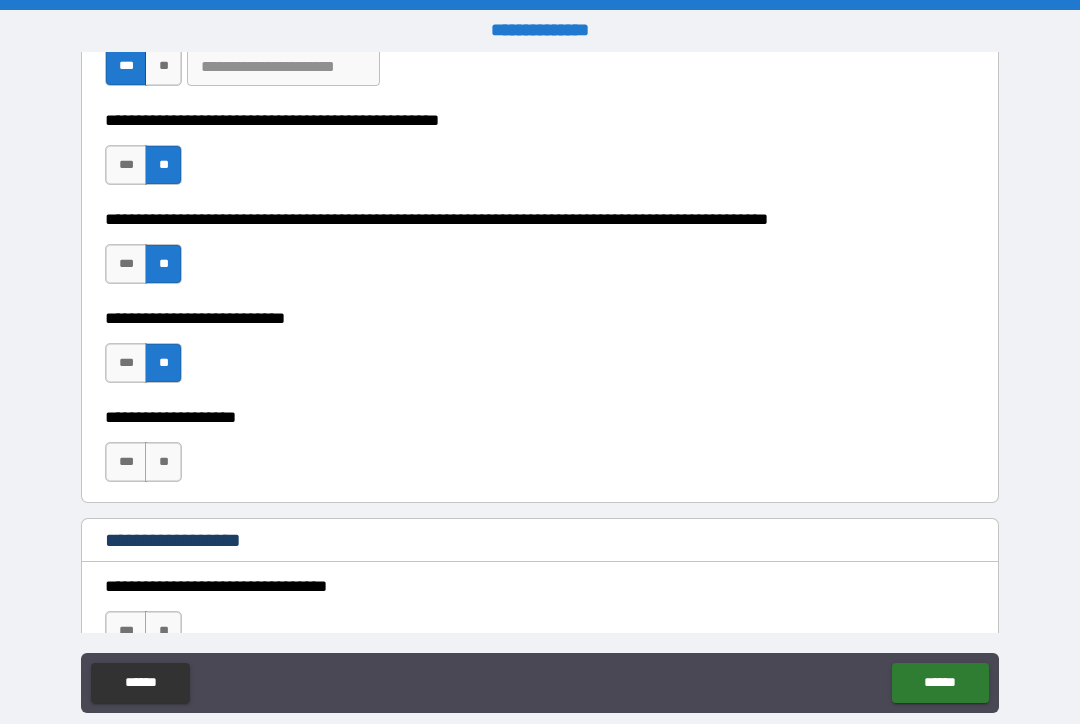 click on "**" at bounding box center (163, 462) 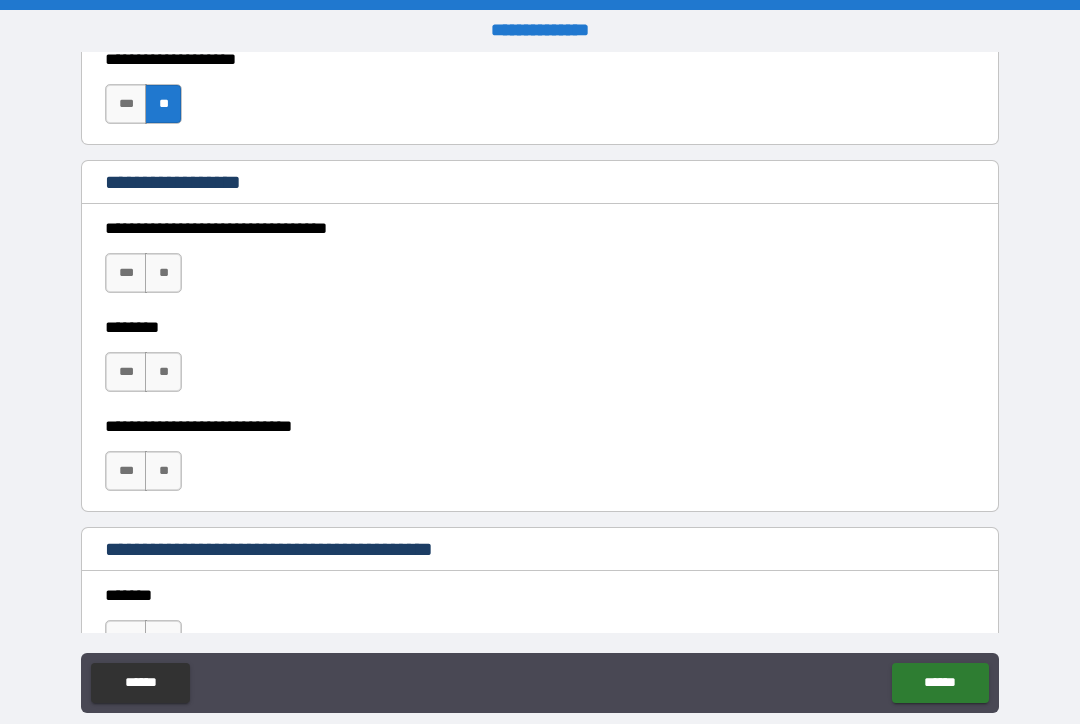scroll, scrollTop: 1028, scrollLeft: 0, axis: vertical 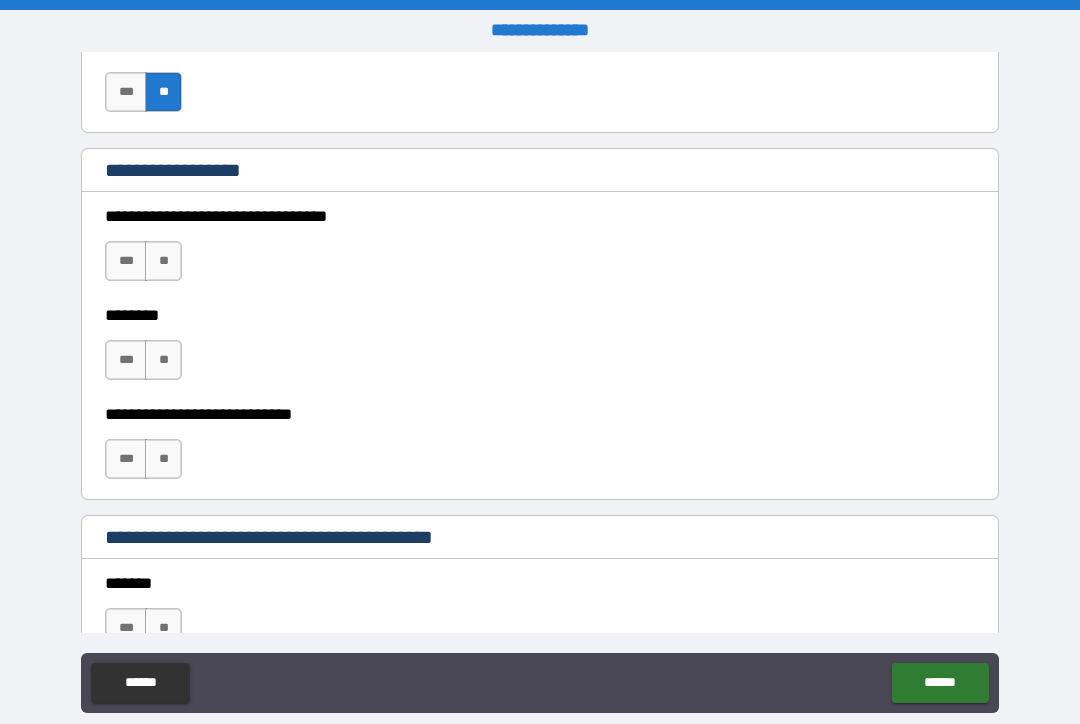 click on "**" at bounding box center [163, 261] 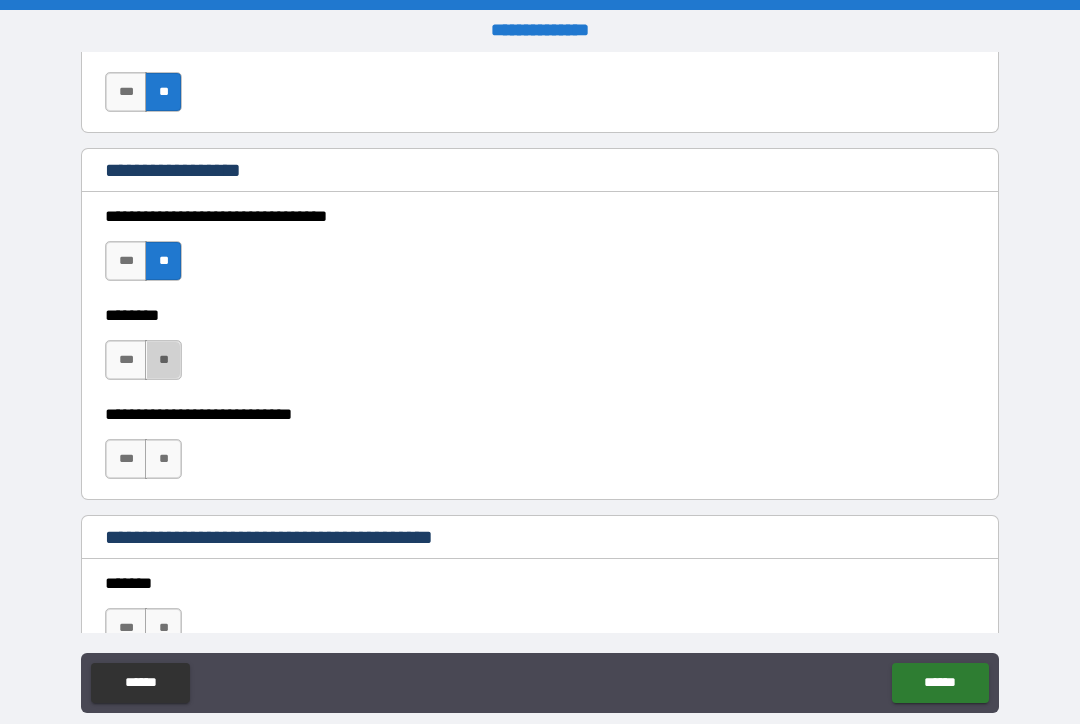 click on "**" at bounding box center (163, 360) 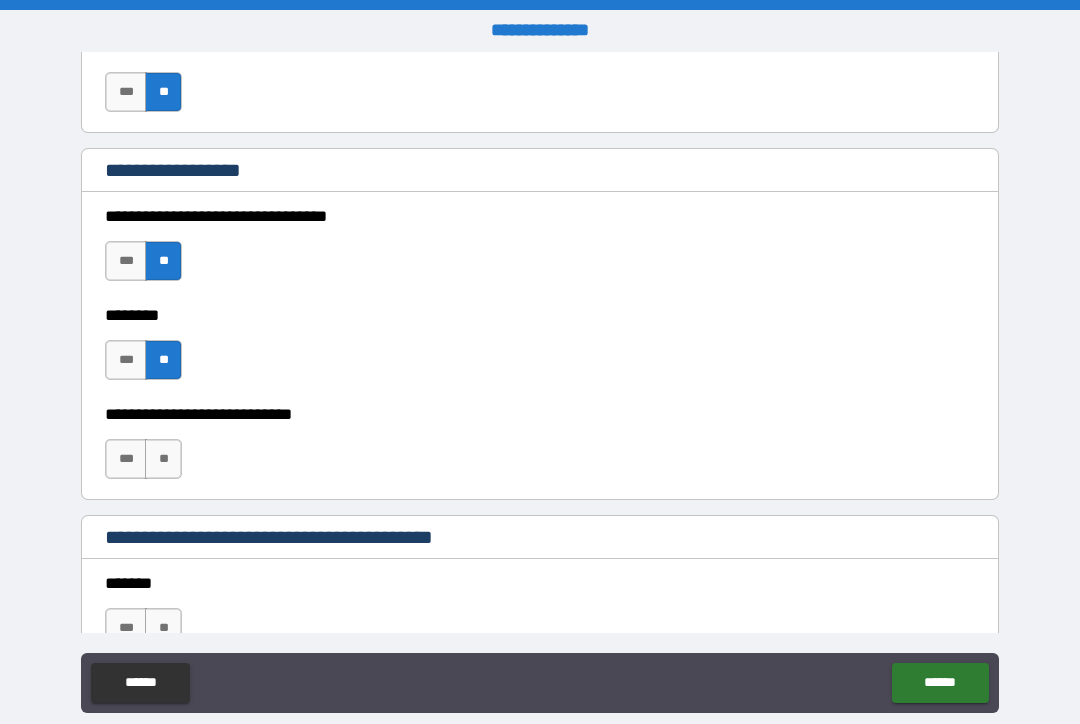 click on "**" at bounding box center [163, 459] 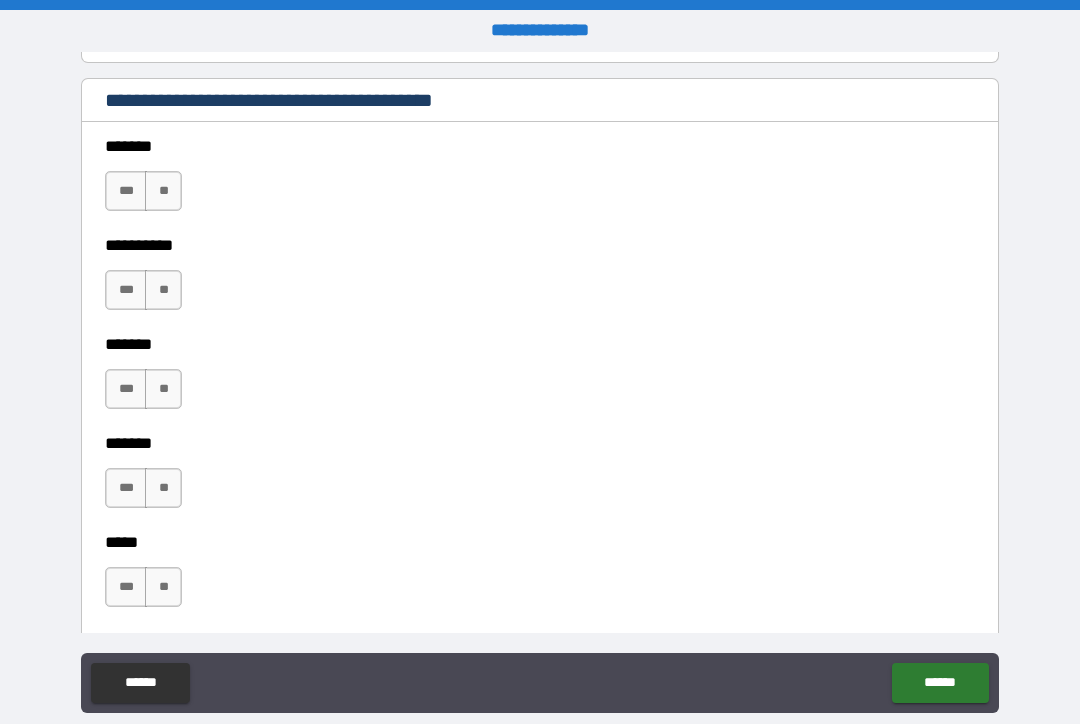 scroll, scrollTop: 1467, scrollLeft: 0, axis: vertical 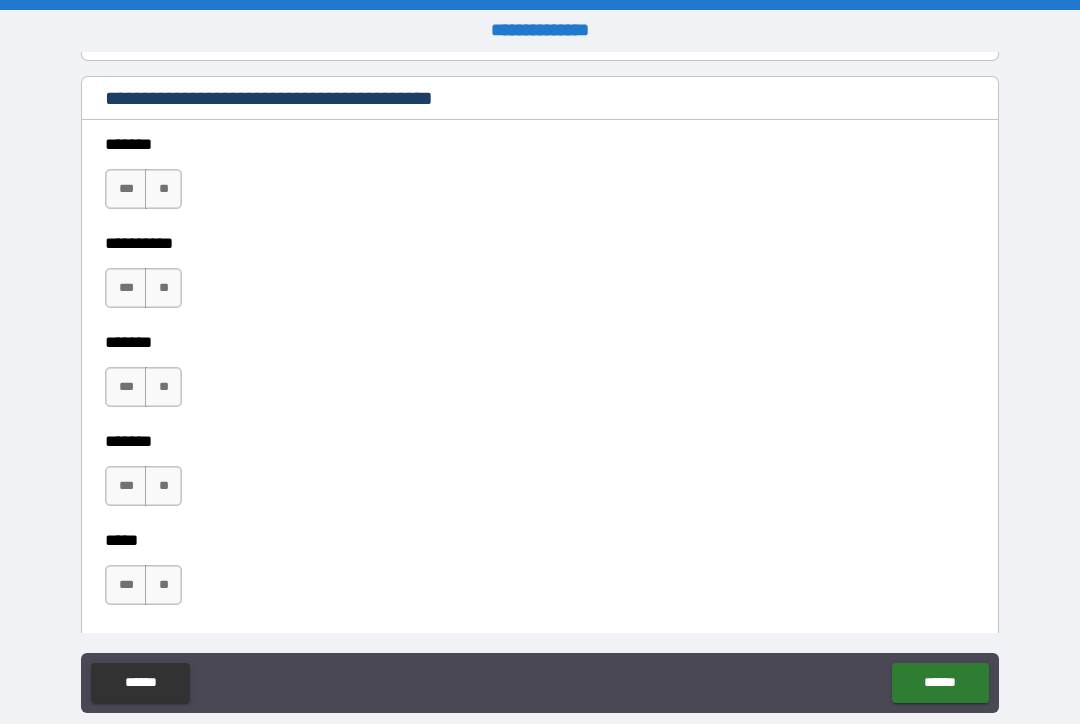 click on "**" at bounding box center (163, 288) 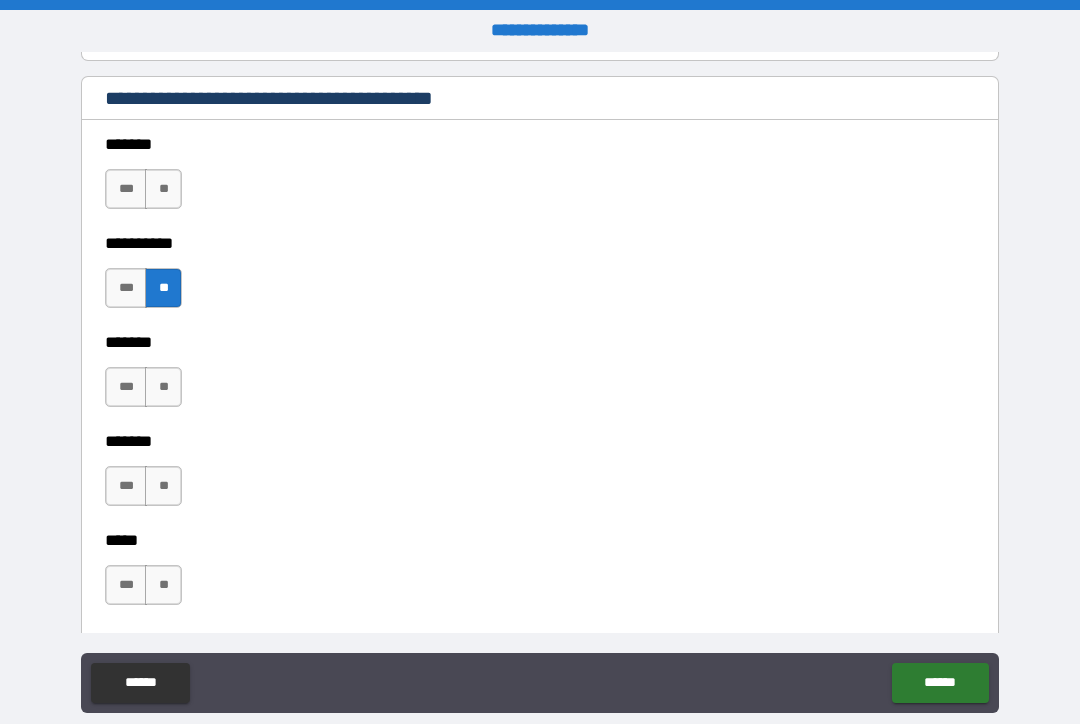 click on "**" at bounding box center (163, 189) 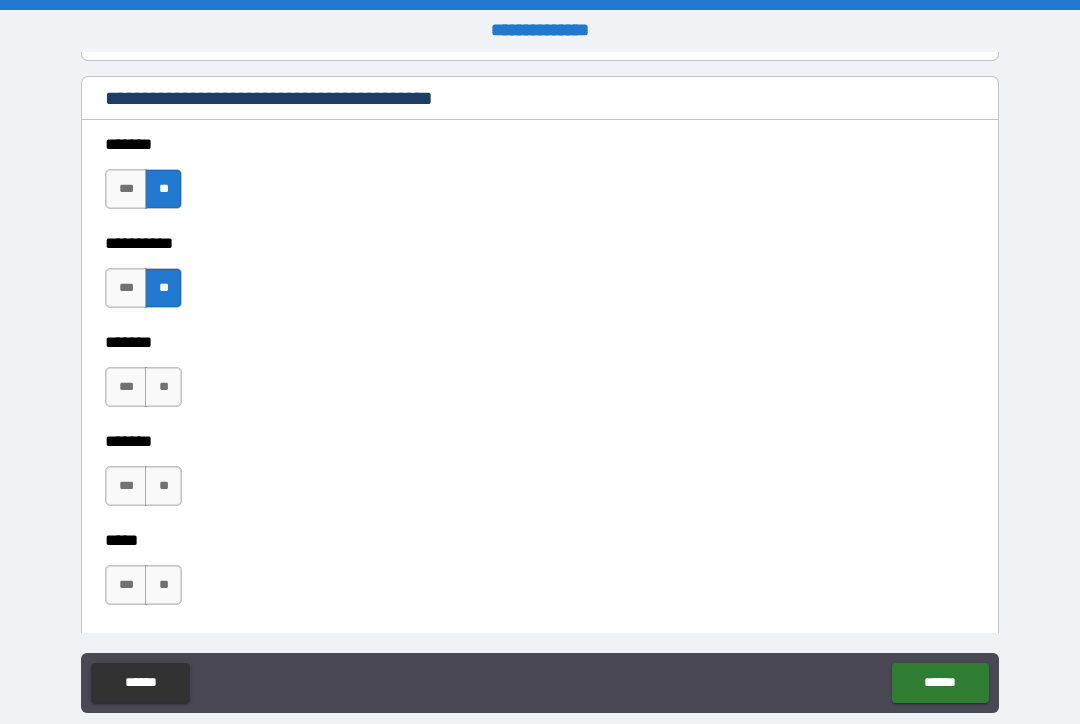 click on "**" at bounding box center [163, 387] 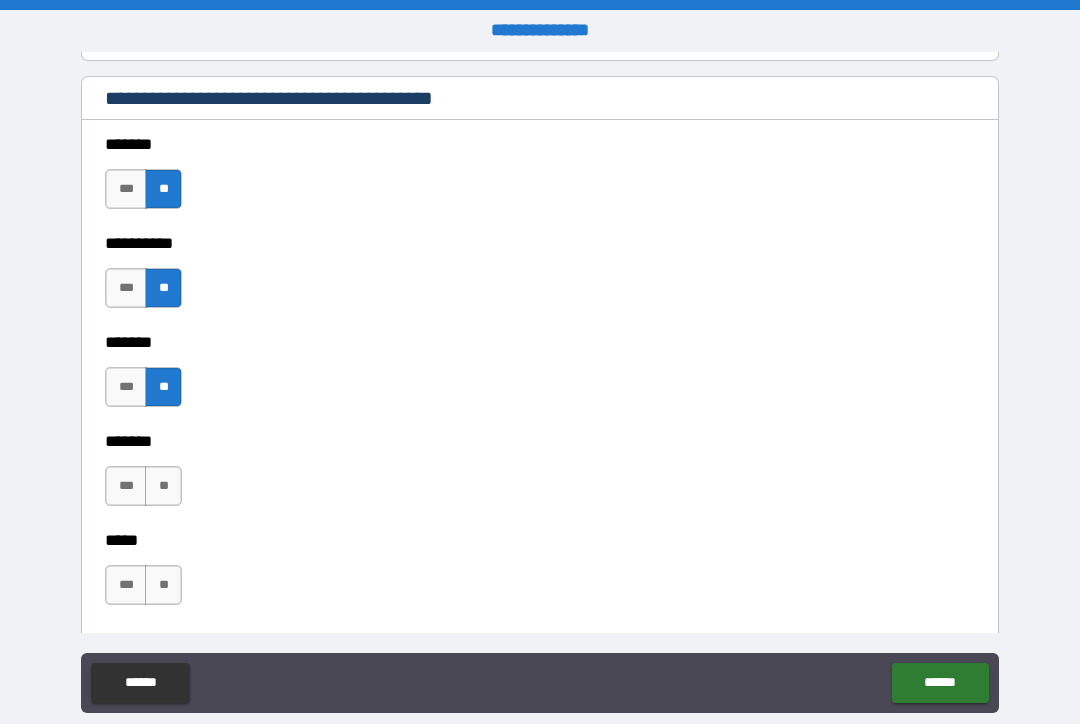 click on "**" at bounding box center (163, 486) 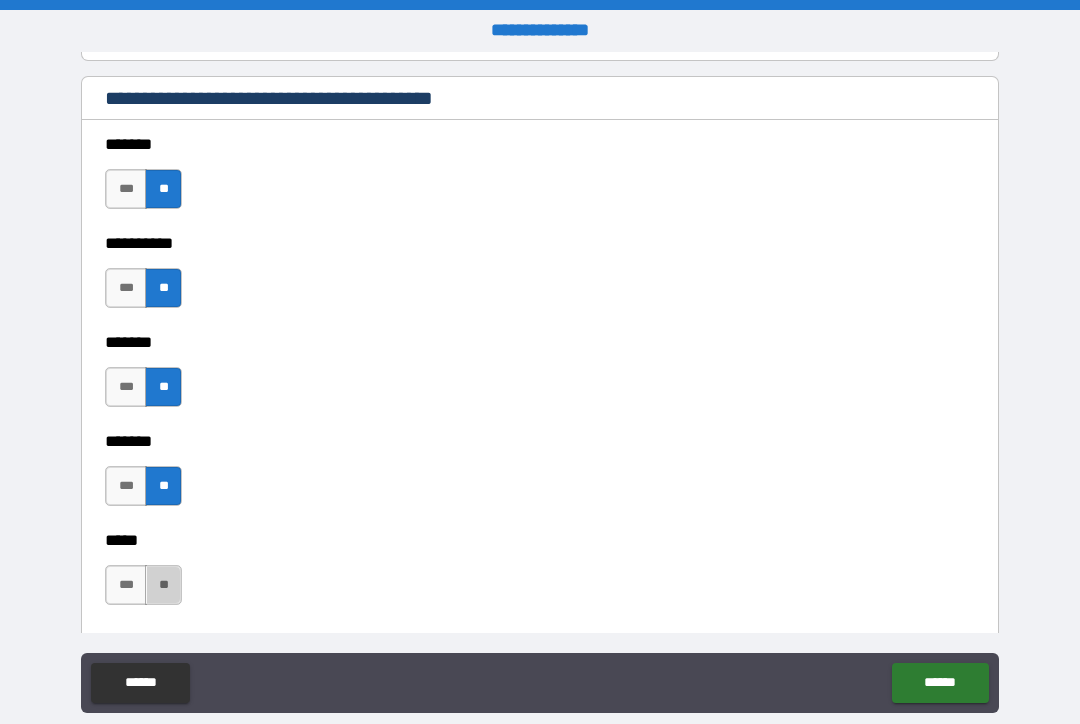 click on "**" at bounding box center [163, 585] 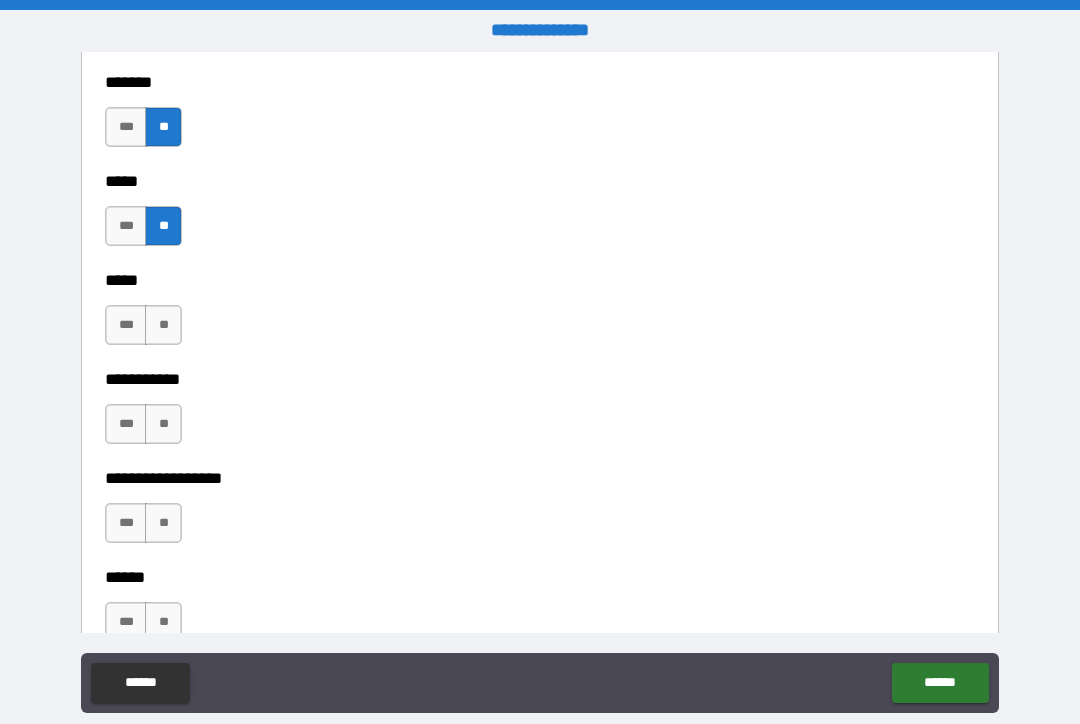 scroll, scrollTop: 1833, scrollLeft: 0, axis: vertical 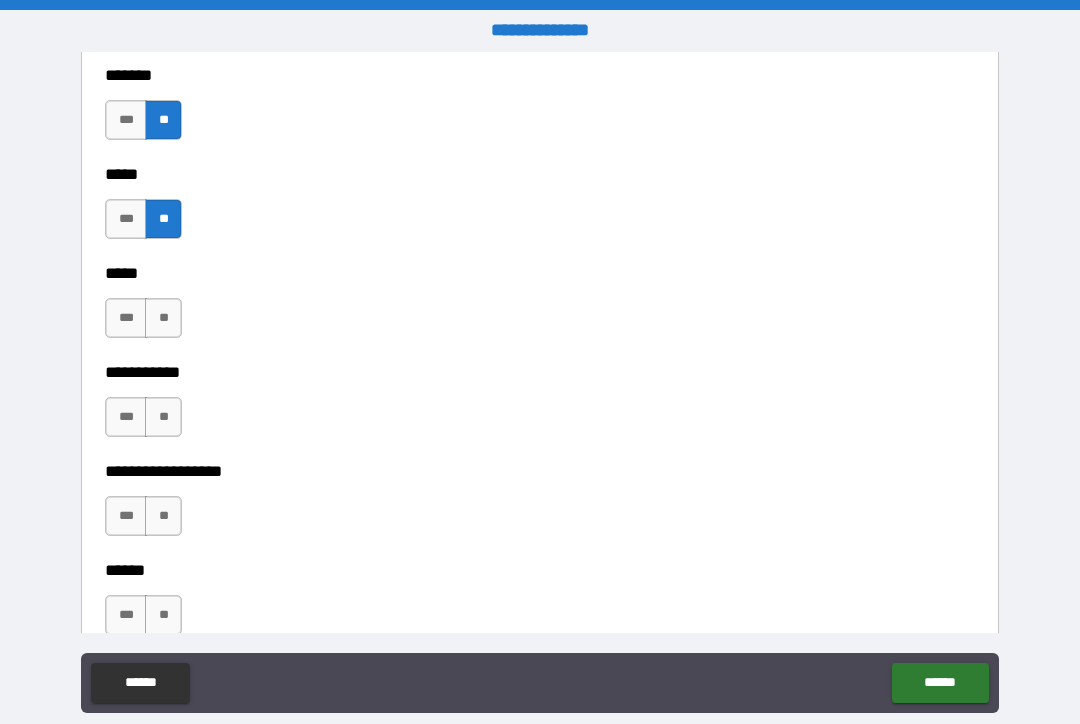 click on "**" at bounding box center (163, 318) 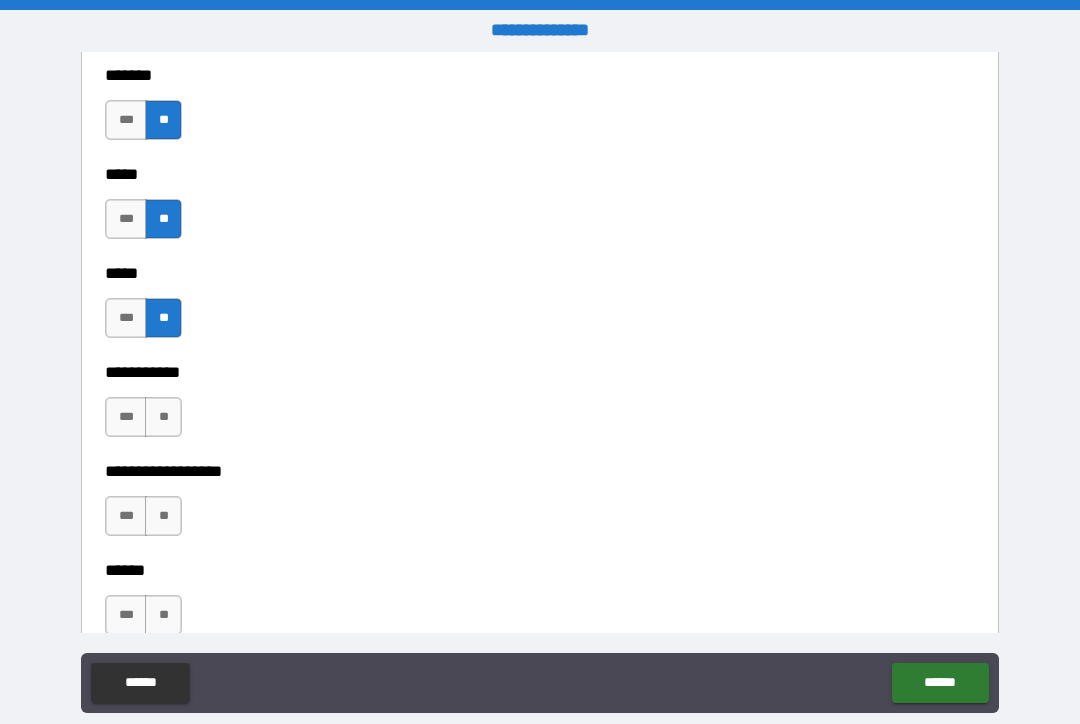 click on "**" at bounding box center [163, 417] 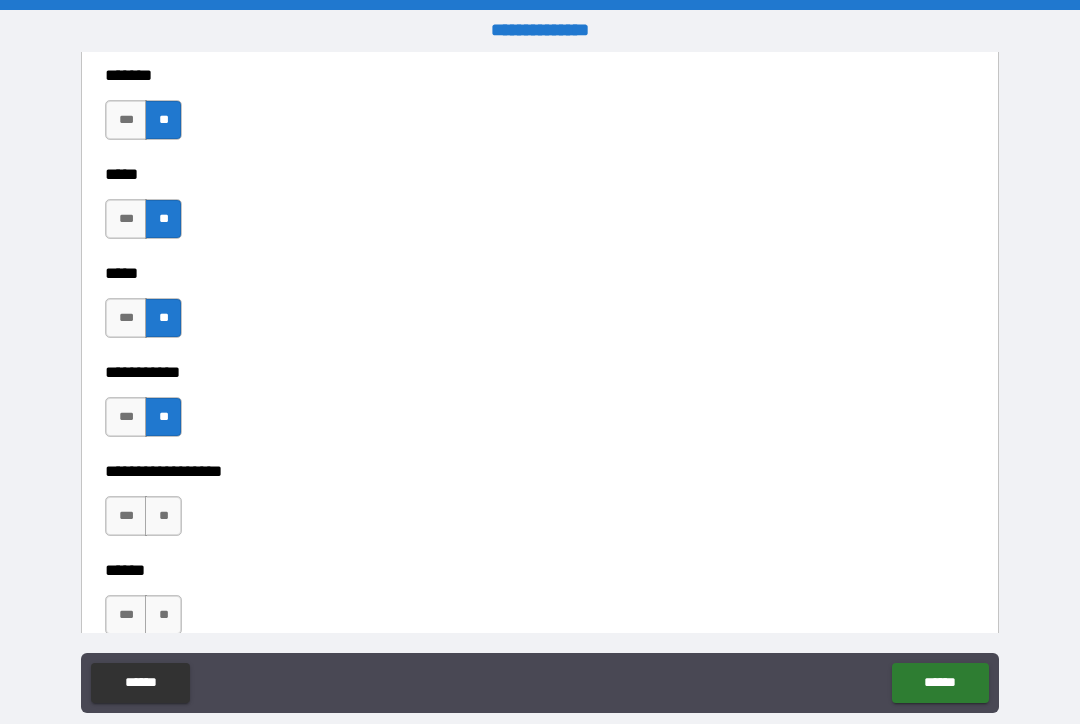click on "**" at bounding box center (163, 516) 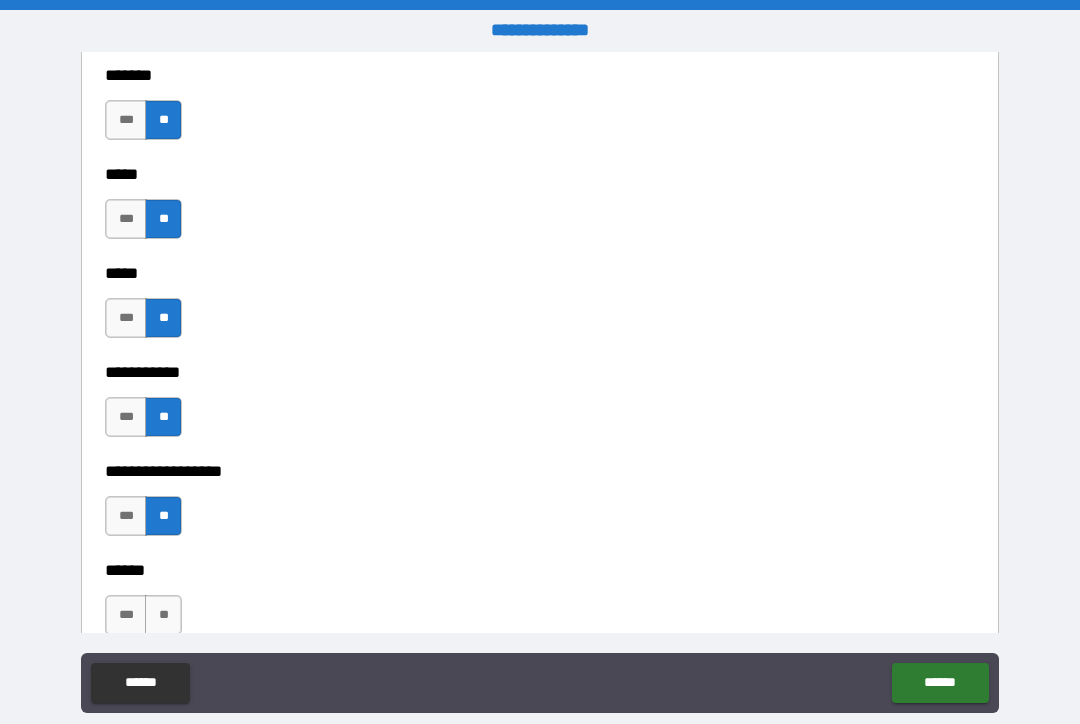 click on "**" at bounding box center [163, 615] 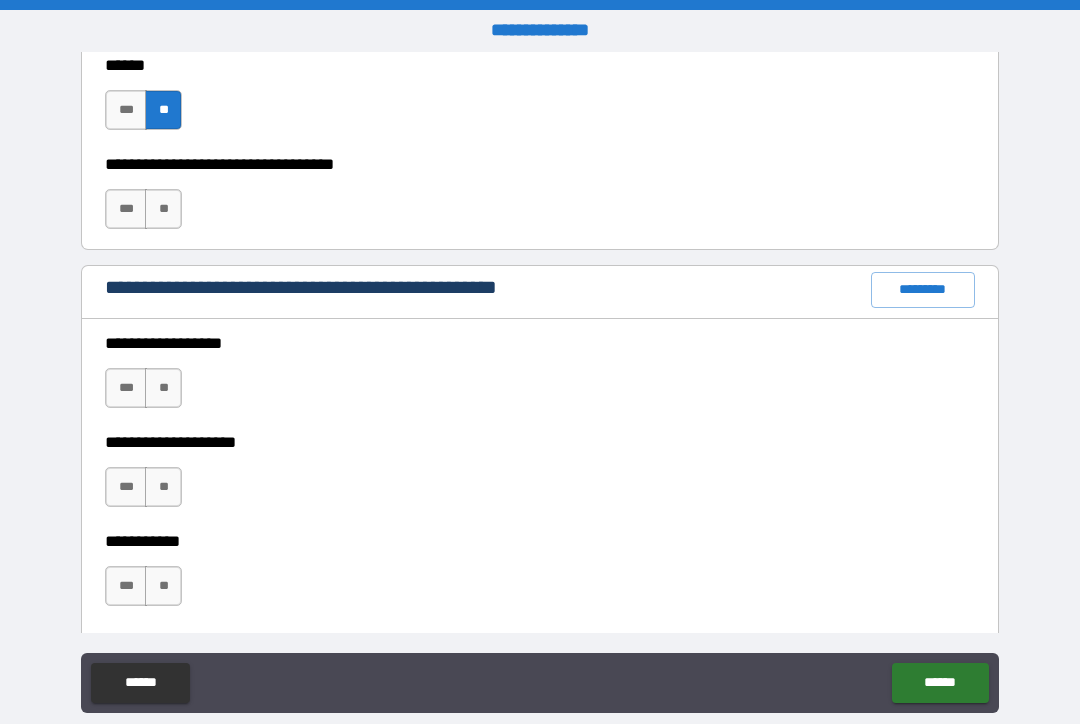 scroll, scrollTop: 2340, scrollLeft: 0, axis: vertical 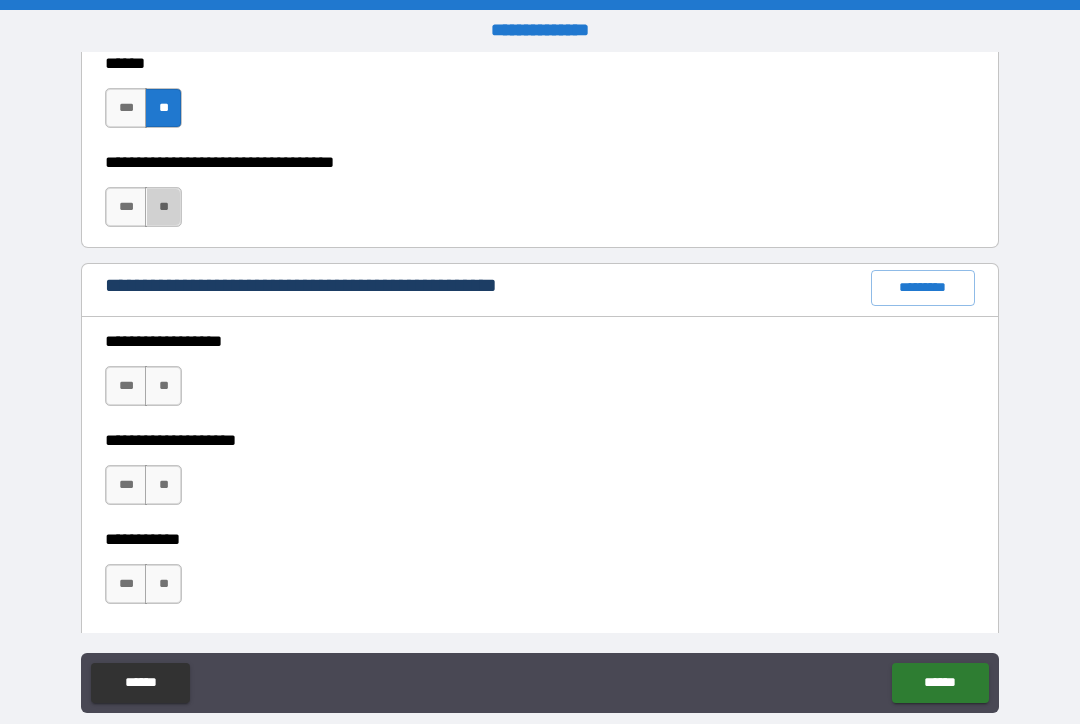 click on "**" at bounding box center [163, 207] 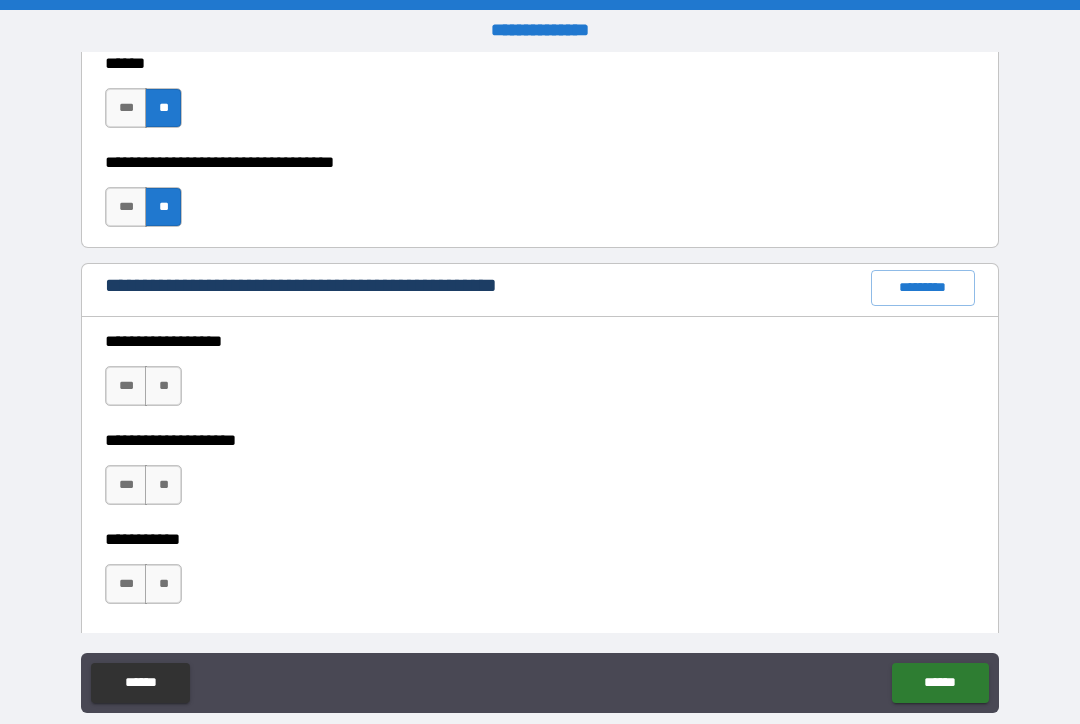 click on "**" at bounding box center (163, 386) 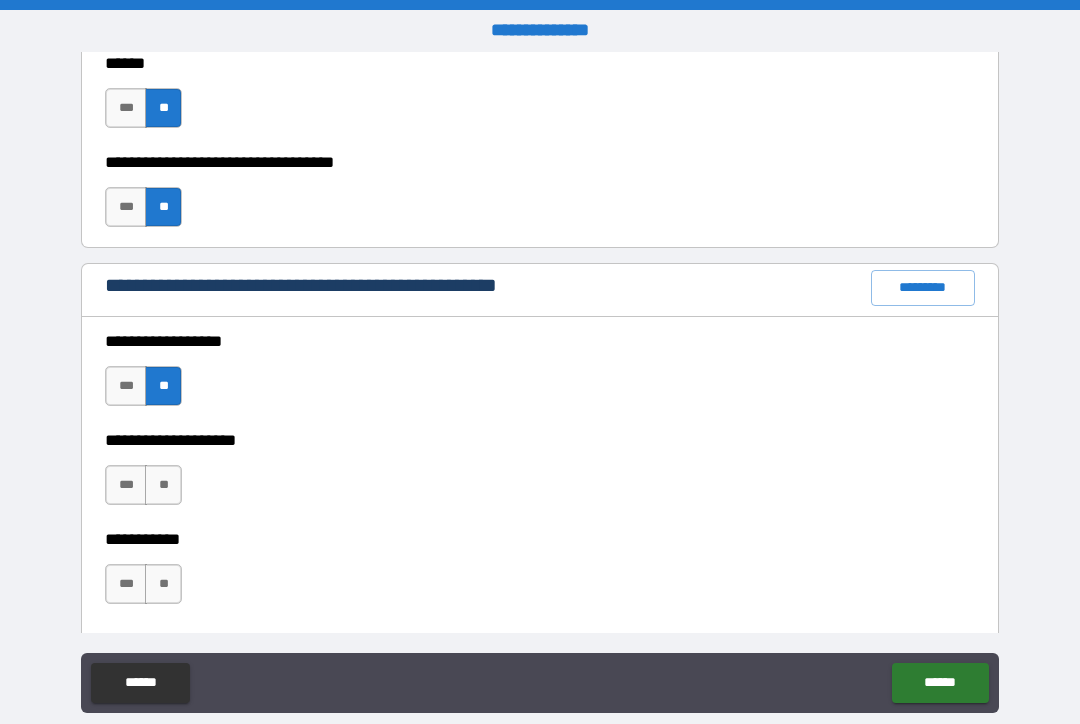 click on "**" at bounding box center (163, 485) 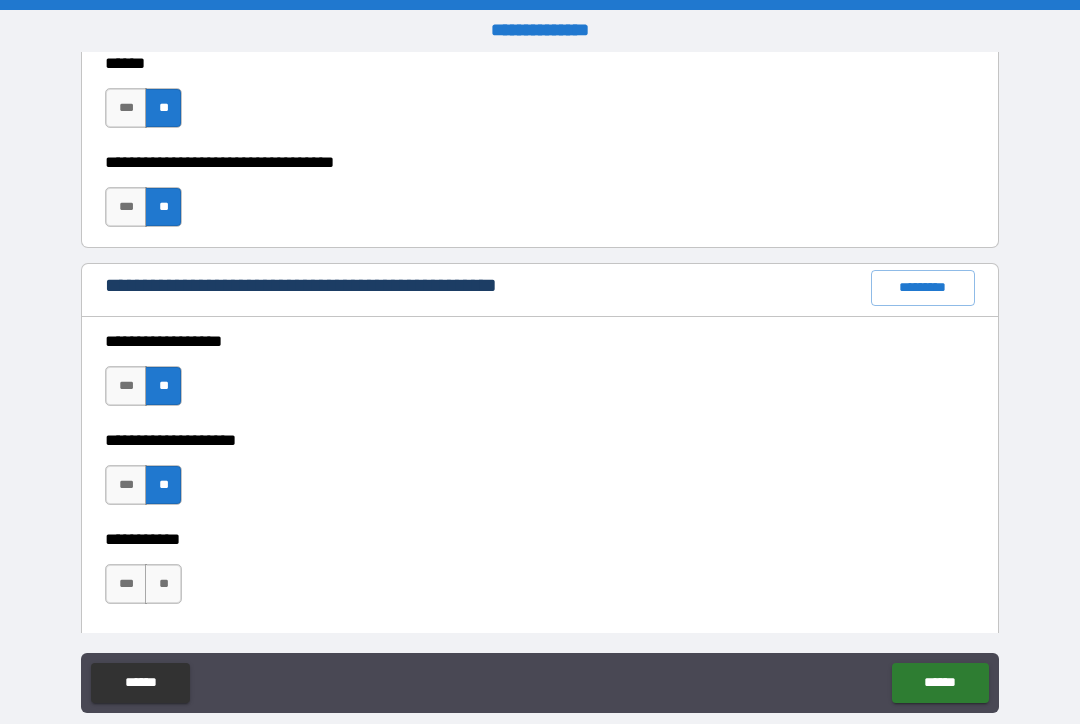 click on "**" at bounding box center (163, 584) 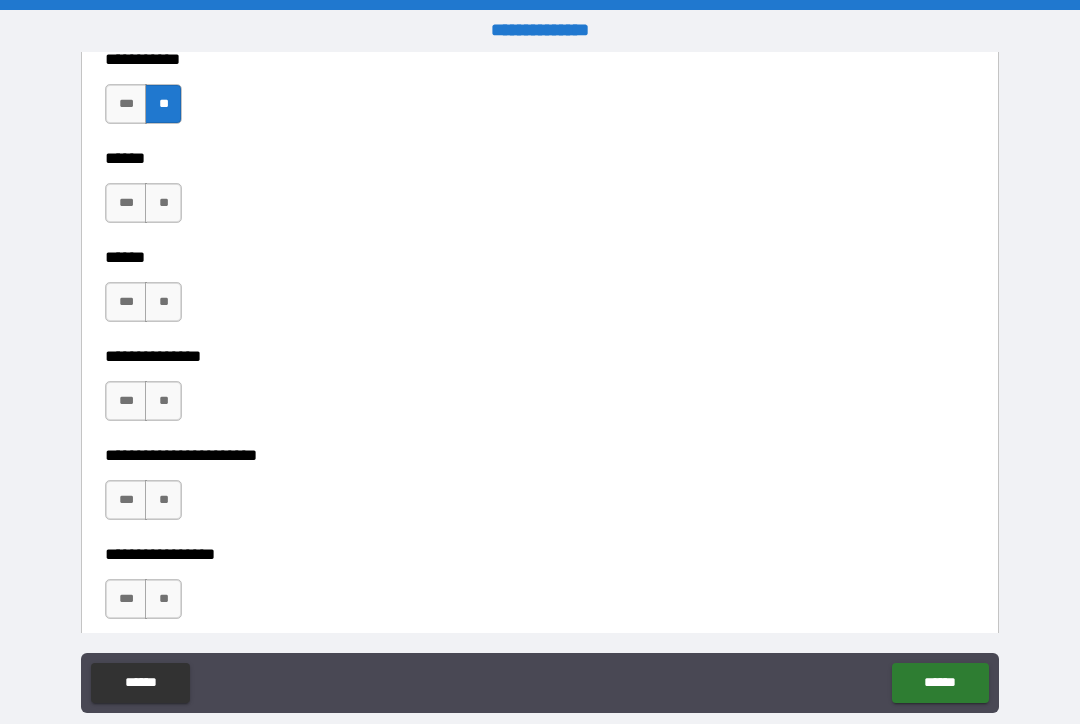 scroll, scrollTop: 2820, scrollLeft: 0, axis: vertical 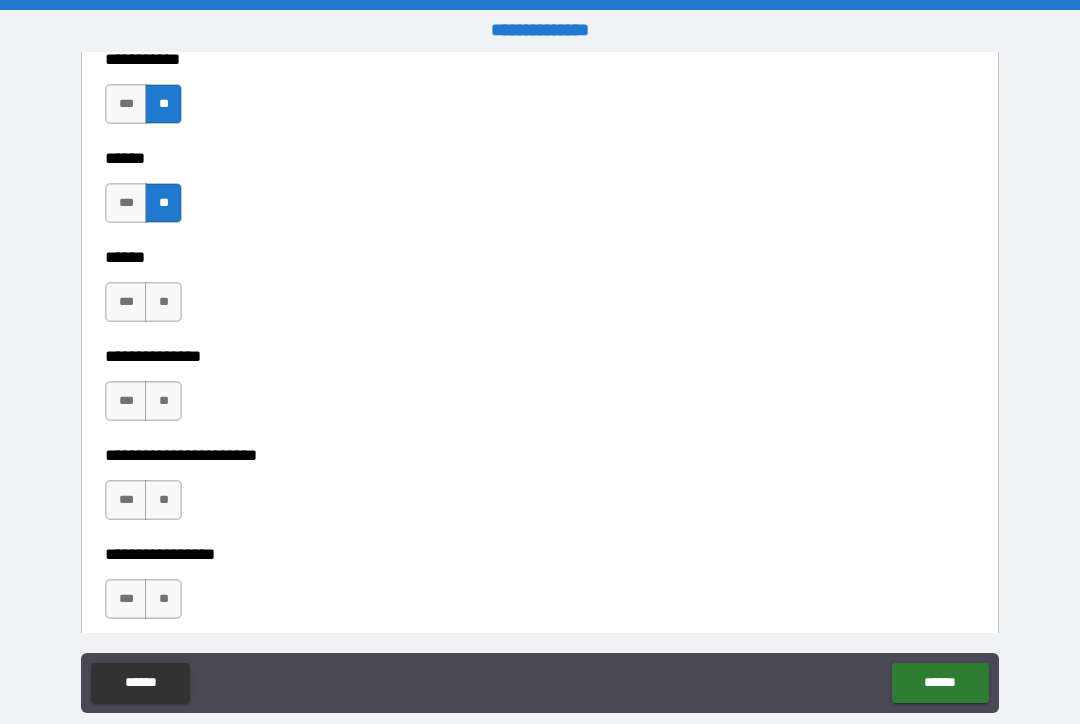 click on "**" at bounding box center [163, 302] 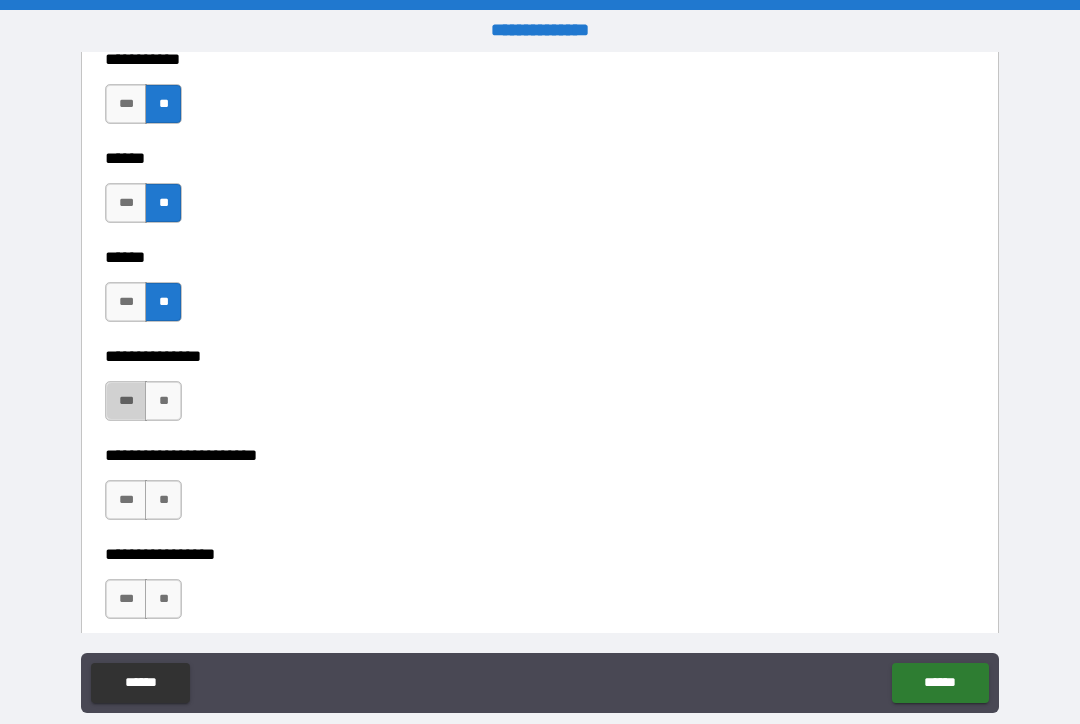 click on "***" at bounding box center (126, 401) 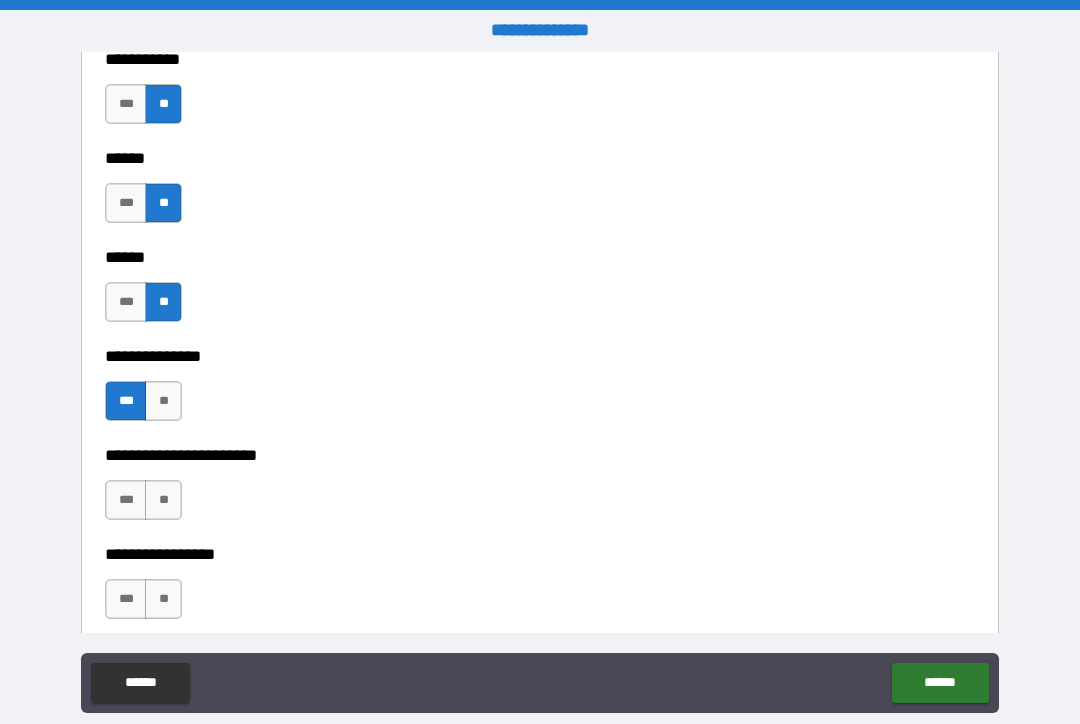 click on "**" at bounding box center (163, 500) 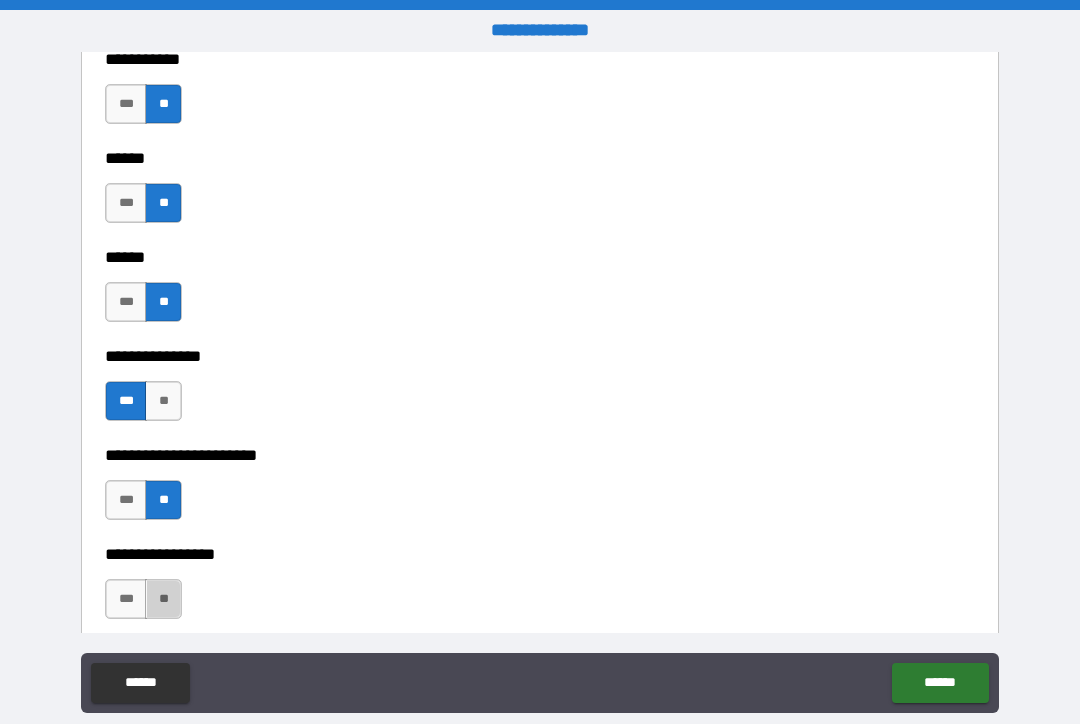 click on "**" at bounding box center (163, 599) 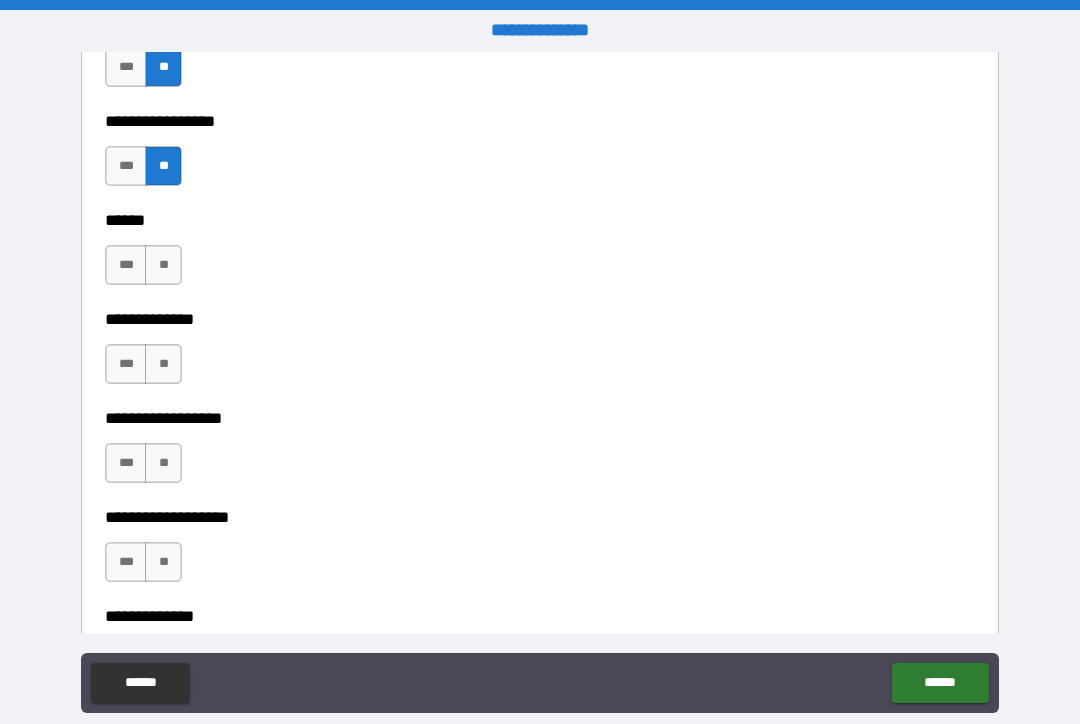 scroll, scrollTop: 3262, scrollLeft: 0, axis: vertical 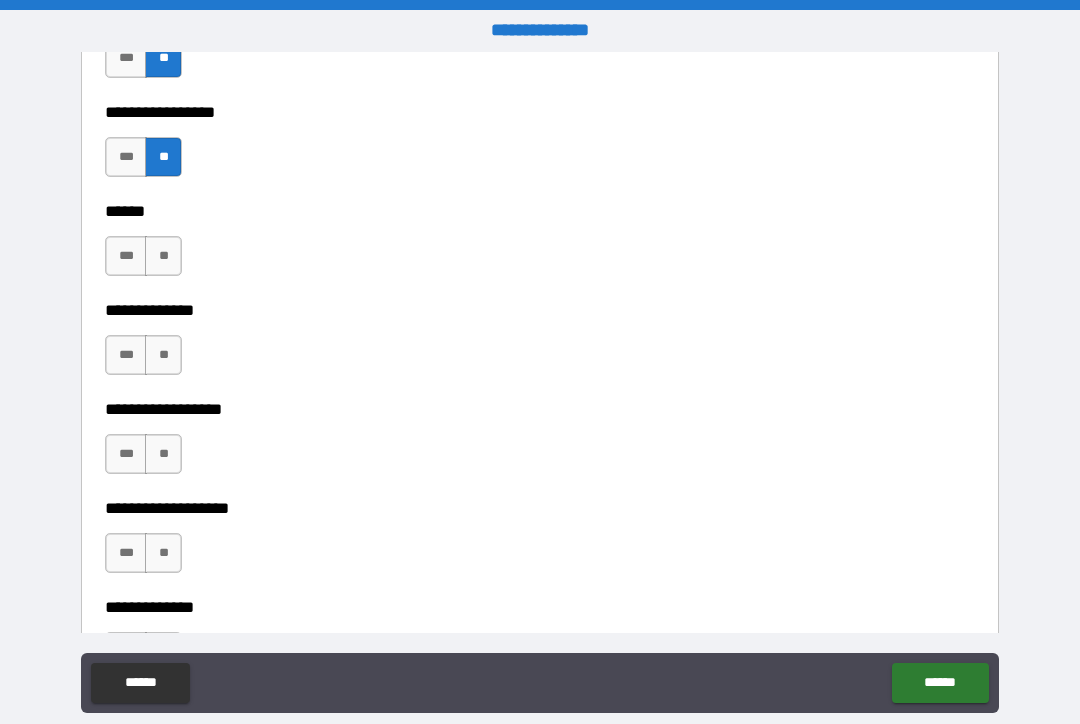 click on "**" at bounding box center [163, 256] 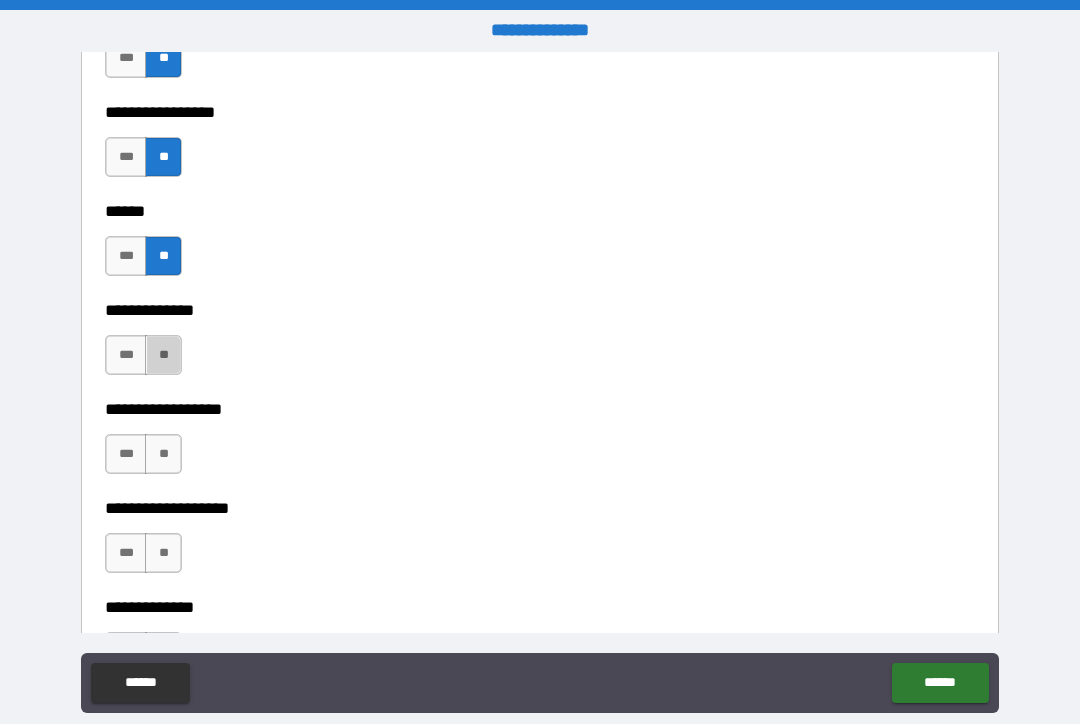 click on "**" at bounding box center (163, 355) 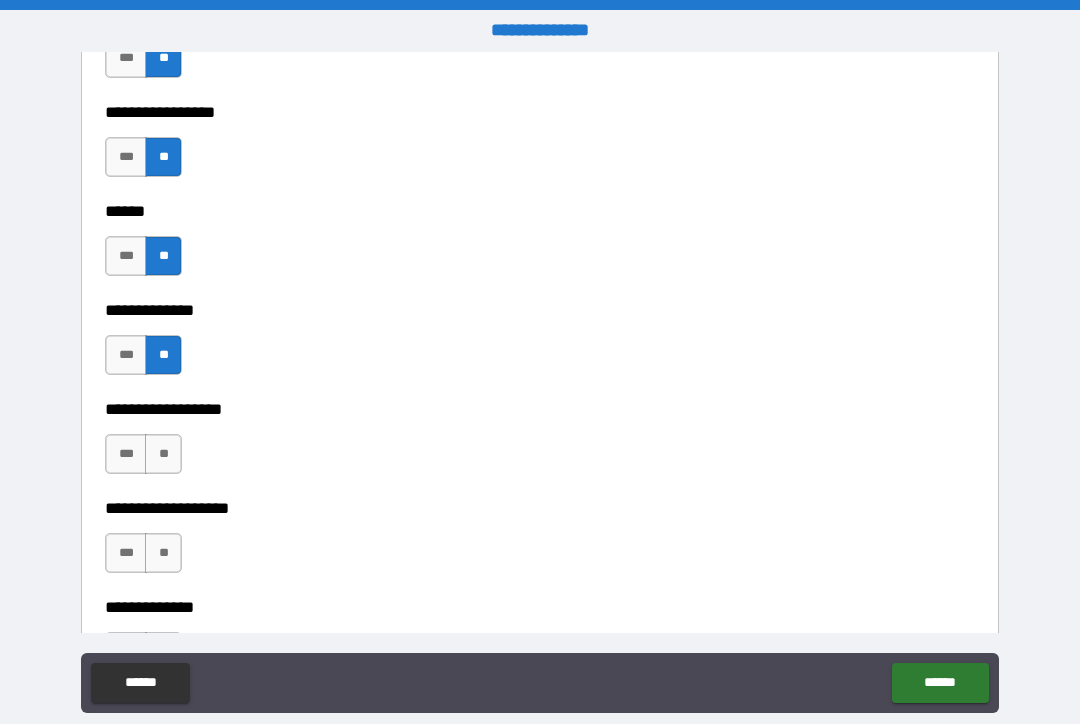 click on "**" at bounding box center (163, 454) 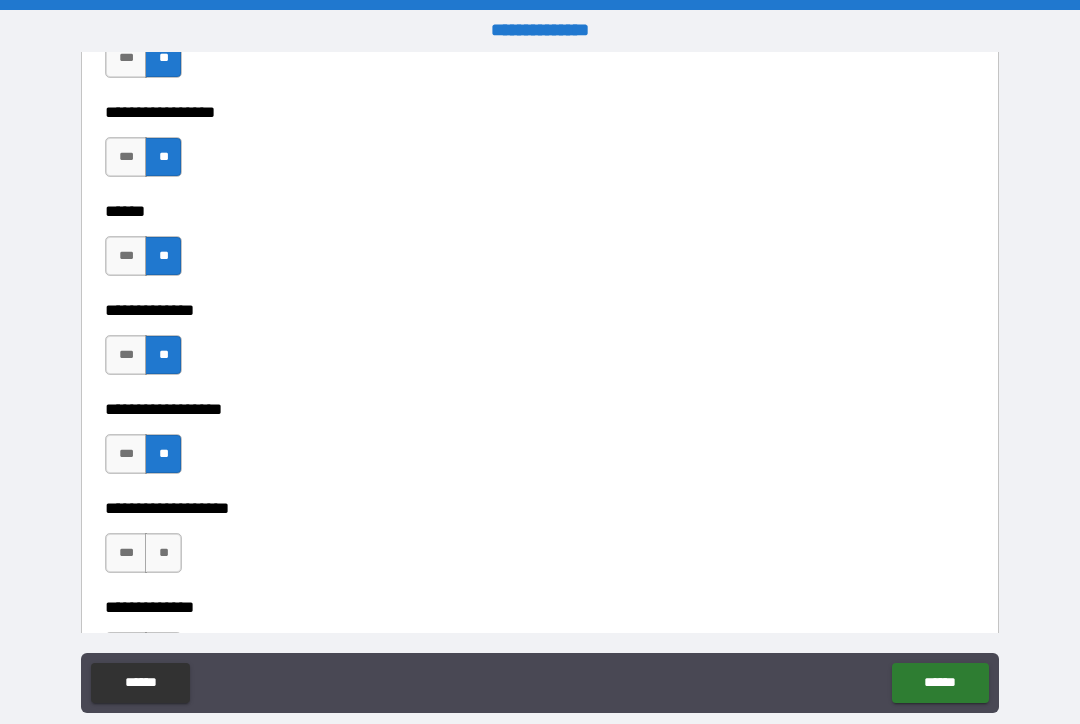 click on "***" at bounding box center [126, 553] 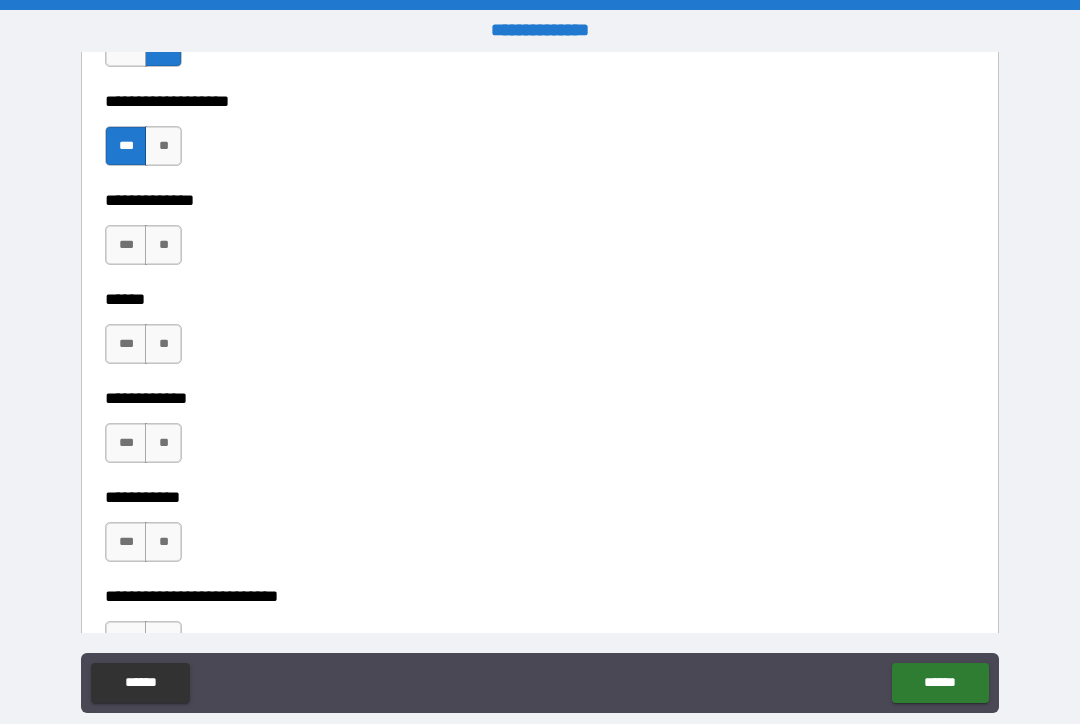scroll, scrollTop: 3672, scrollLeft: 0, axis: vertical 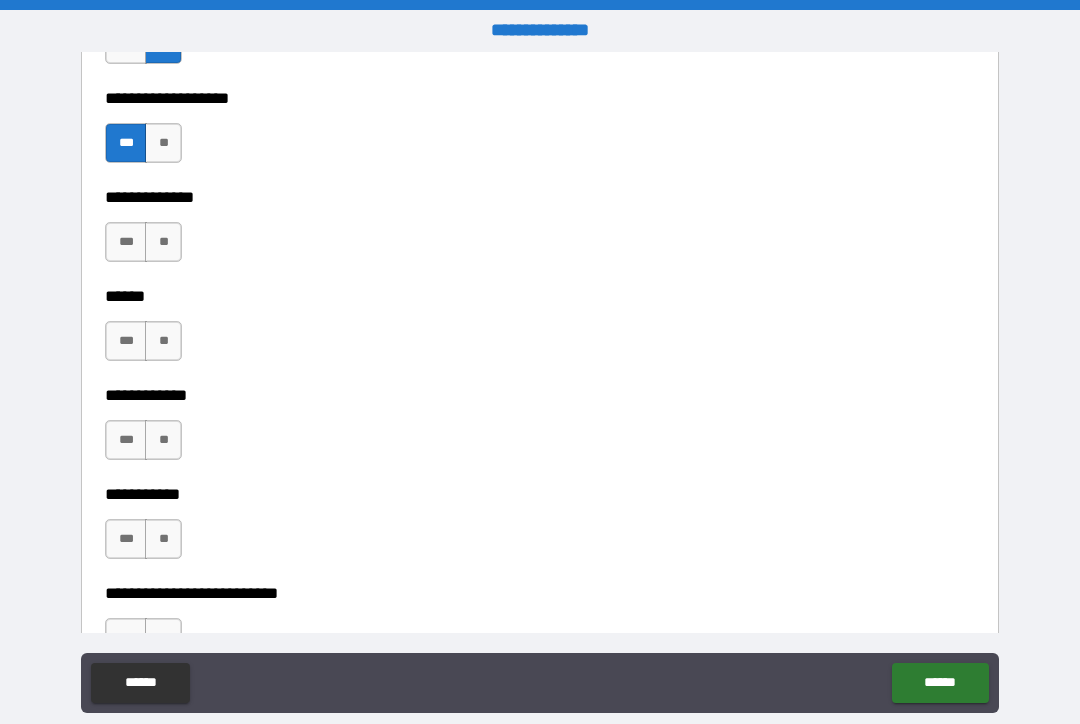 click on "**" at bounding box center (163, 242) 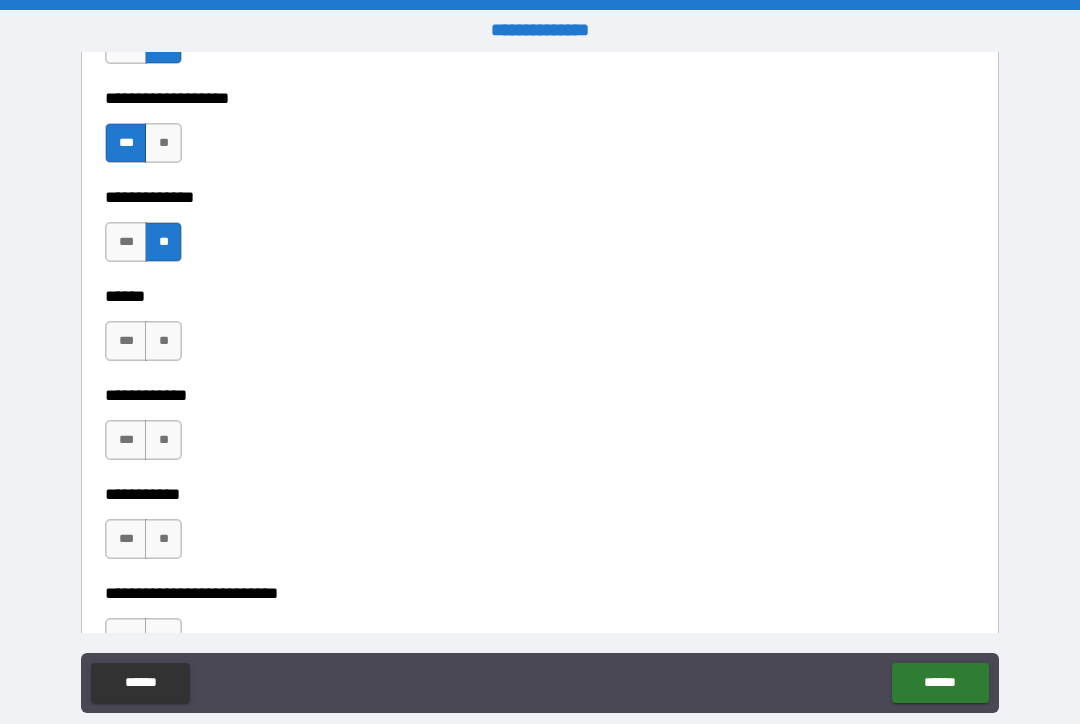 click on "**" at bounding box center (163, 341) 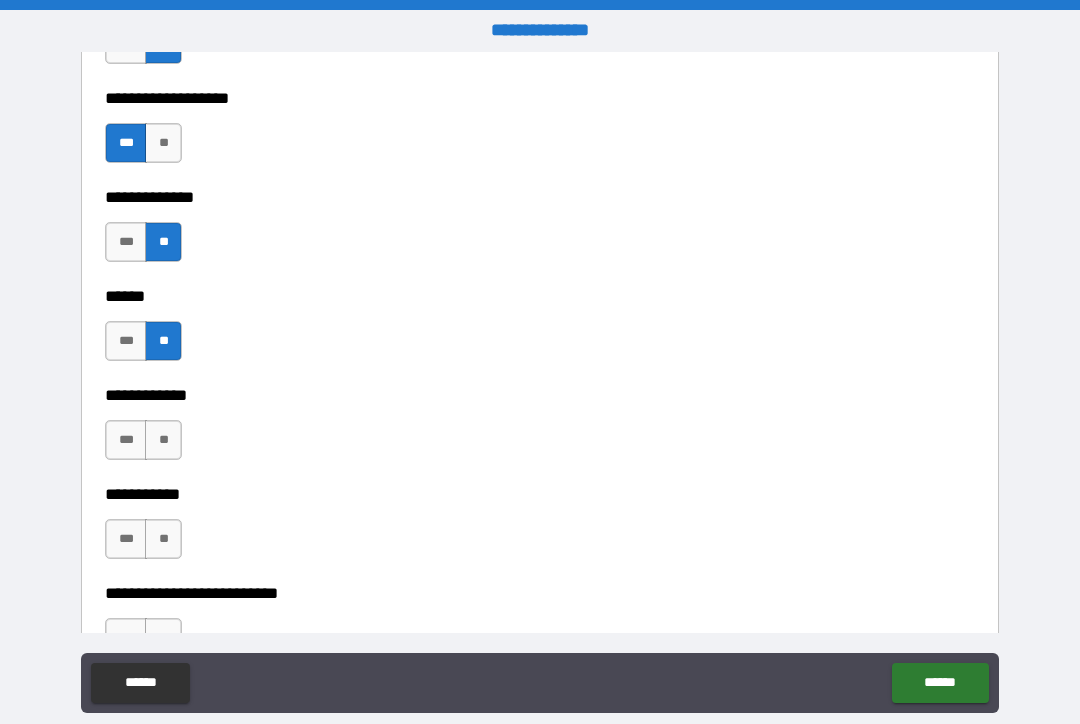 click on "**" at bounding box center [163, 440] 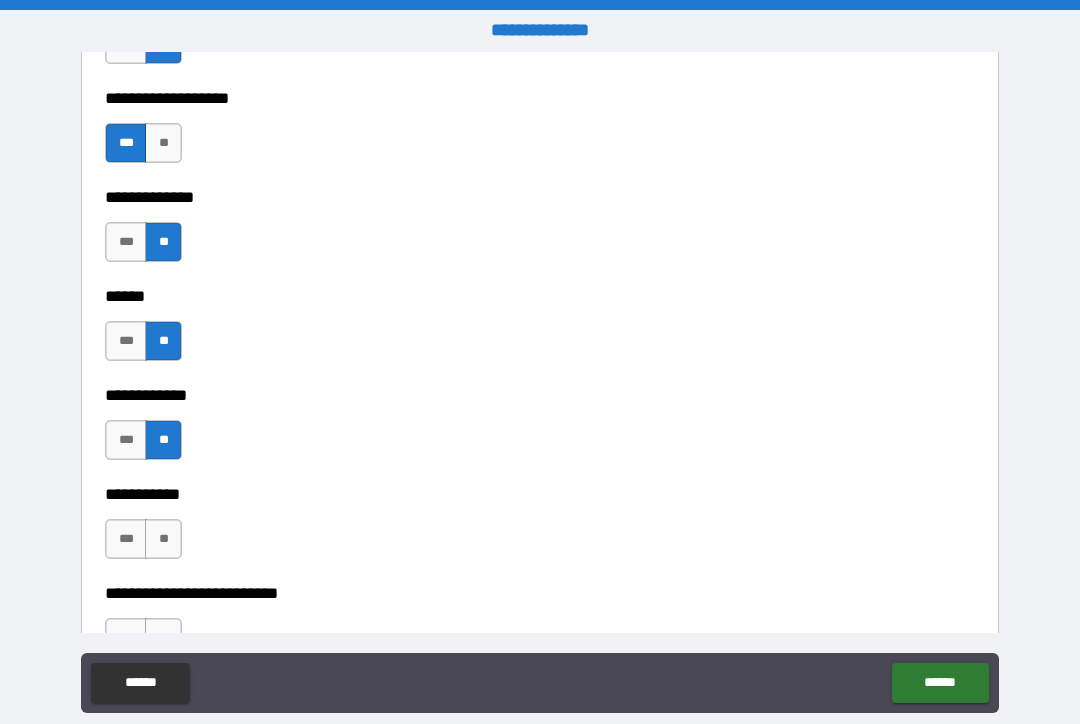 click on "***" at bounding box center (126, 539) 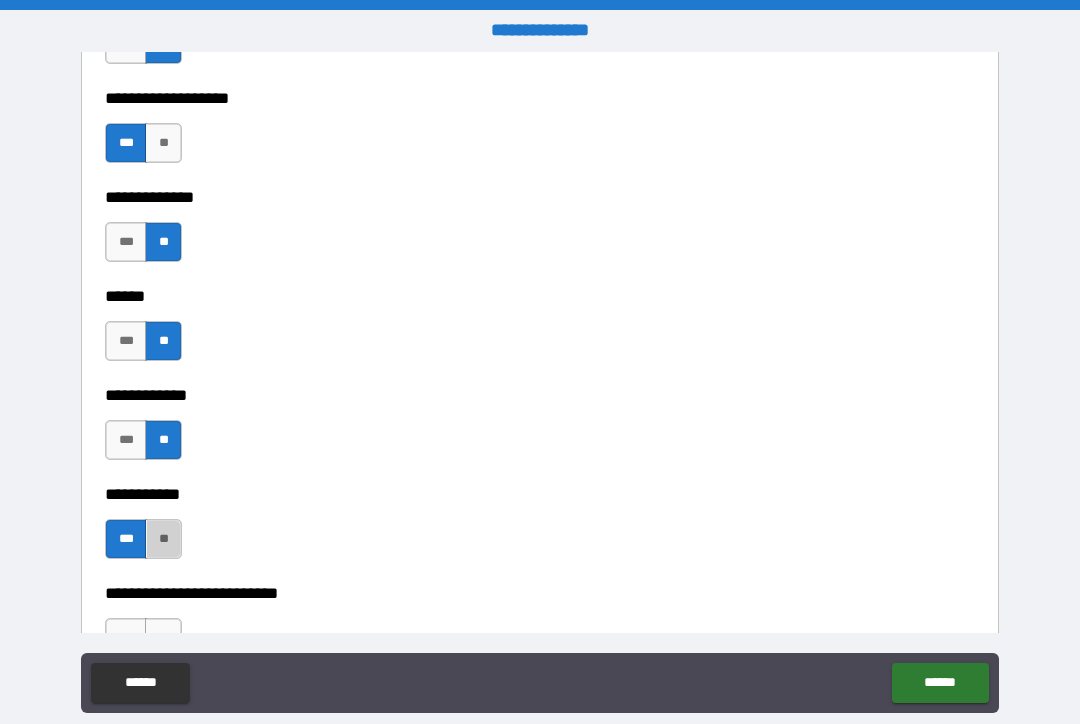 click on "**" at bounding box center (163, 539) 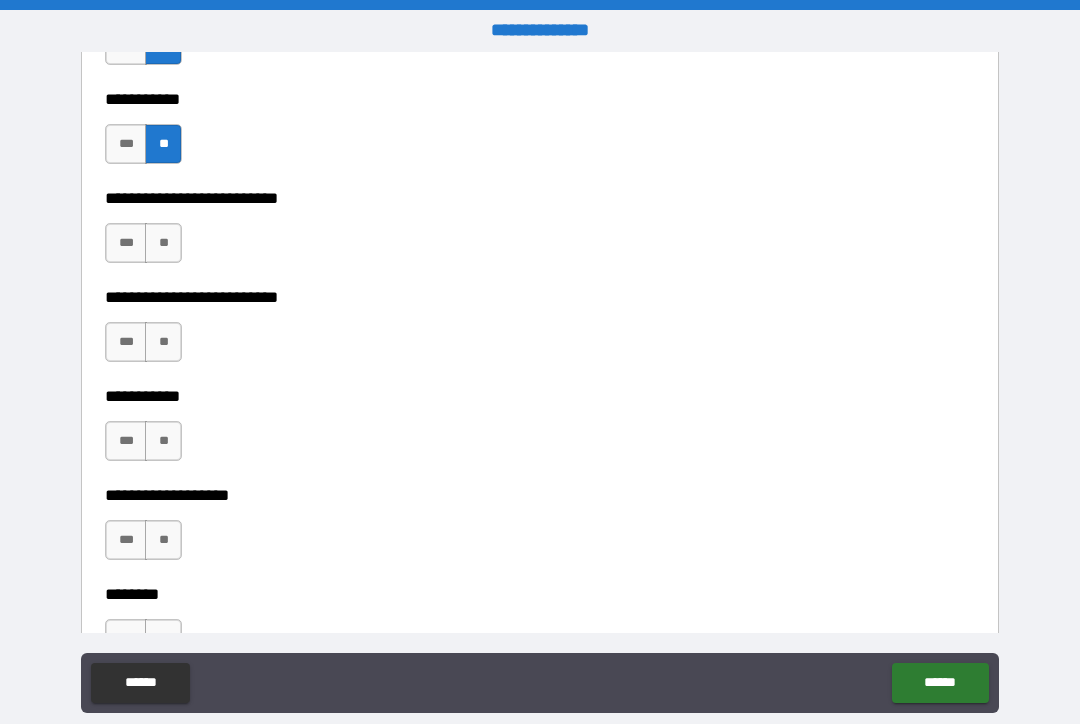 scroll, scrollTop: 4075, scrollLeft: 0, axis: vertical 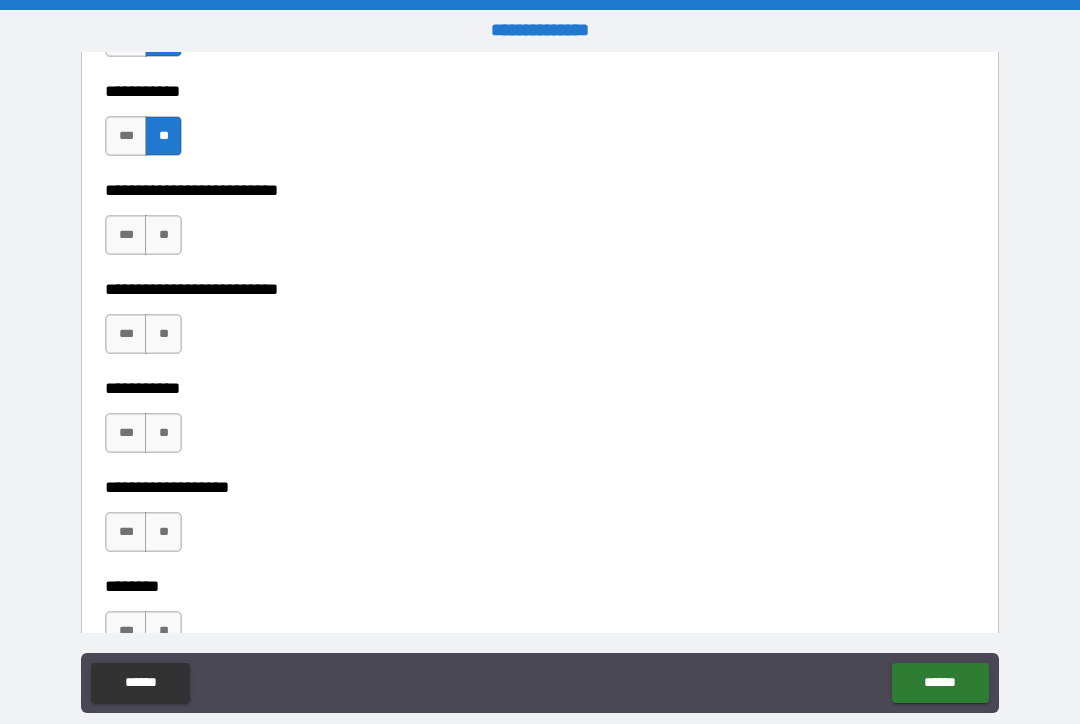 click on "***" at bounding box center [126, 235] 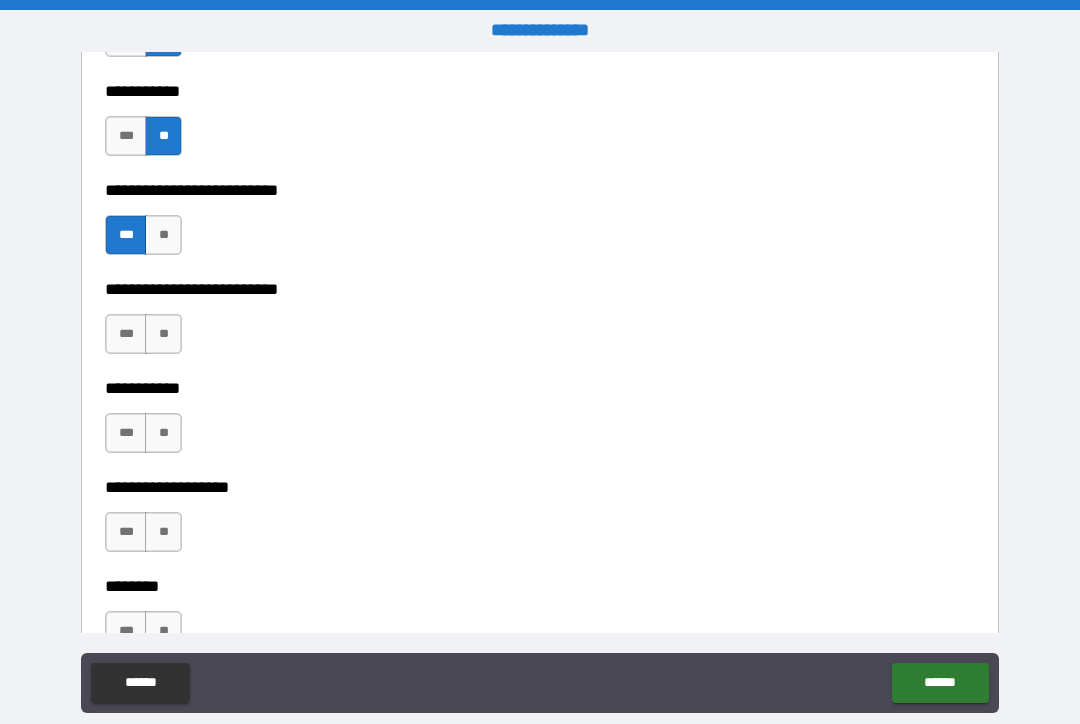 click on "**" at bounding box center (163, 334) 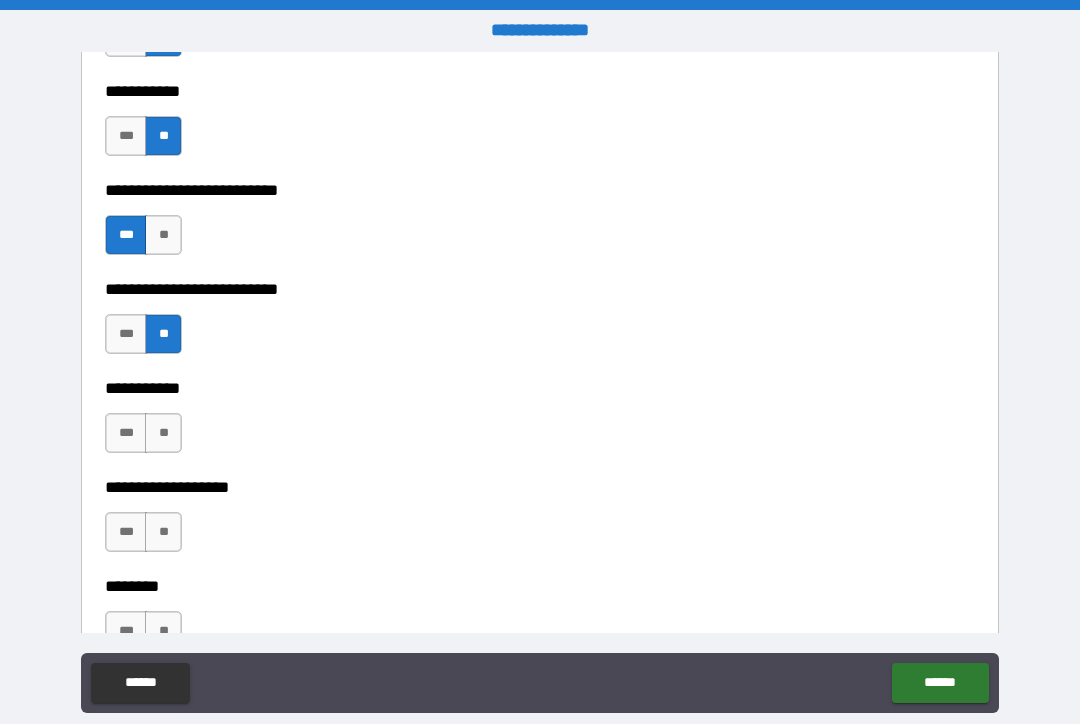 click on "**" at bounding box center [163, 433] 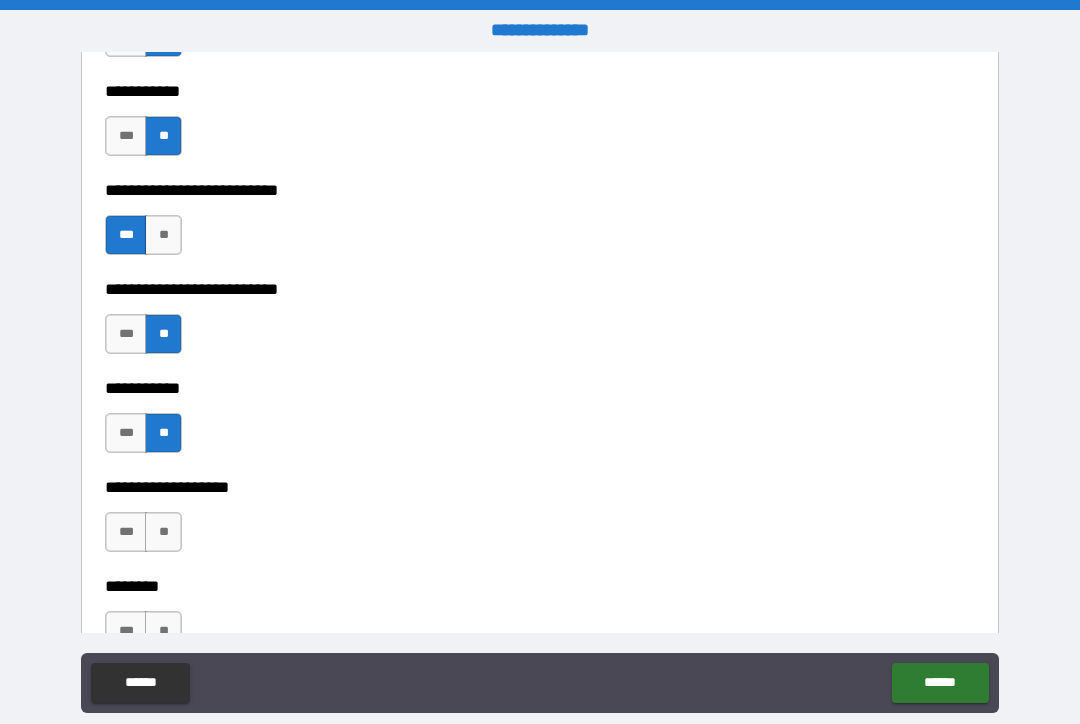 click on "***" at bounding box center (126, 532) 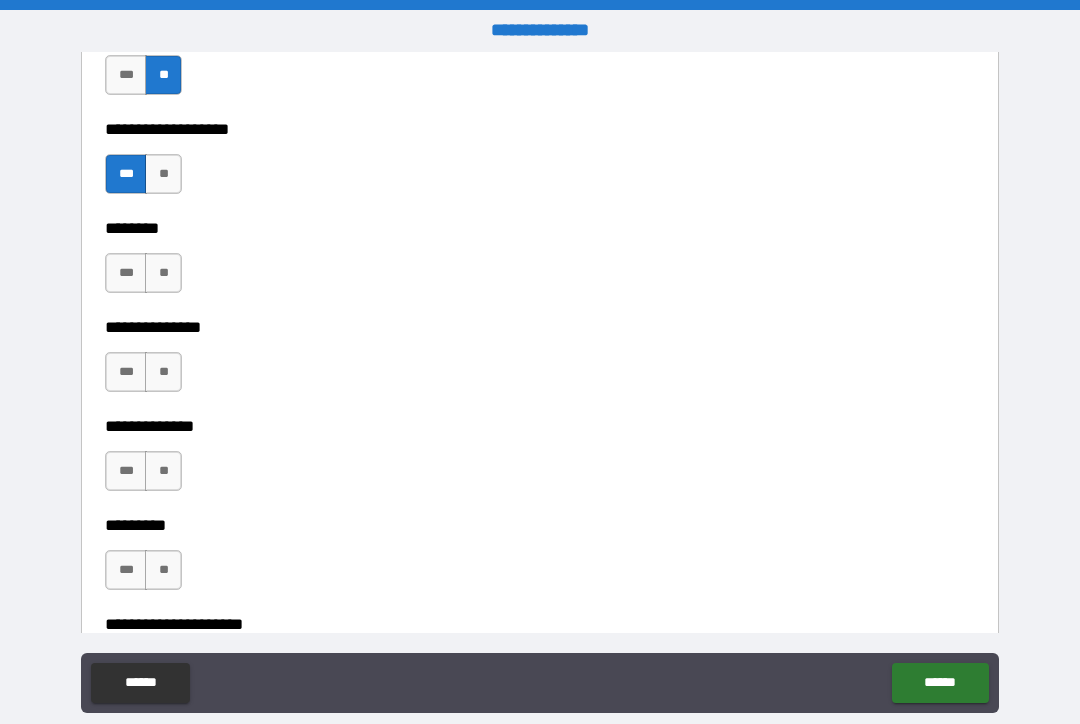 scroll, scrollTop: 4434, scrollLeft: 0, axis: vertical 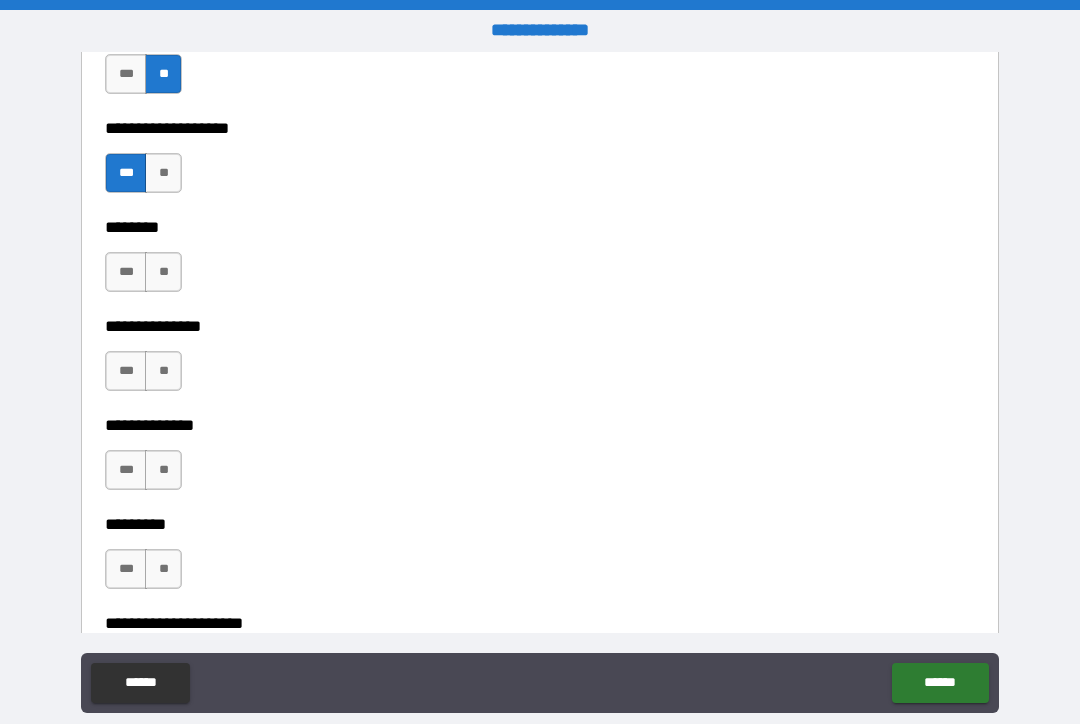 click on "**" at bounding box center [163, 272] 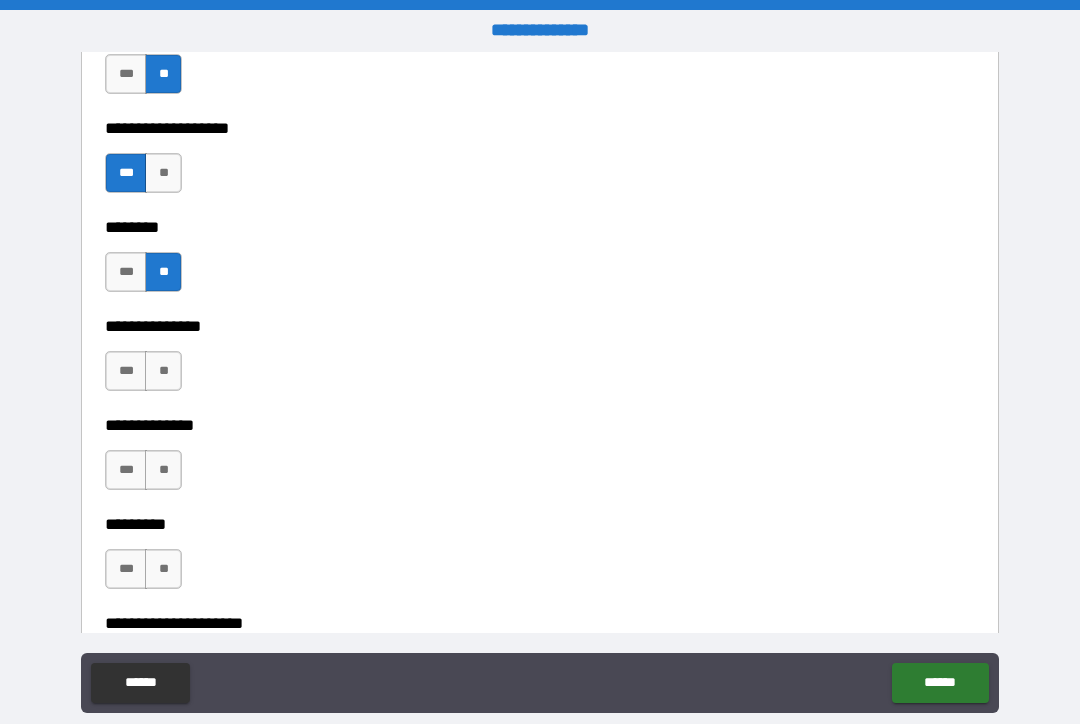 click on "**" at bounding box center (163, 371) 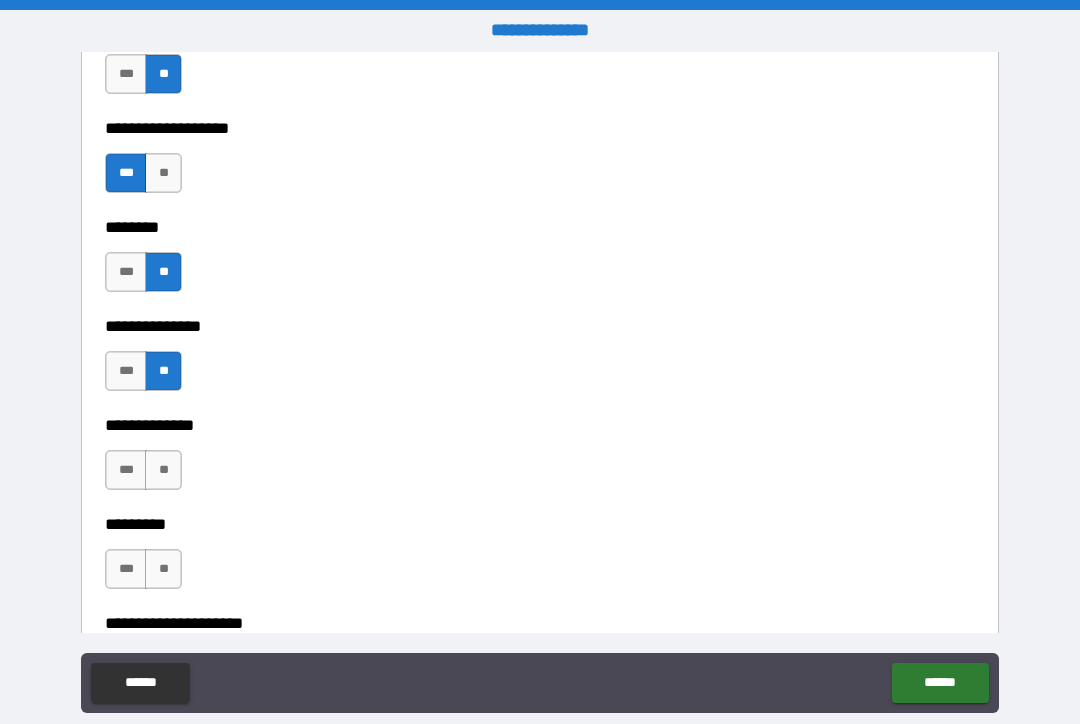 click on "***" at bounding box center (126, 470) 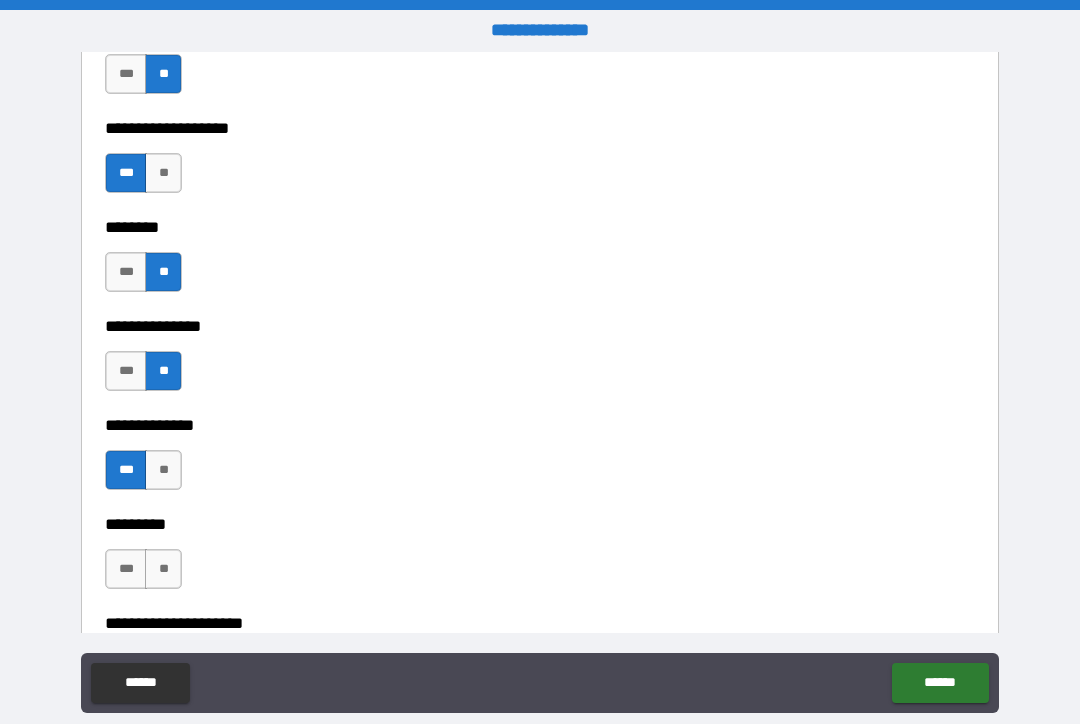 click on "**" at bounding box center (163, 569) 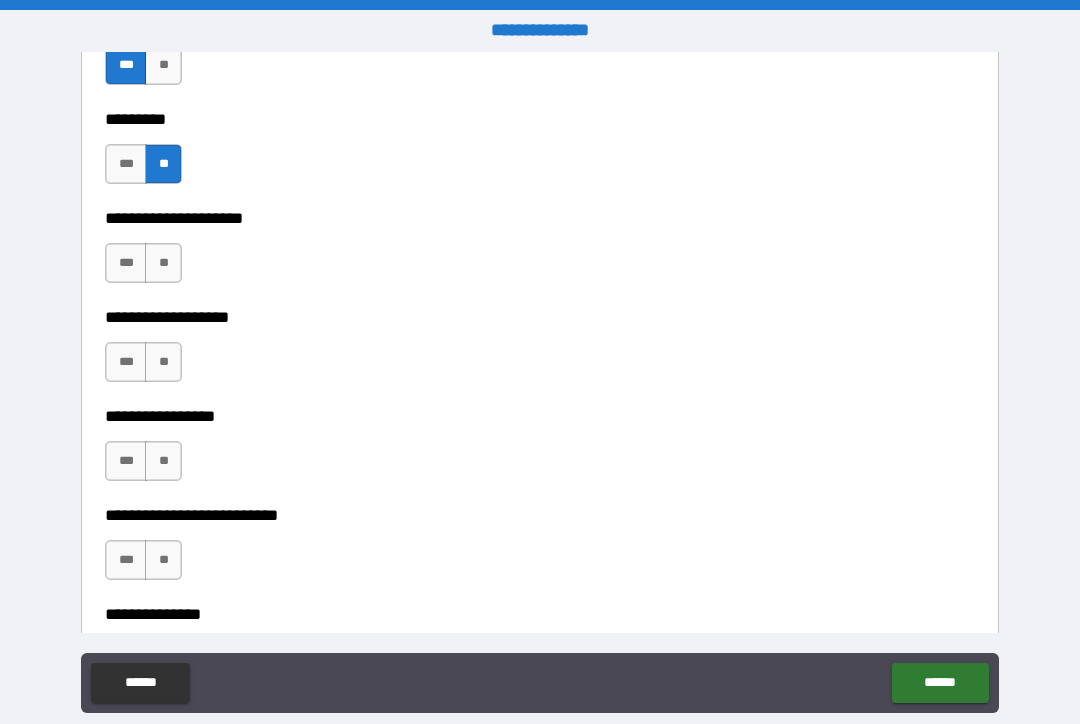scroll, scrollTop: 4841, scrollLeft: 0, axis: vertical 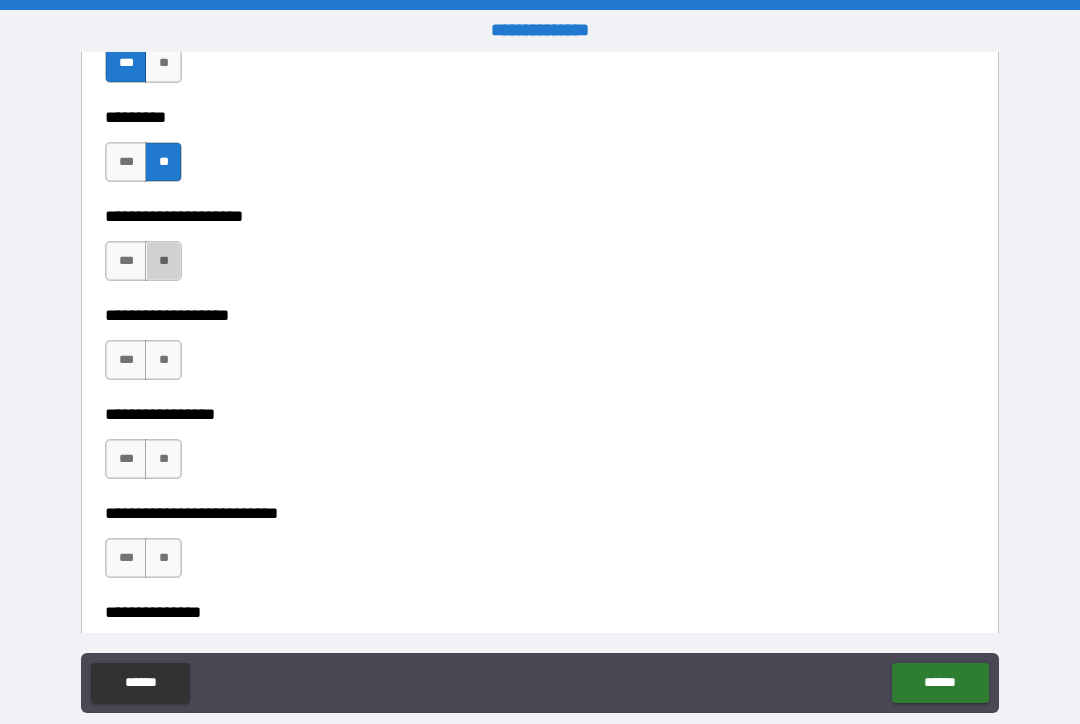 click on "**" at bounding box center (163, 261) 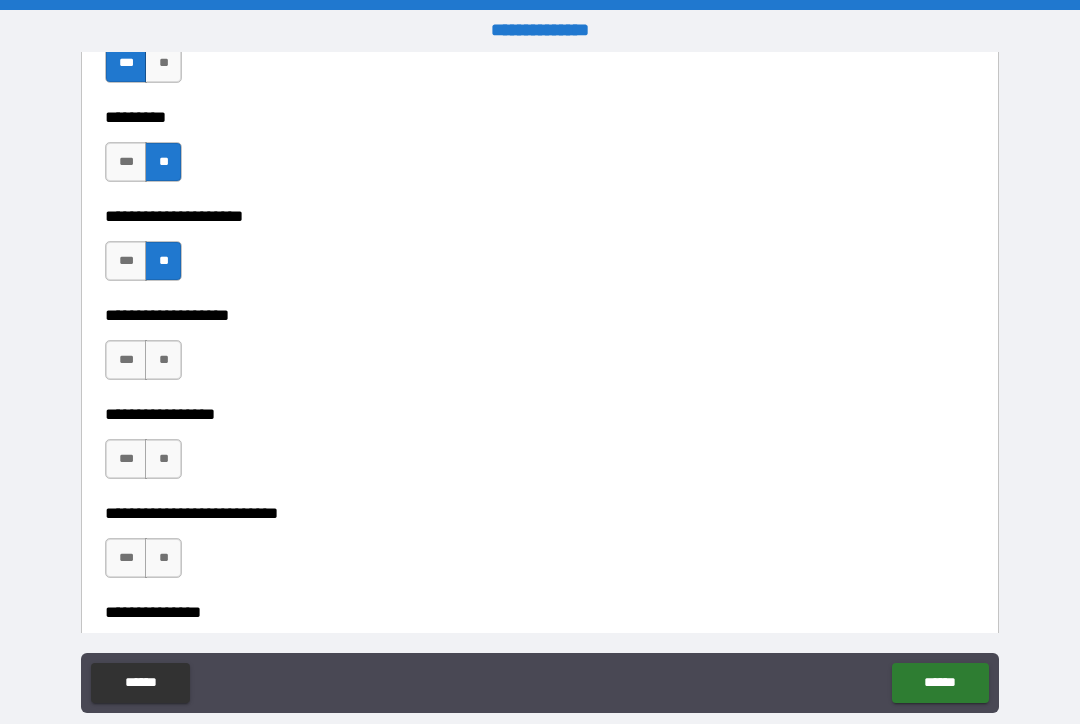 click on "**" at bounding box center [163, 360] 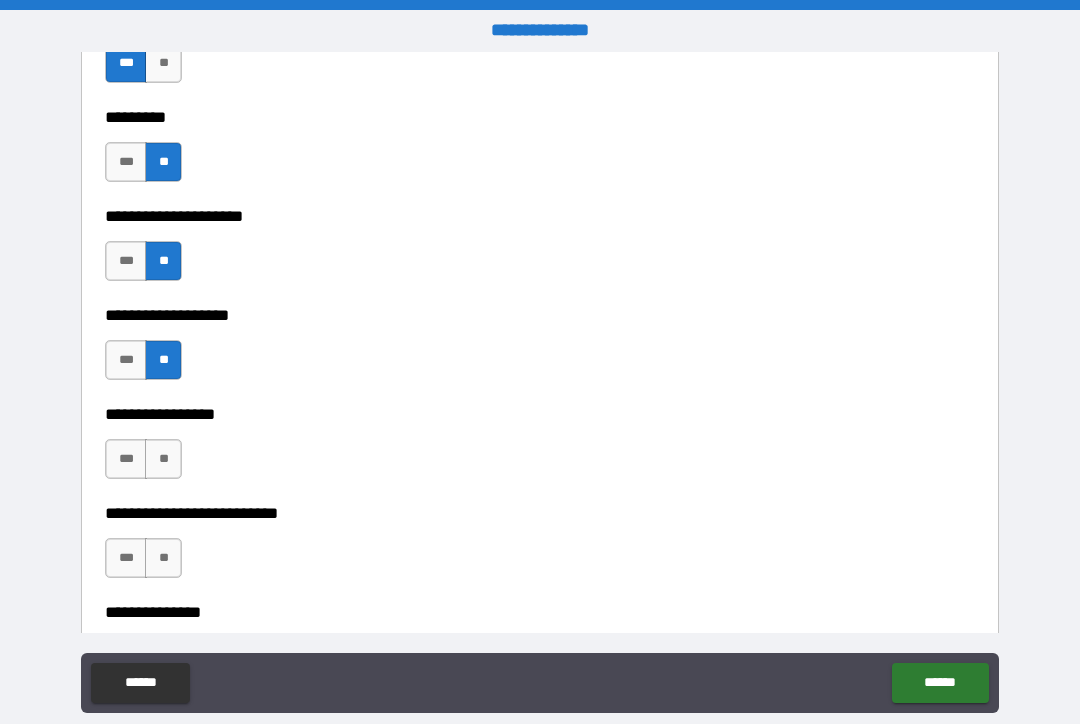 click on "**" at bounding box center (163, 459) 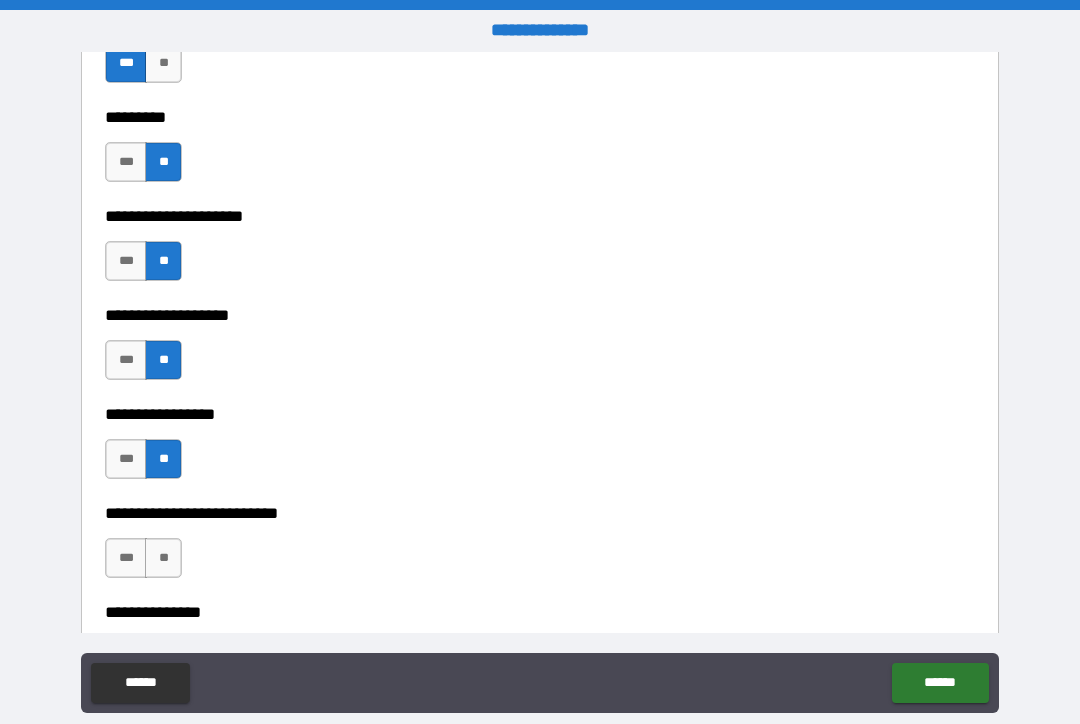 click on "**" at bounding box center [163, 558] 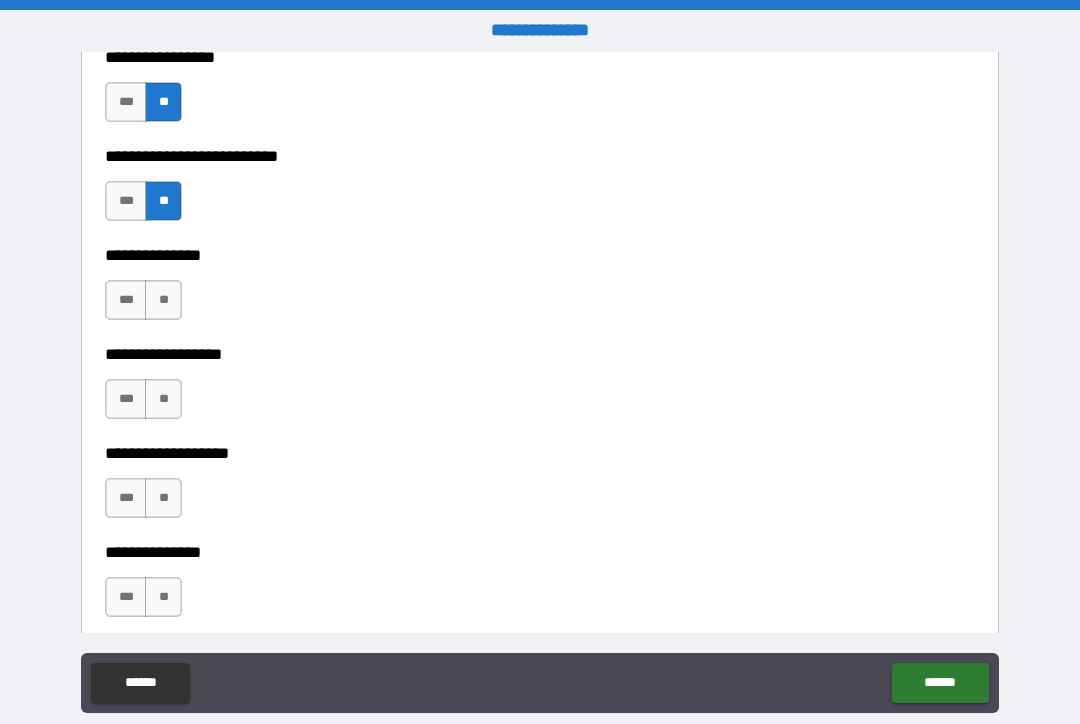 scroll, scrollTop: 5227, scrollLeft: 0, axis: vertical 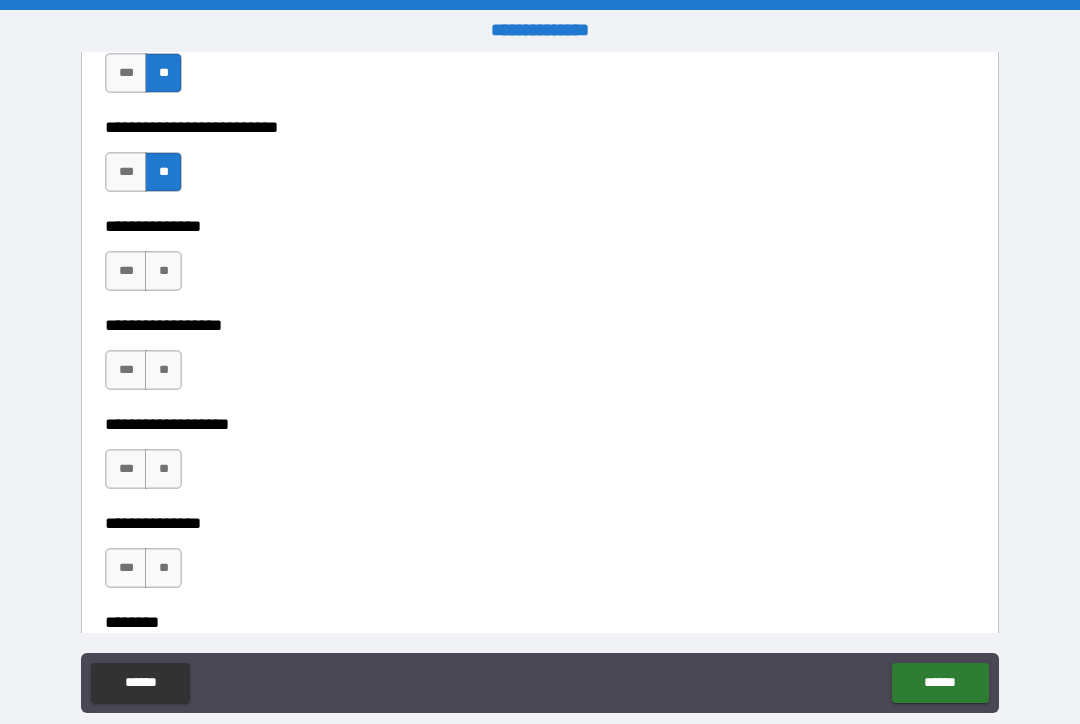 click on "***" at bounding box center (126, 271) 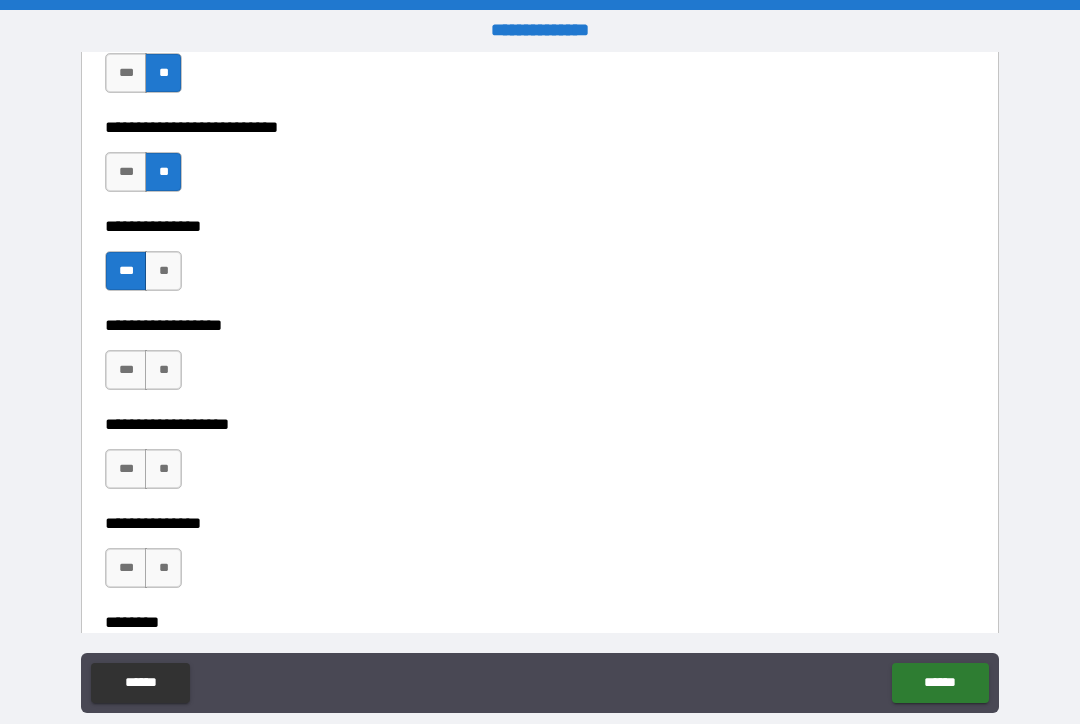 click on "**" at bounding box center (163, 370) 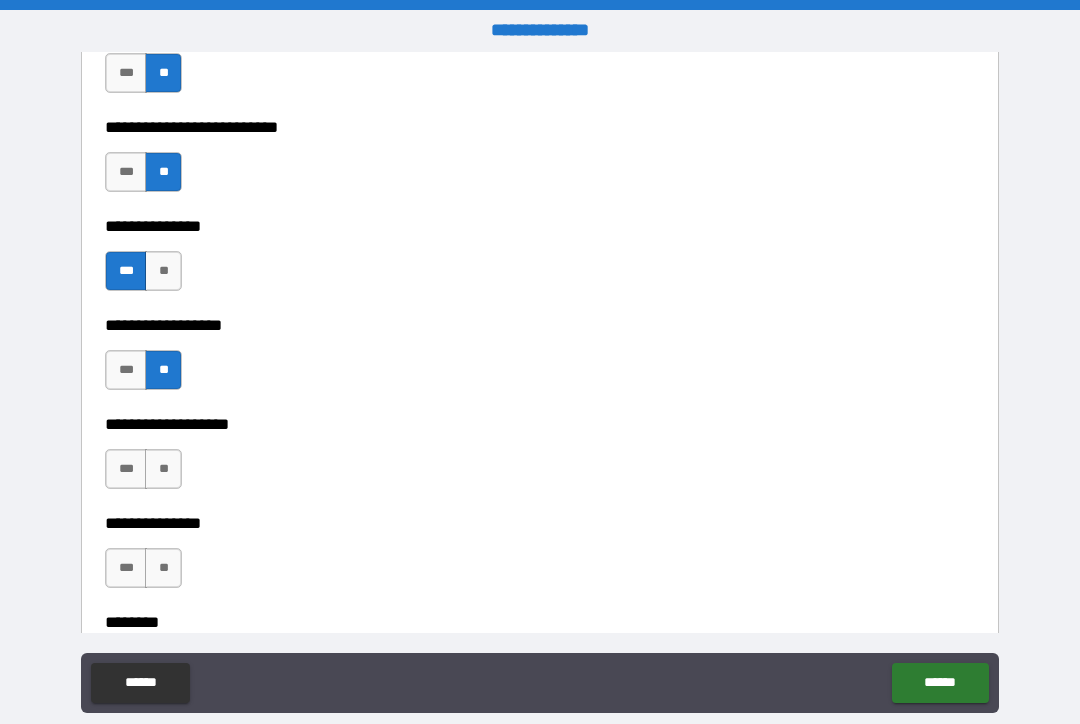 click on "**" at bounding box center [163, 469] 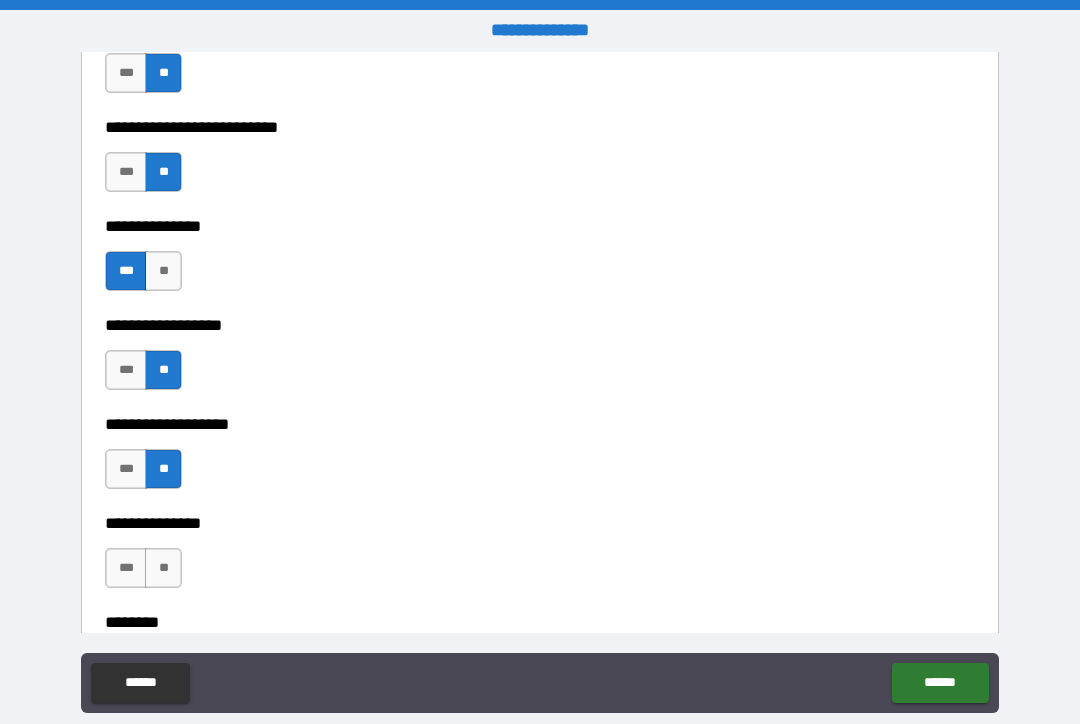 click on "**" at bounding box center (163, 568) 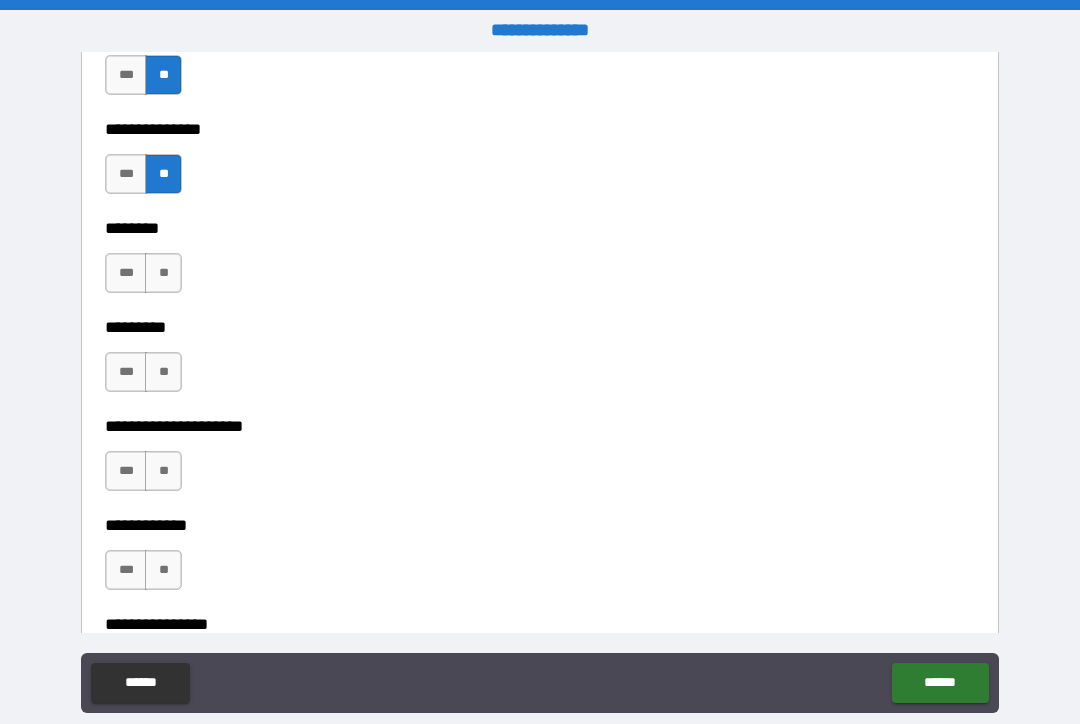 scroll, scrollTop: 5624, scrollLeft: 0, axis: vertical 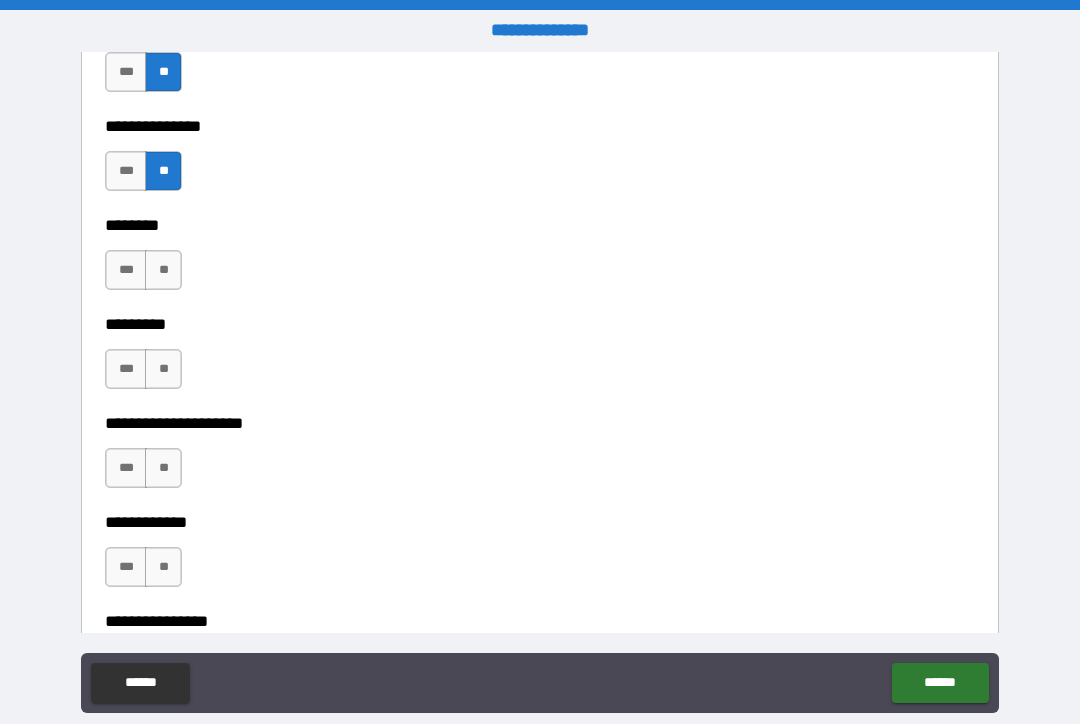 click on "**" at bounding box center (163, 270) 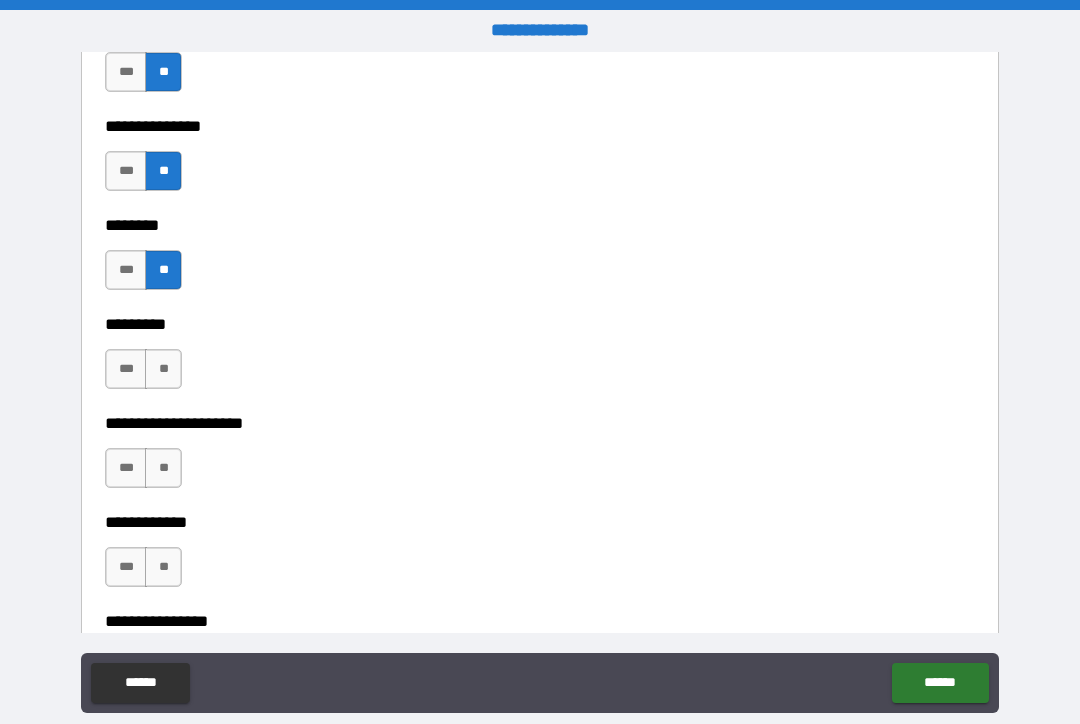click on "**" at bounding box center [163, 369] 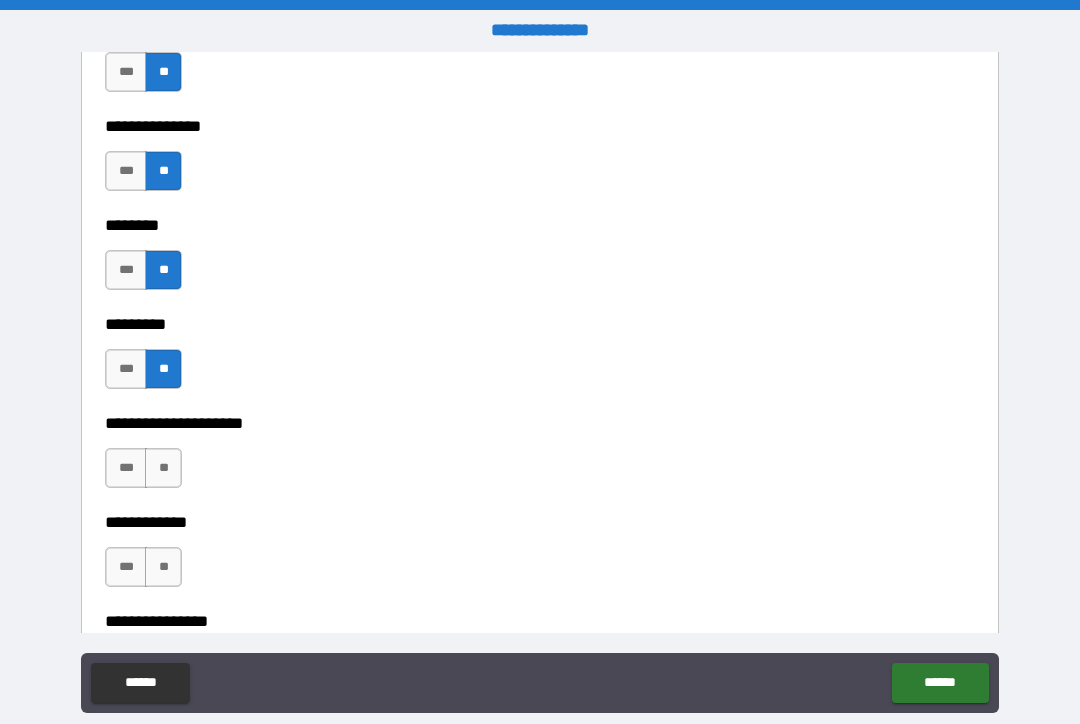 click on "**" at bounding box center [163, 468] 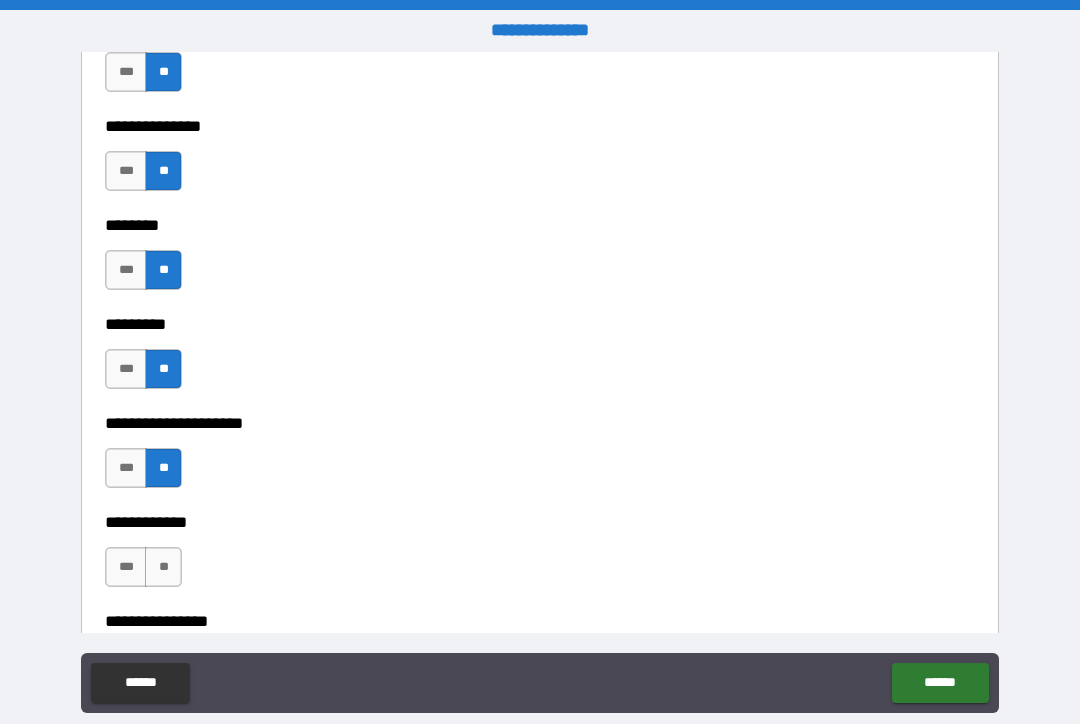 click on "**" at bounding box center (163, 567) 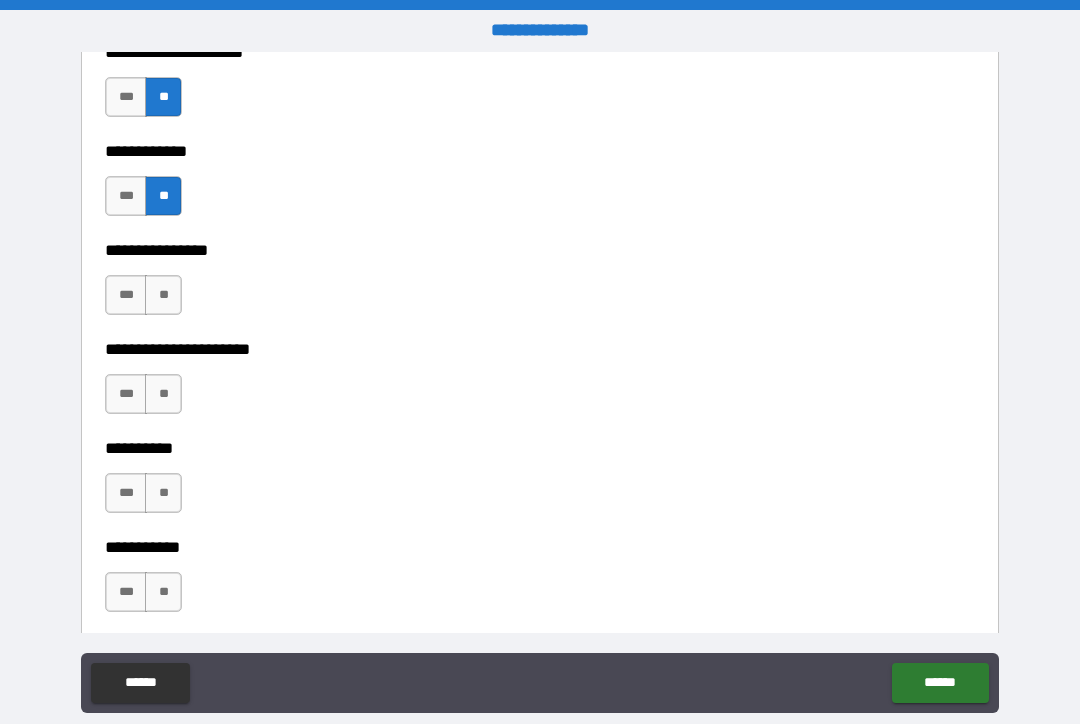 scroll, scrollTop: 6014, scrollLeft: 0, axis: vertical 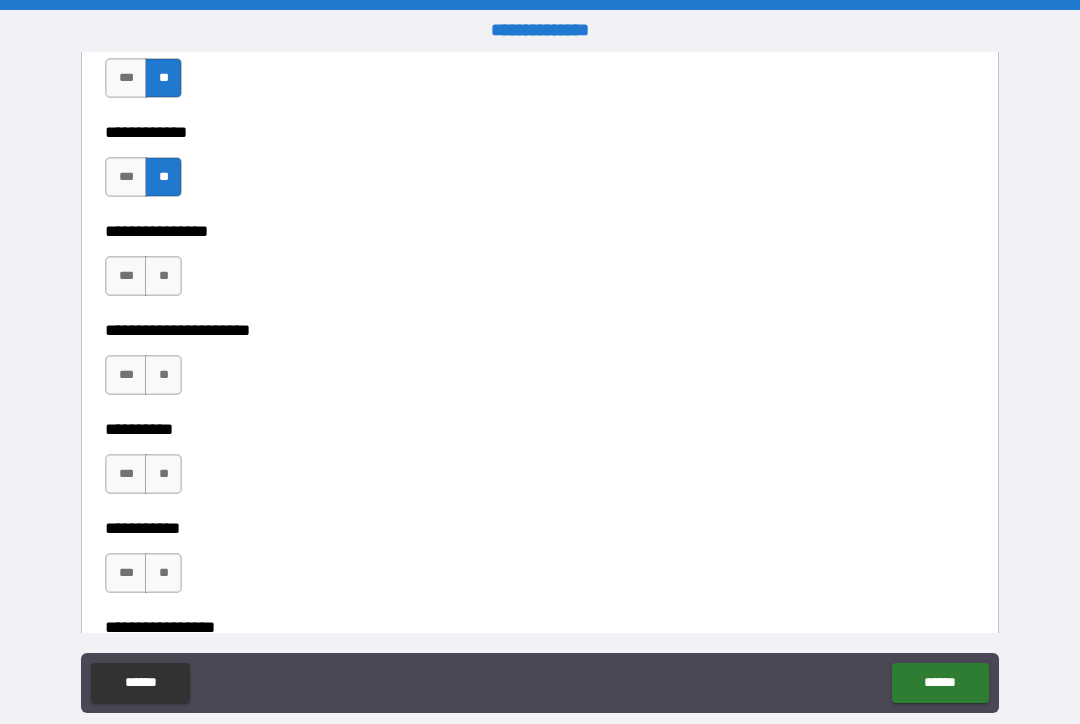 click on "**" at bounding box center [163, 276] 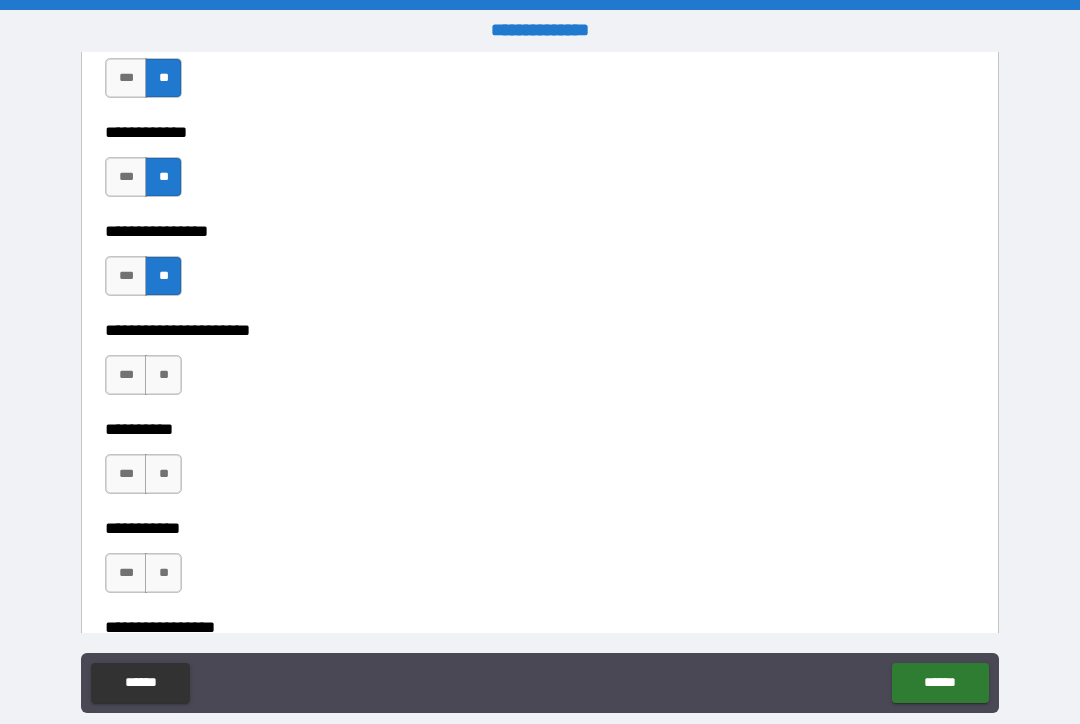 click on "**" at bounding box center [163, 375] 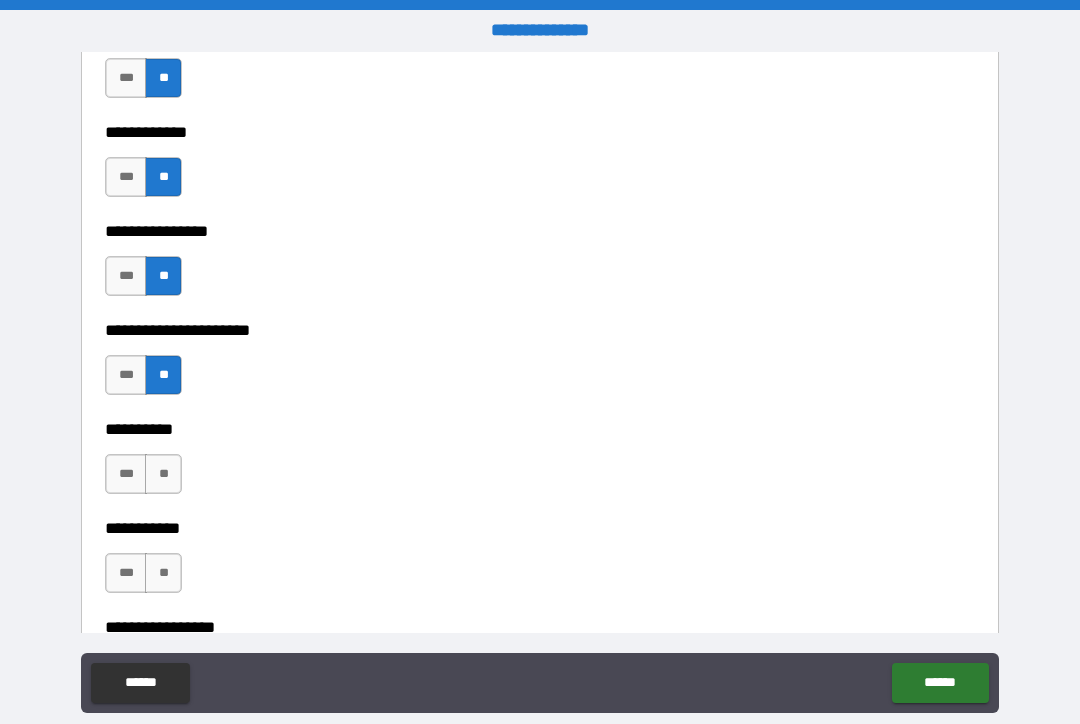 click on "**" at bounding box center (163, 474) 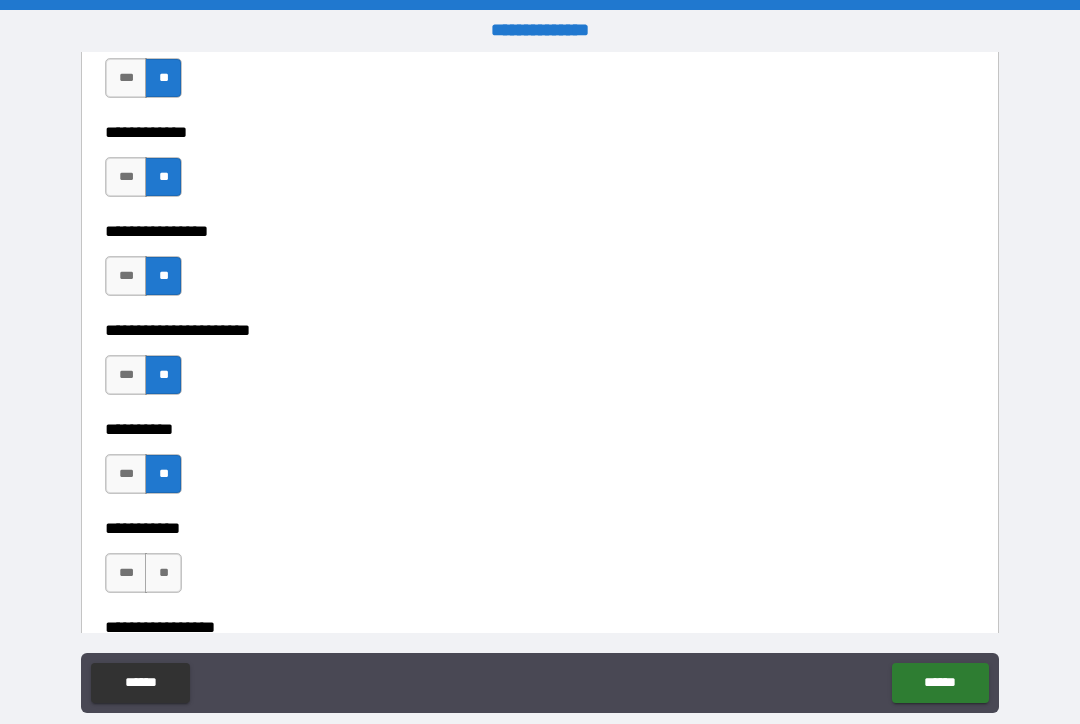 click on "**" at bounding box center [163, 573] 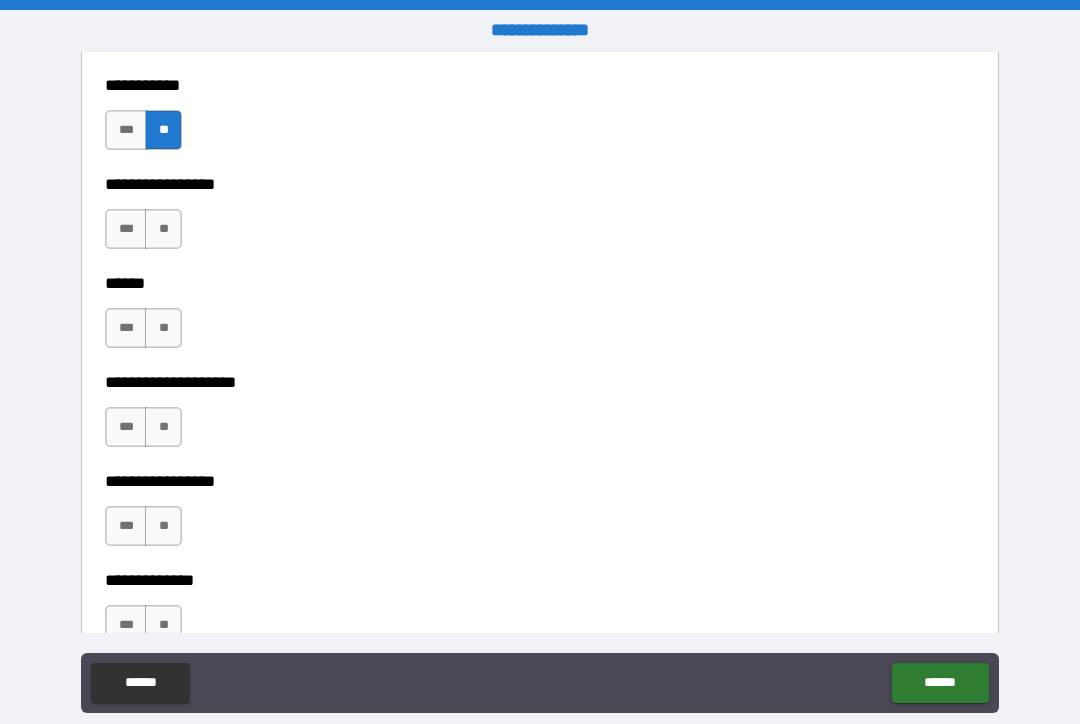 scroll, scrollTop: 6458, scrollLeft: 0, axis: vertical 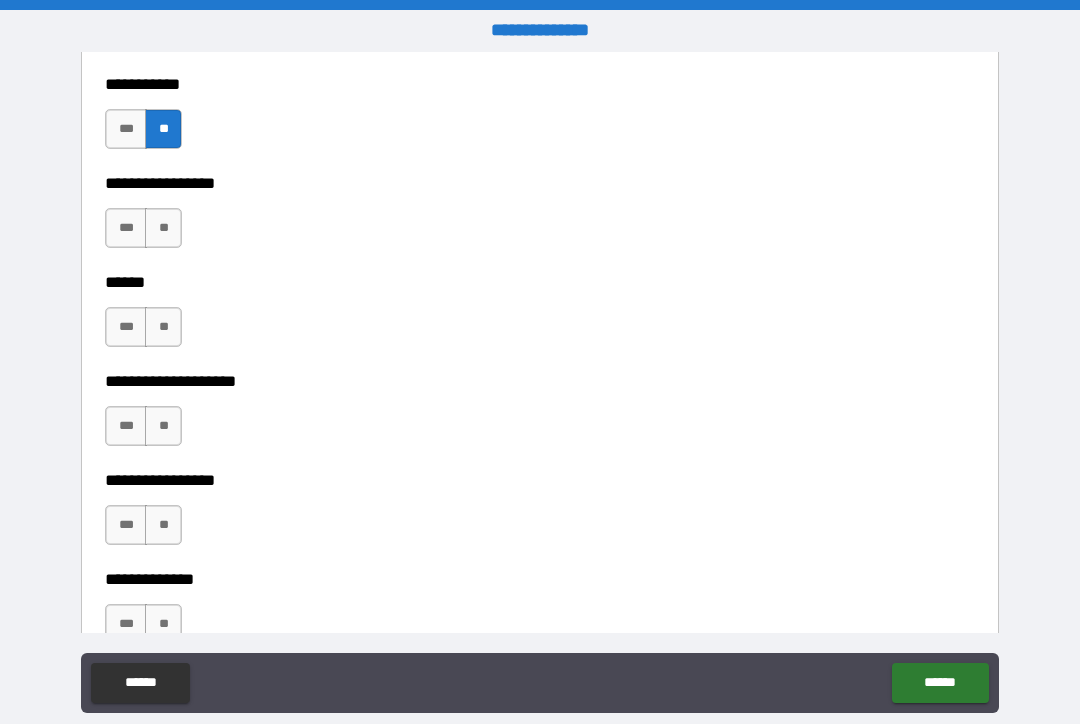 click on "**" at bounding box center (163, 228) 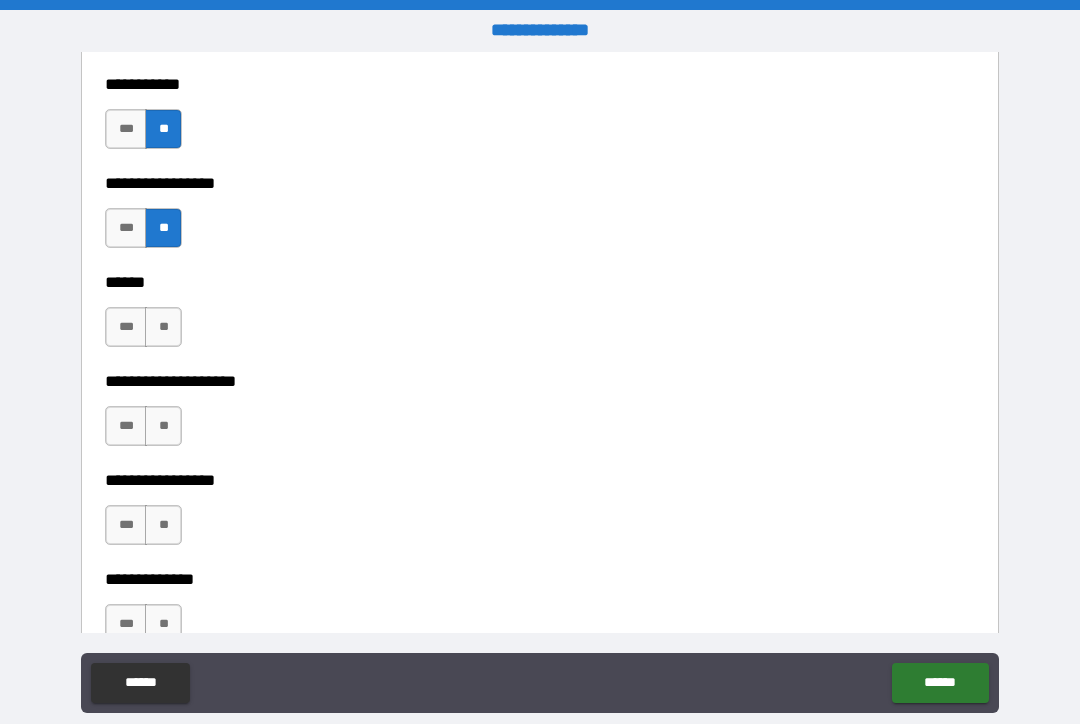 click on "**" at bounding box center [163, 327] 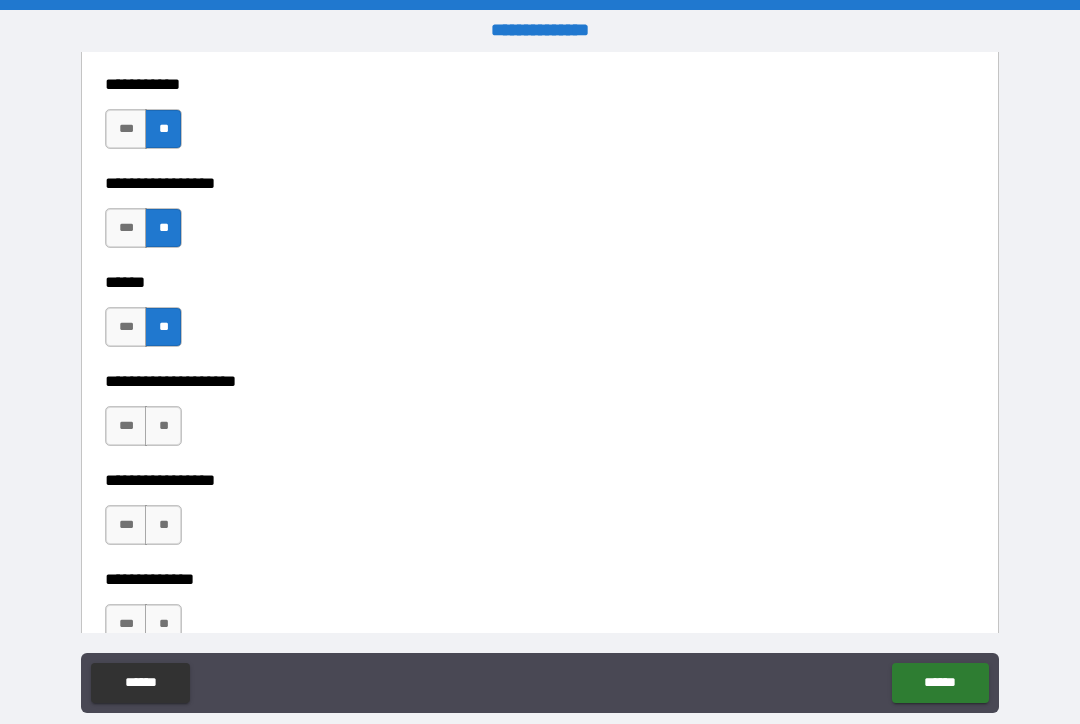 click on "***" at bounding box center (126, 426) 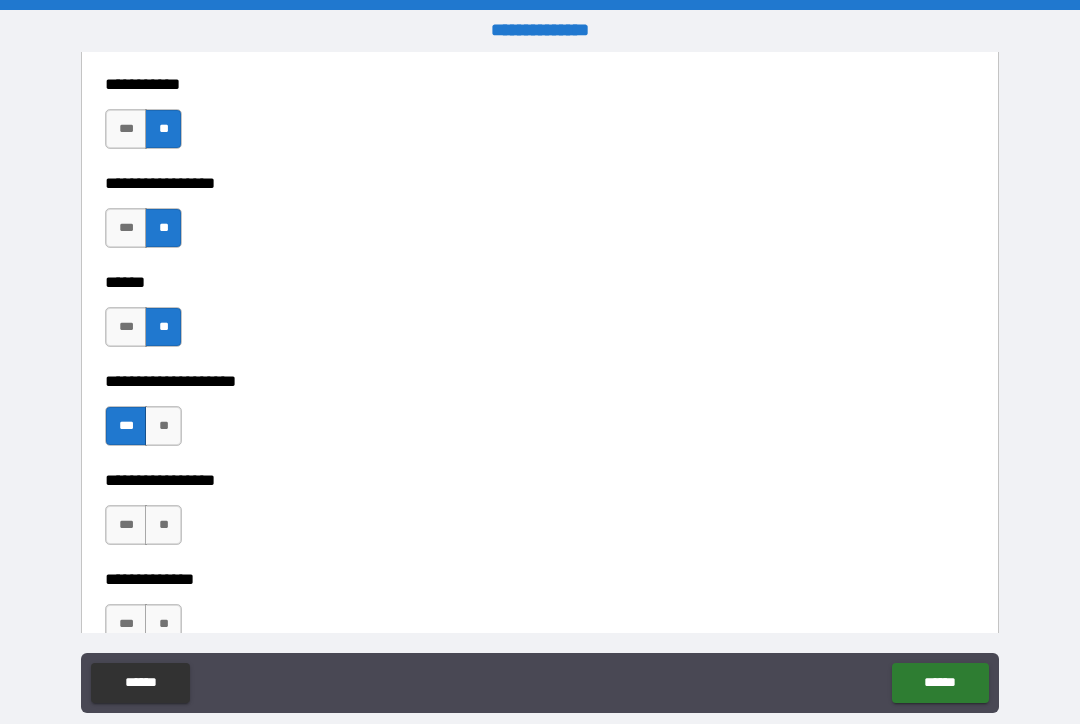 click on "**" at bounding box center (163, 525) 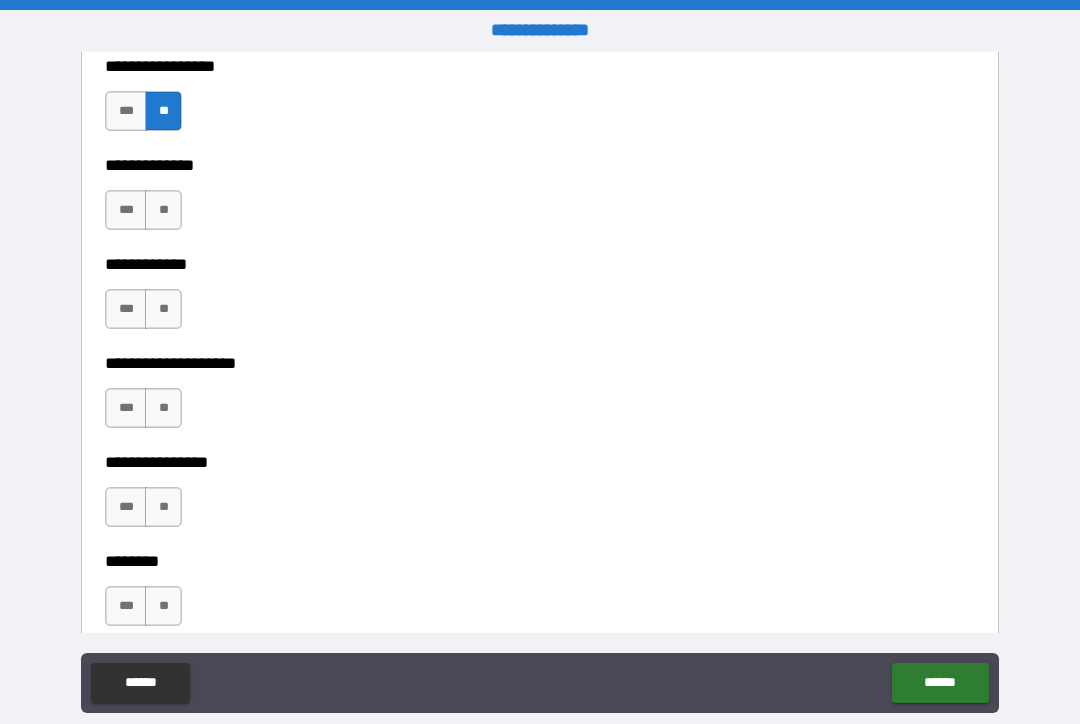 scroll, scrollTop: 6875, scrollLeft: 0, axis: vertical 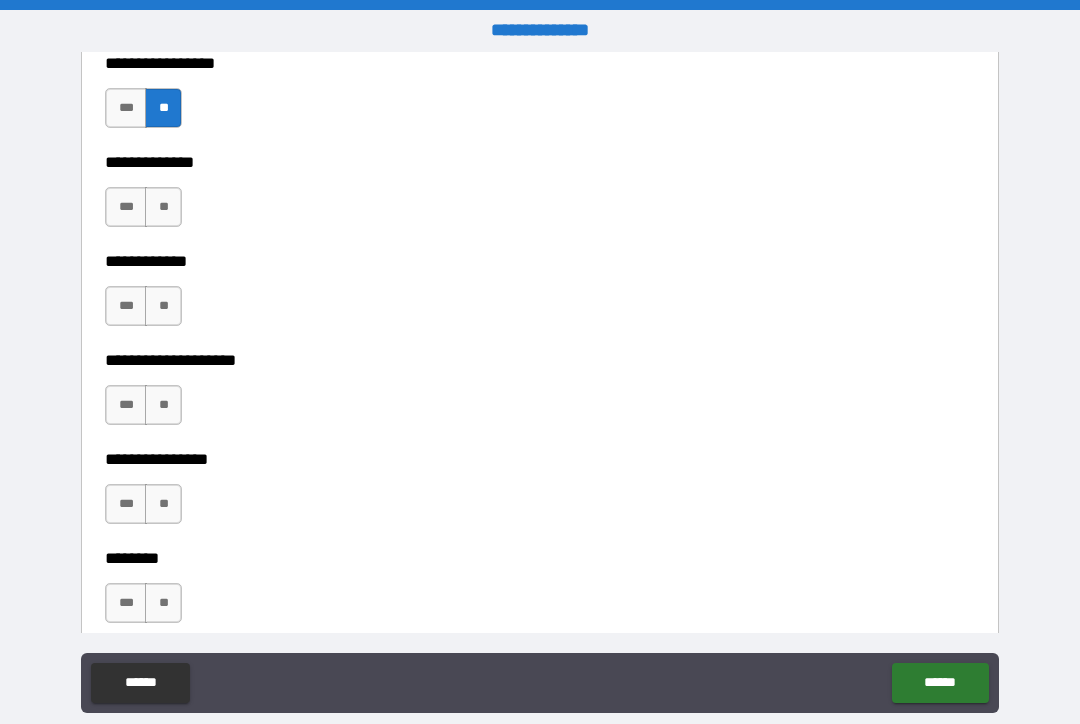 click on "***" at bounding box center [126, 108] 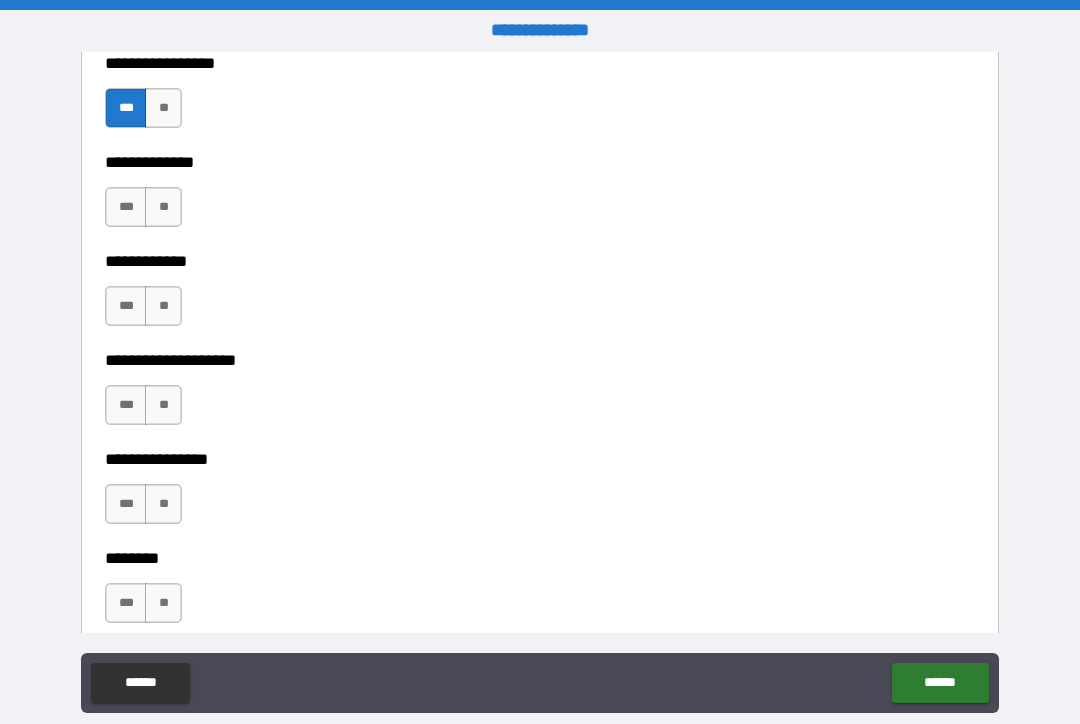 click on "**" at bounding box center (163, 207) 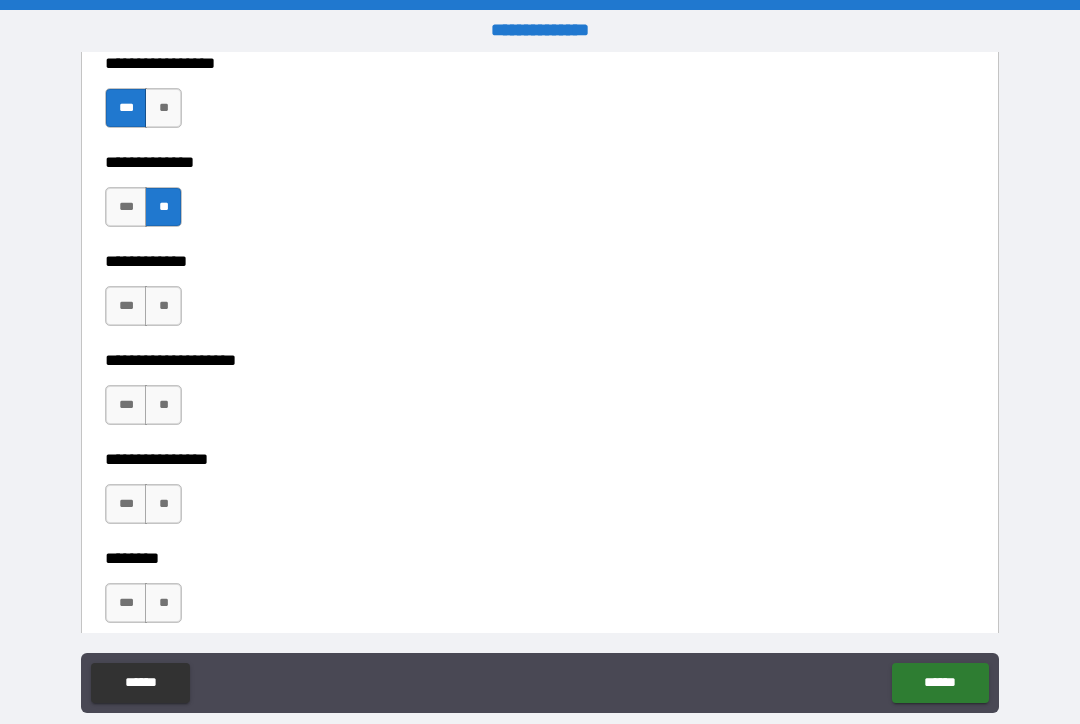 click on "**" at bounding box center (163, 306) 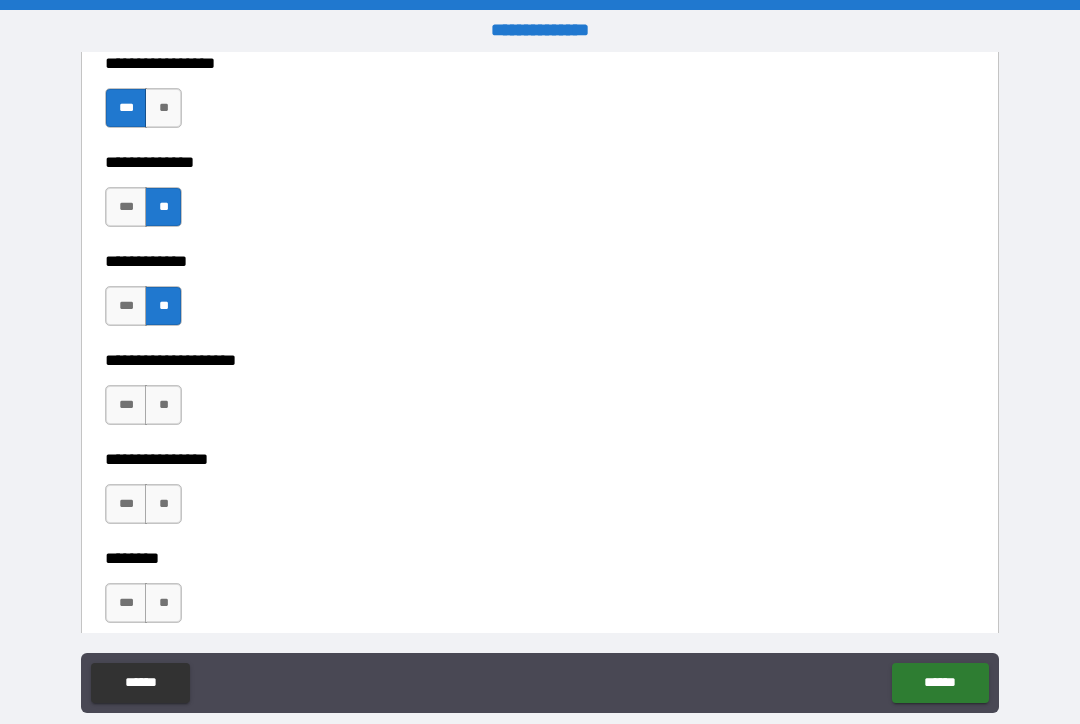 click on "**" at bounding box center (163, 405) 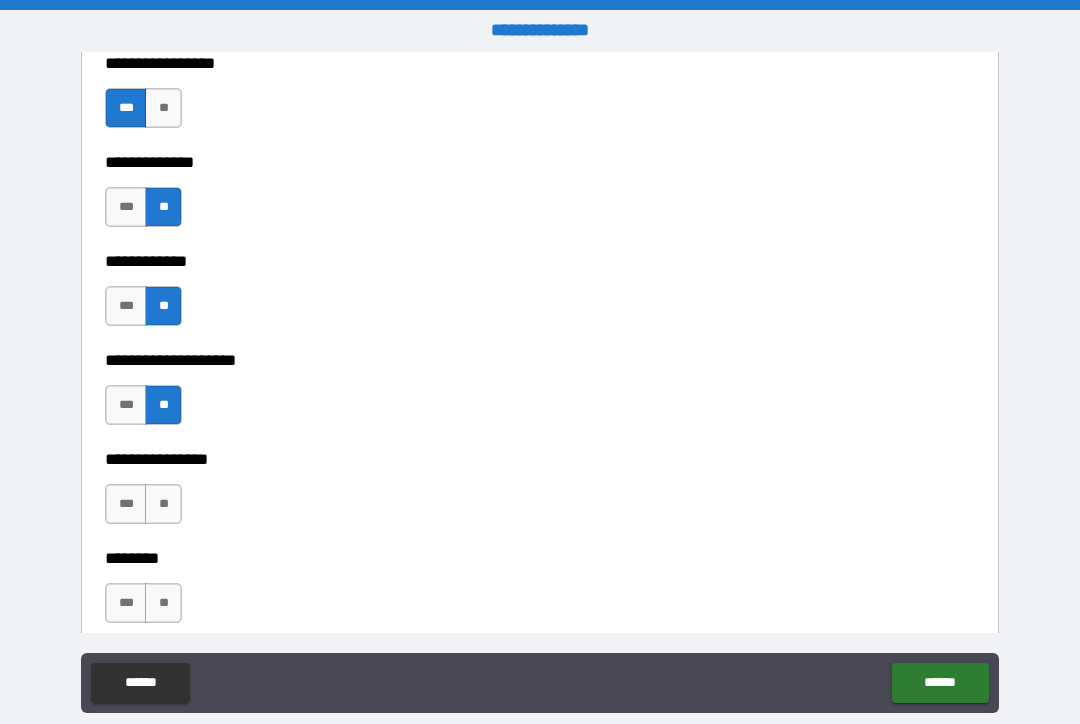 click on "***" at bounding box center (126, 504) 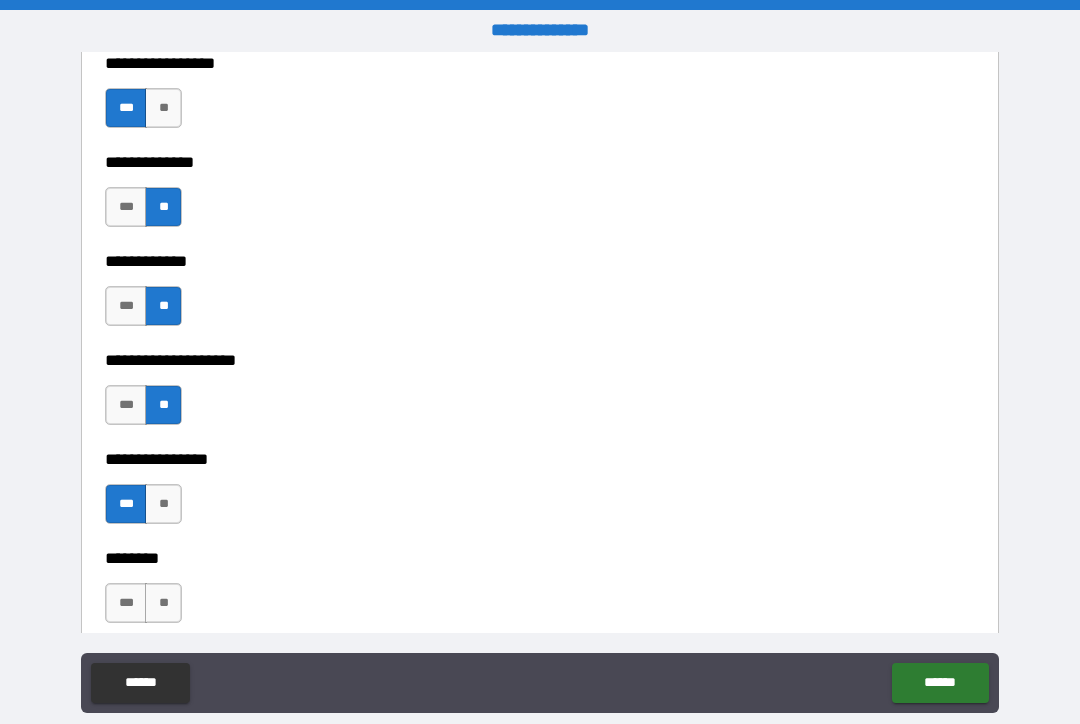 click on "**" at bounding box center (163, 603) 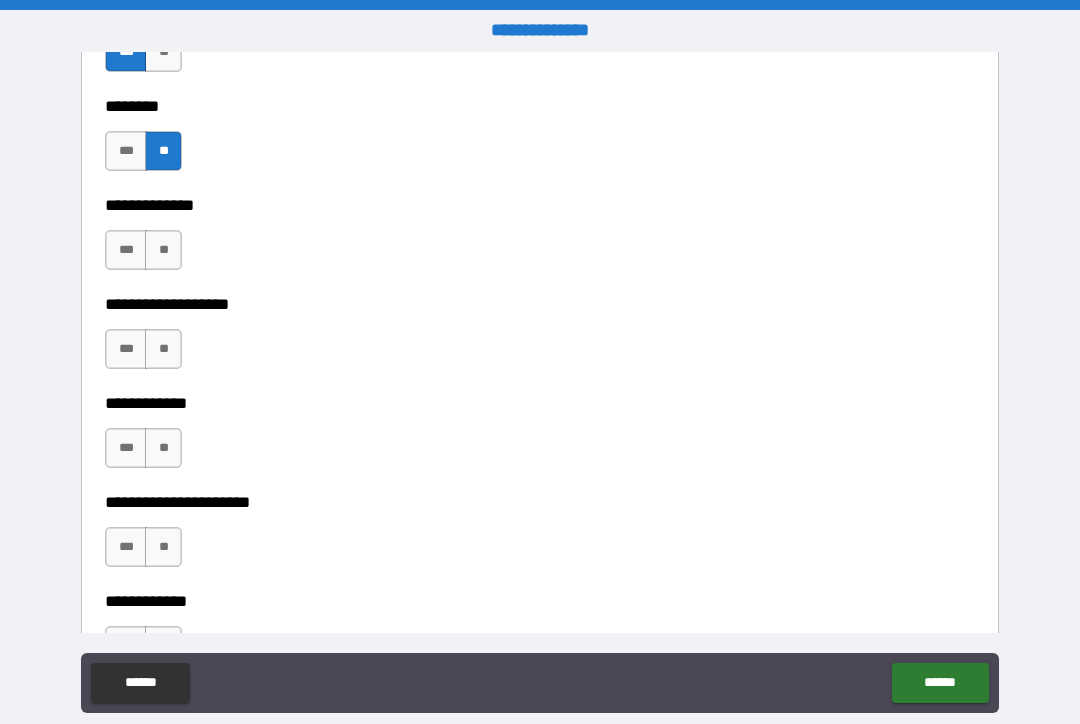 scroll, scrollTop: 7336, scrollLeft: 0, axis: vertical 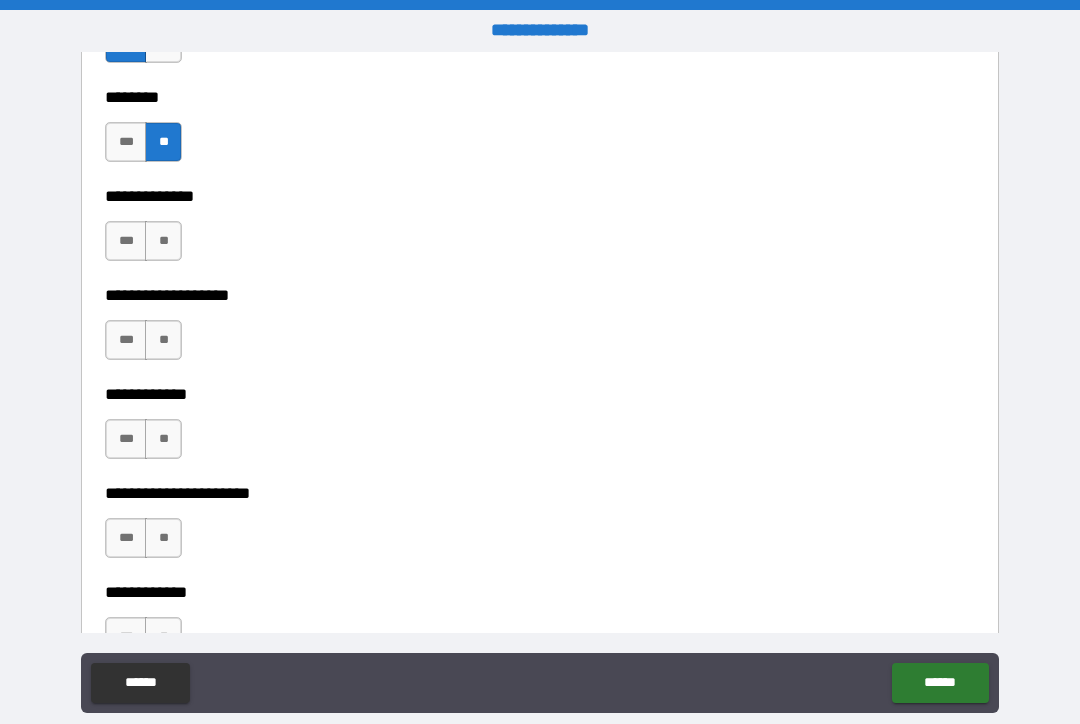 click on "**" at bounding box center (163, 241) 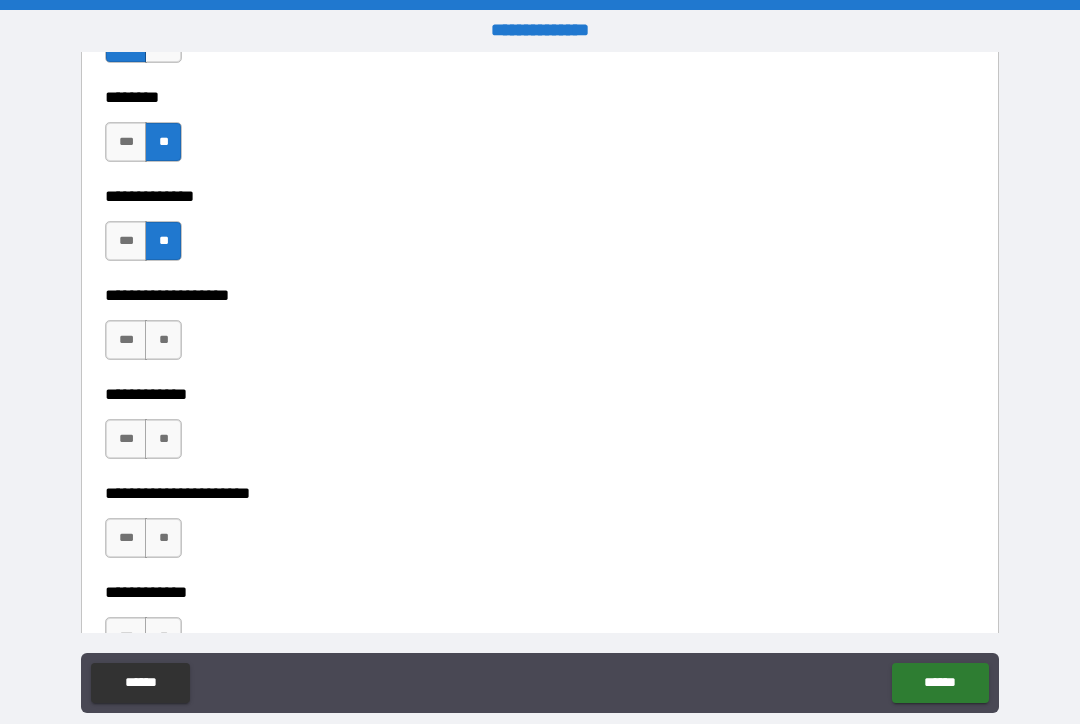click on "**" at bounding box center [163, 340] 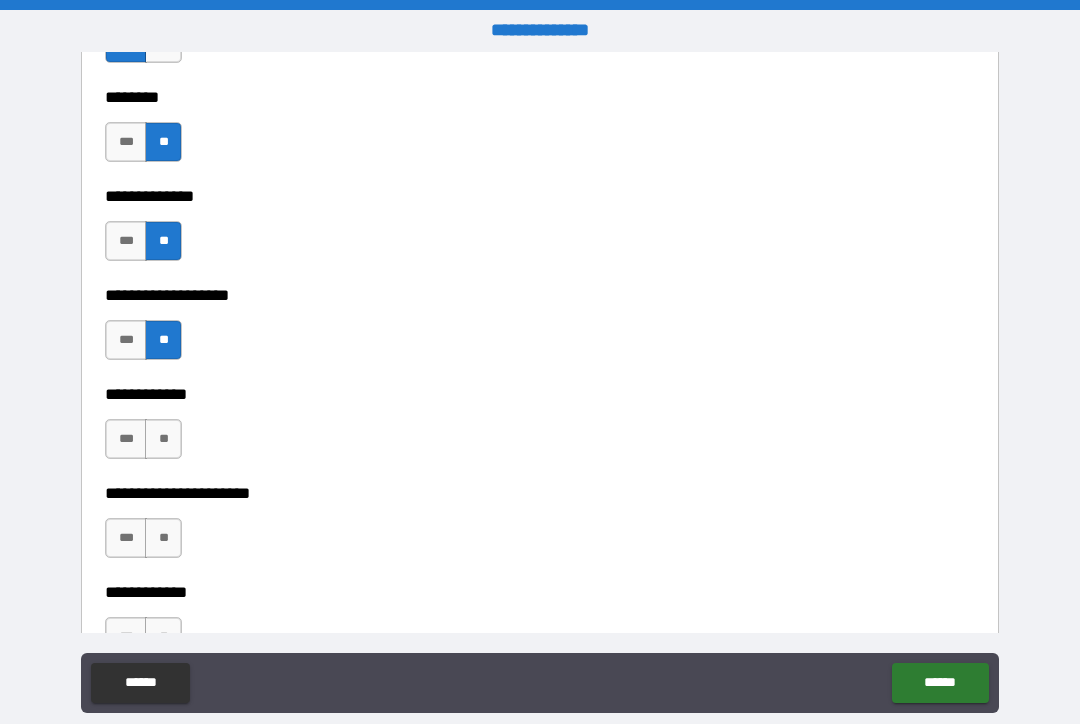 click on "**" at bounding box center (163, 439) 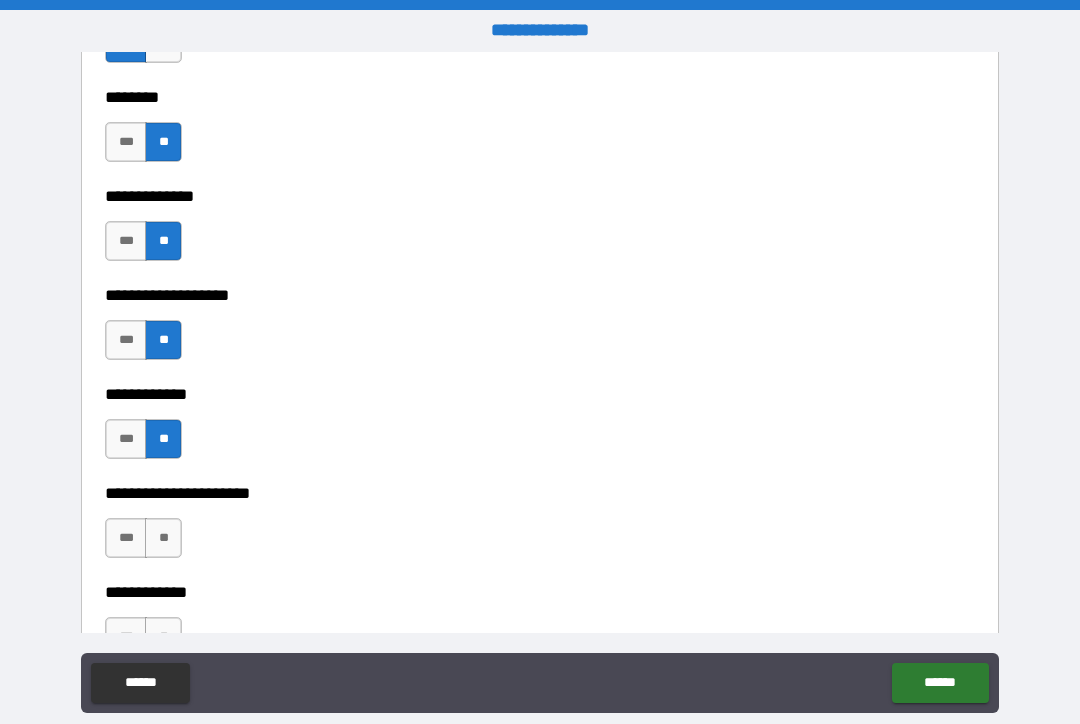 click on "***" at bounding box center [126, 439] 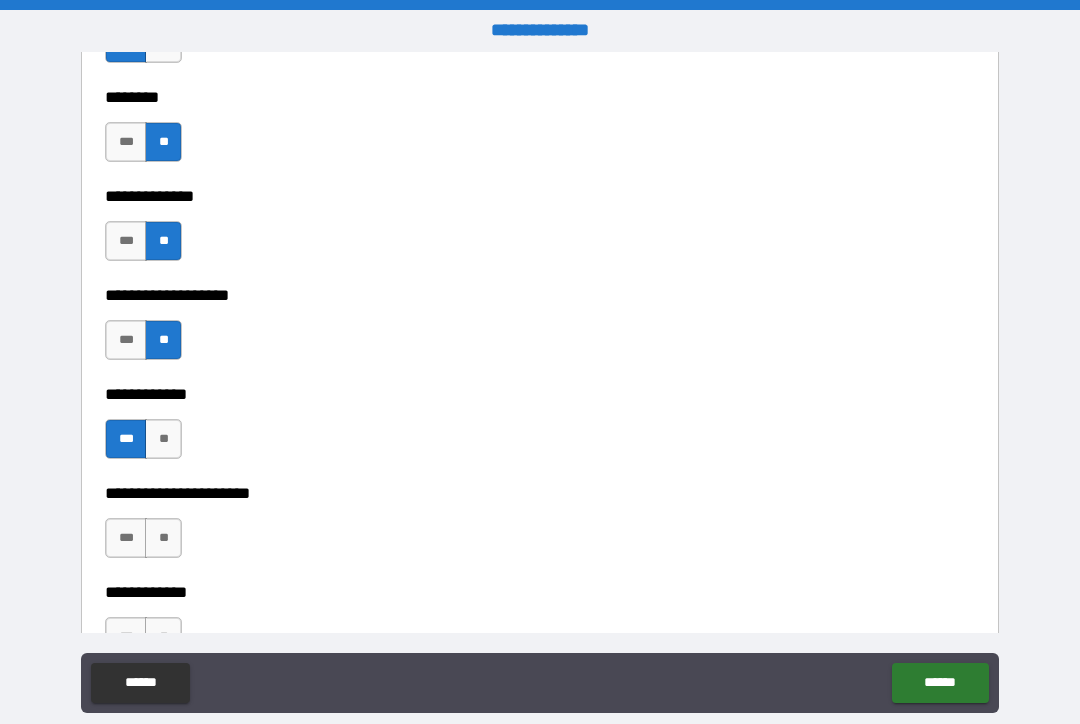 click on "**" at bounding box center (163, 538) 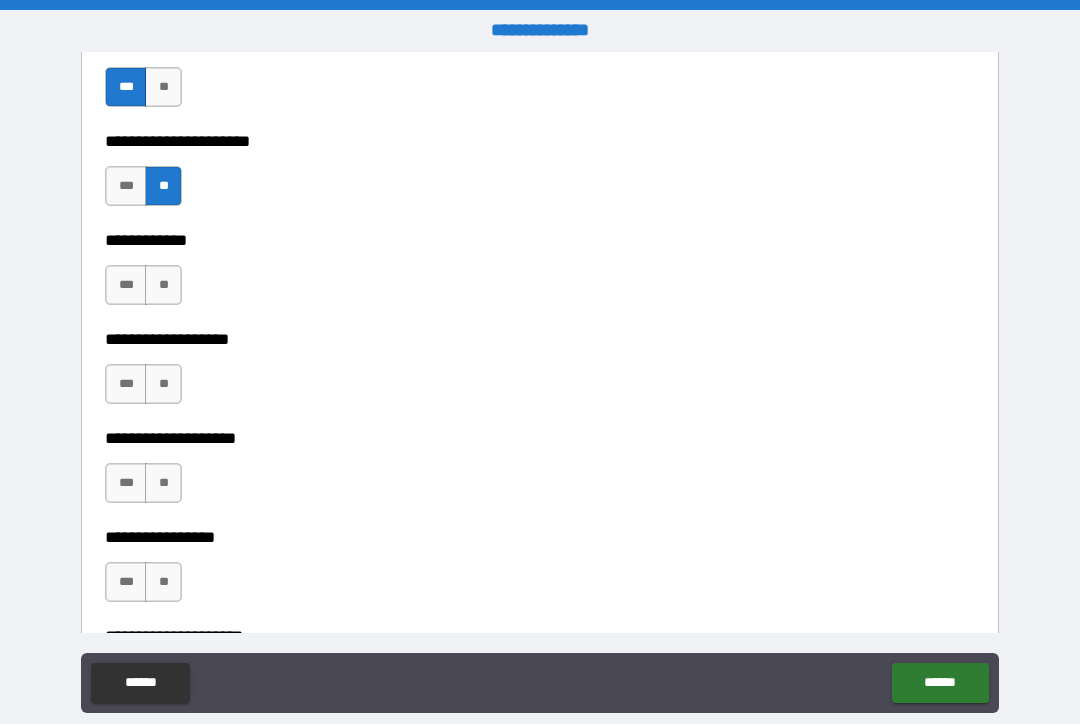 scroll, scrollTop: 7725, scrollLeft: 0, axis: vertical 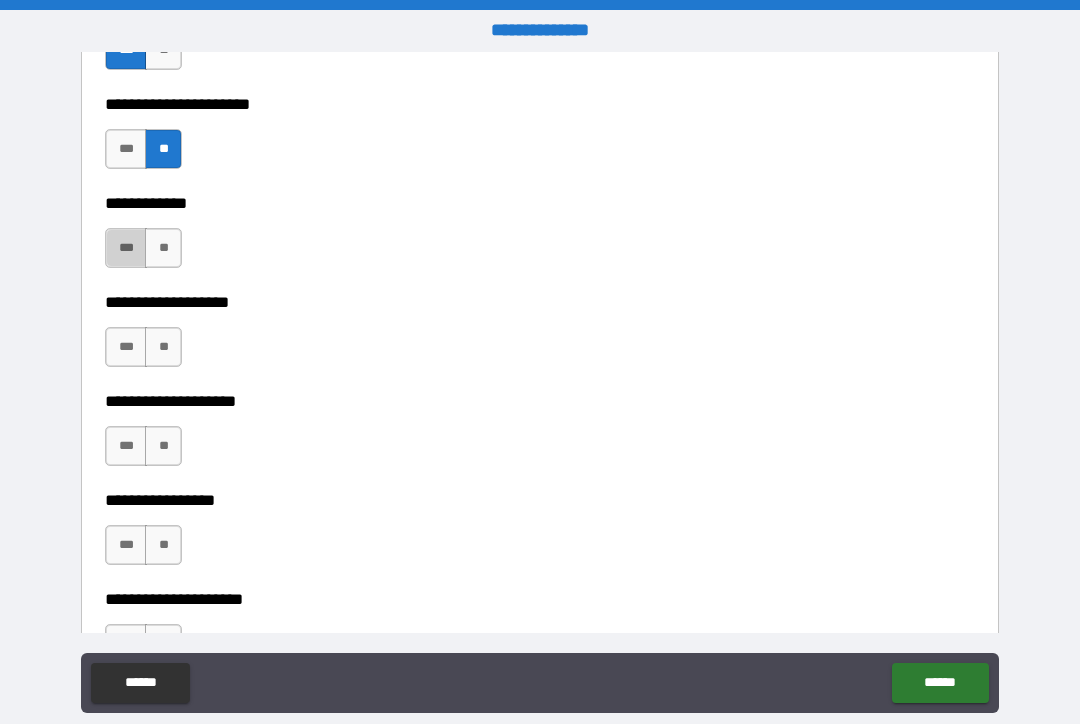 click on "***" at bounding box center [126, 248] 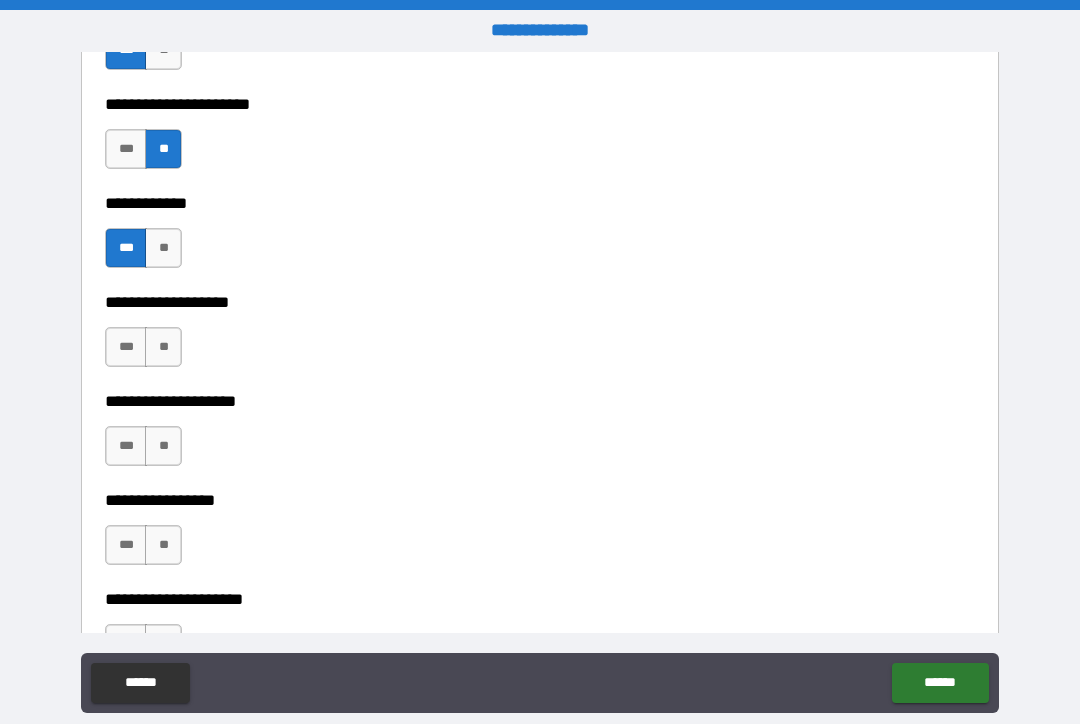 click on "***" at bounding box center [126, 347] 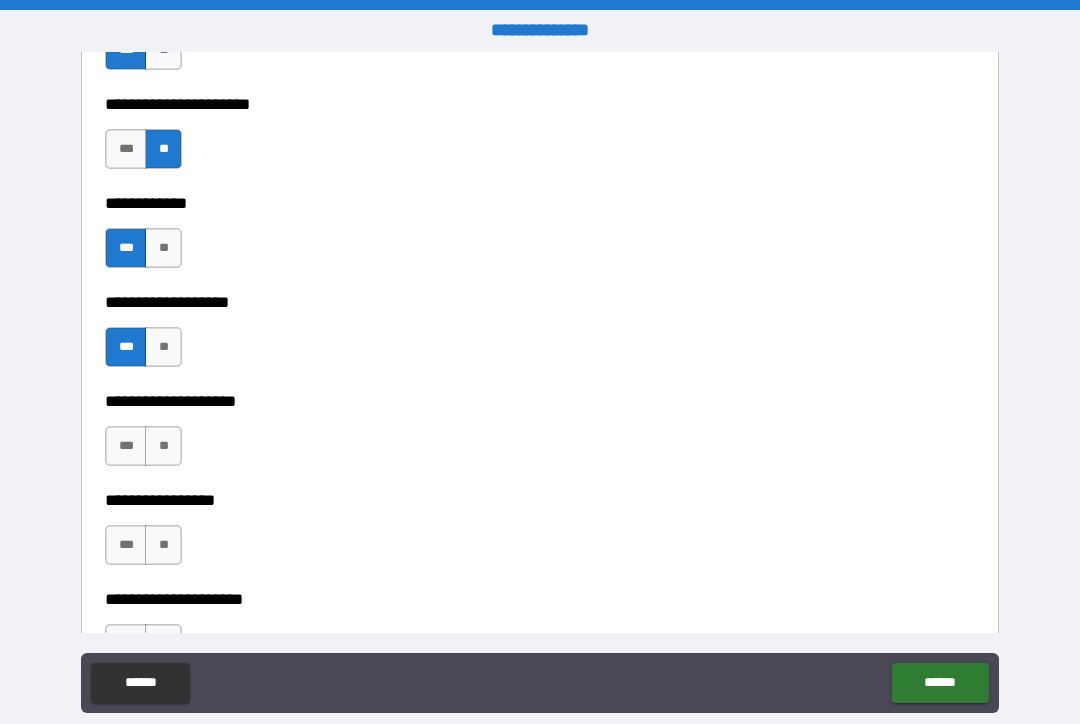 click on "**" at bounding box center [163, 446] 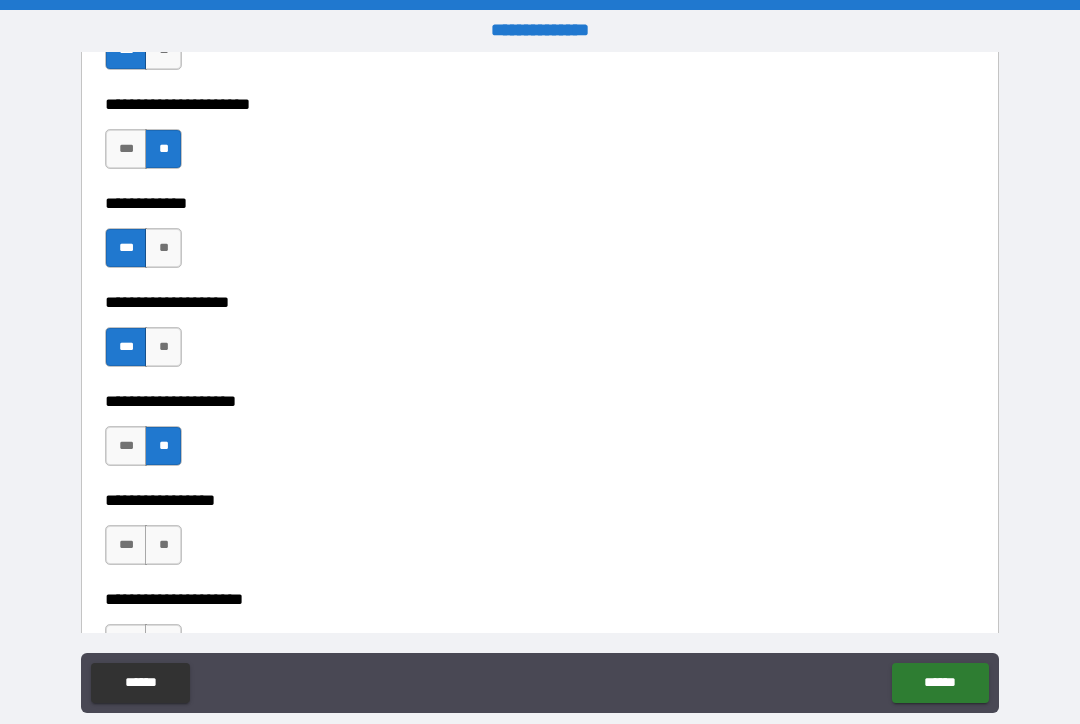 click on "**" at bounding box center (163, 545) 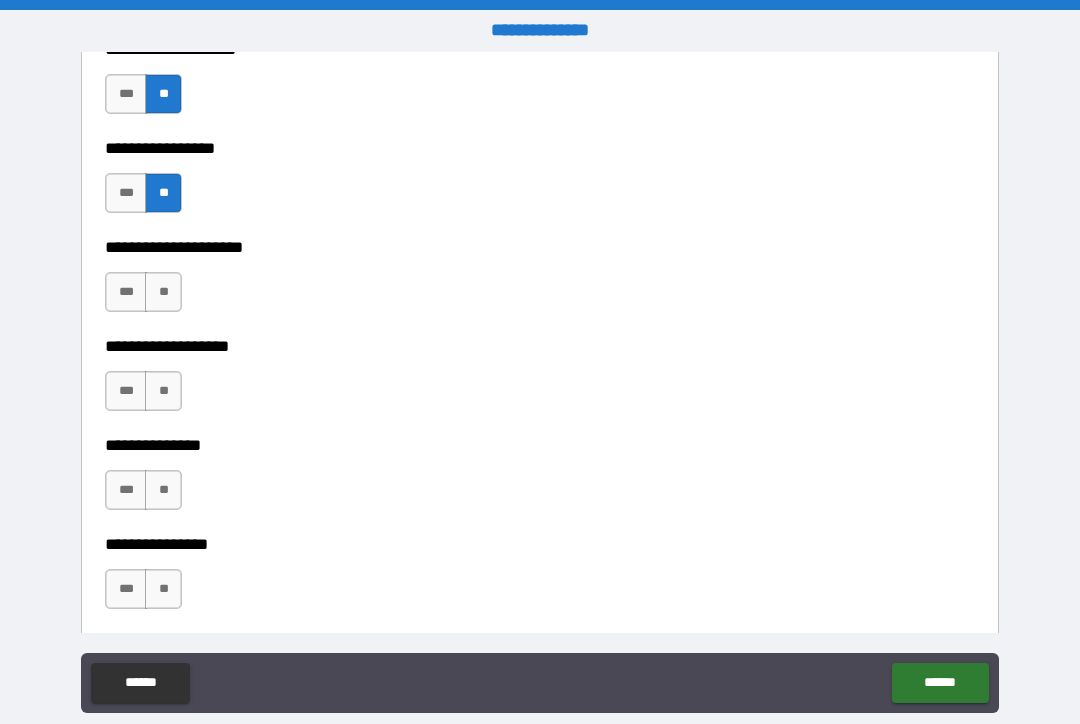 scroll, scrollTop: 8084, scrollLeft: 0, axis: vertical 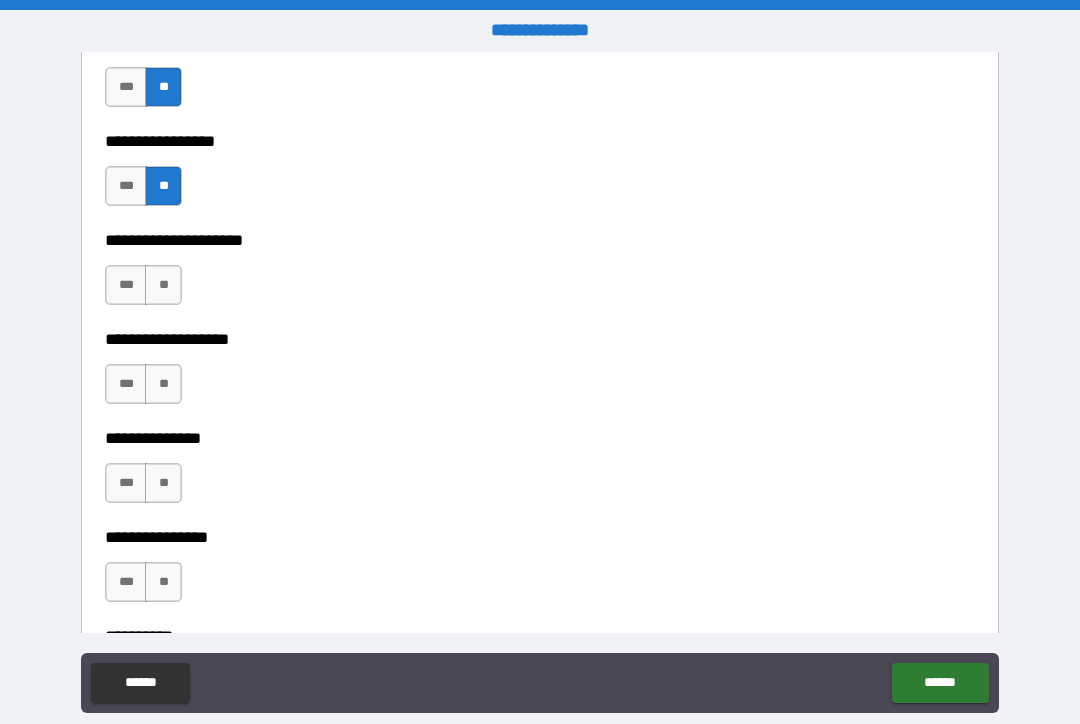 click on "***" at bounding box center (126, 186) 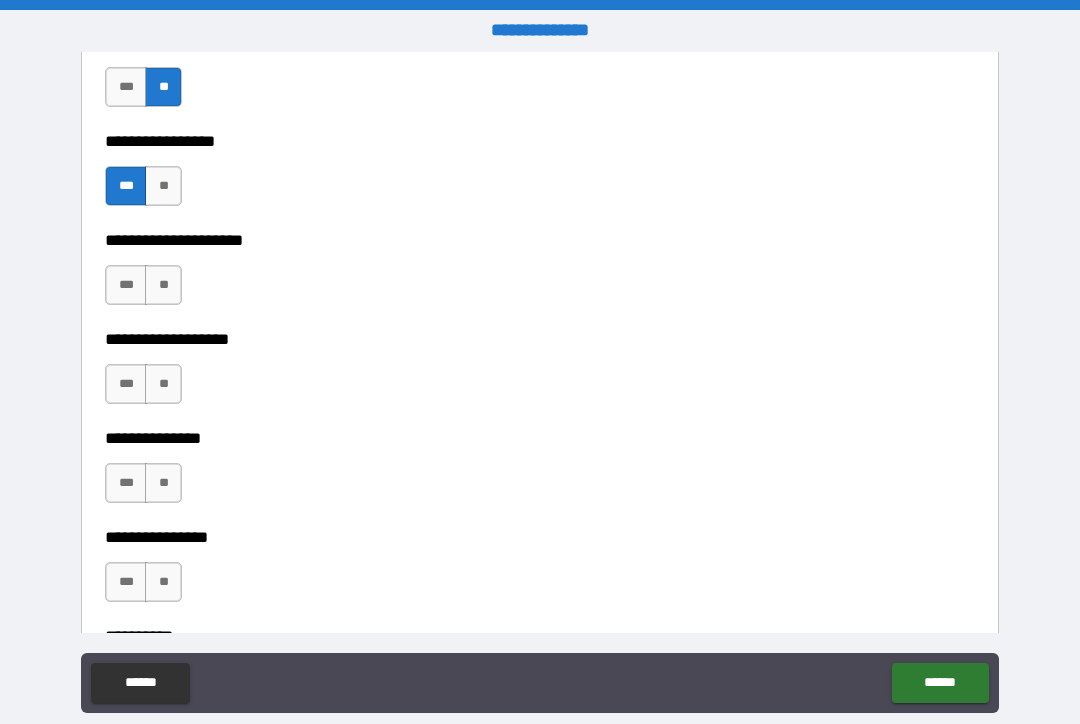click on "**" at bounding box center [163, 285] 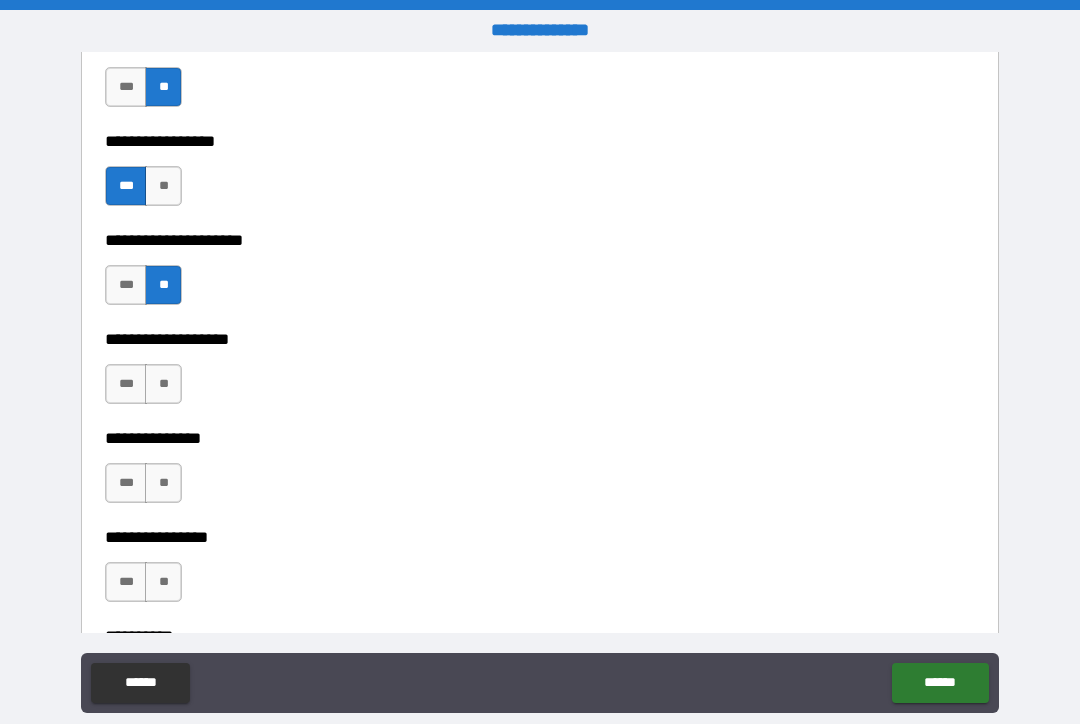 click on "**" at bounding box center (163, 384) 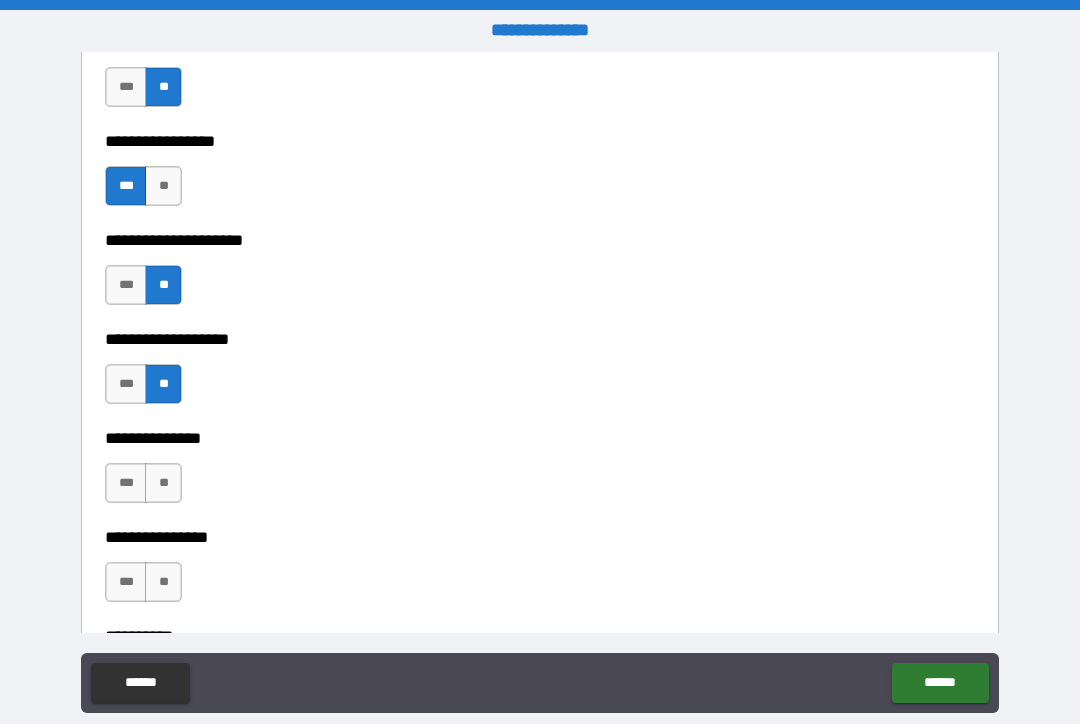 click on "**" at bounding box center [163, 483] 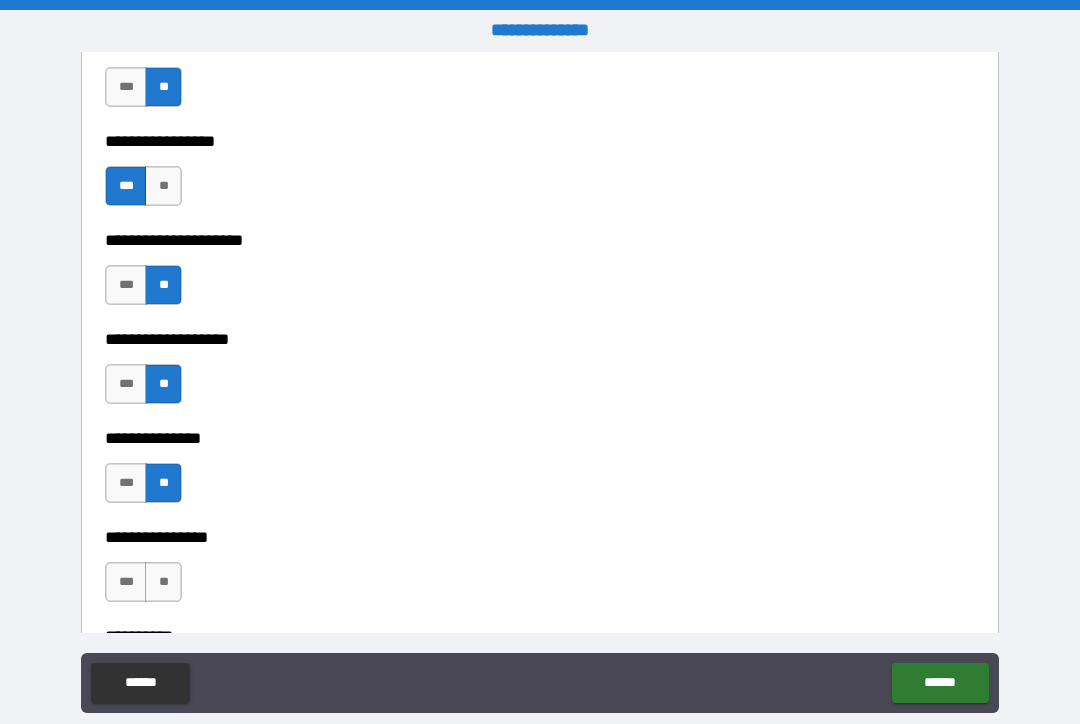 click on "**" at bounding box center (163, 582) 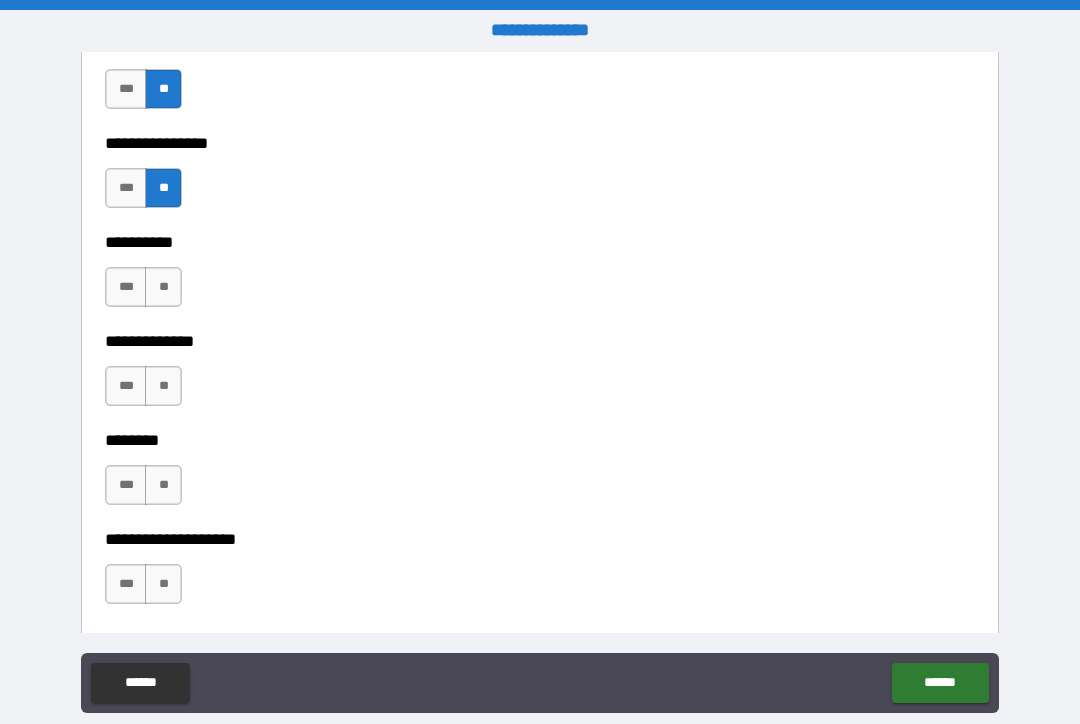 scroll, scrollTop: 8516, scrollLeft: 0, axis: vertical 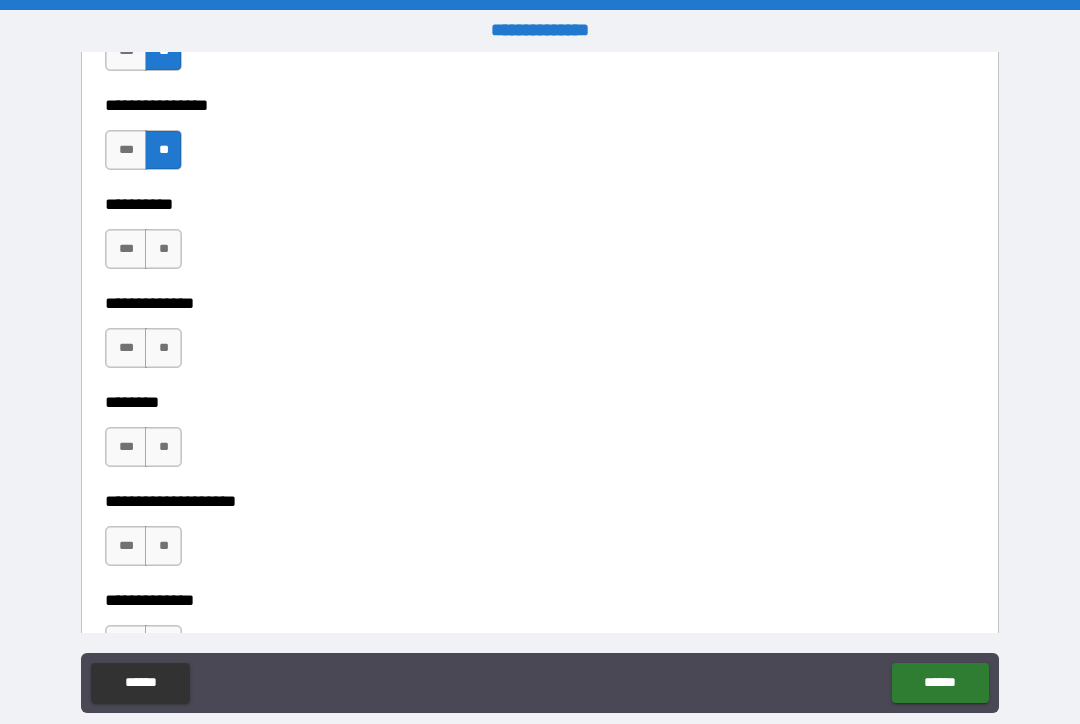 click on "**" at bounding box center [163, 249] 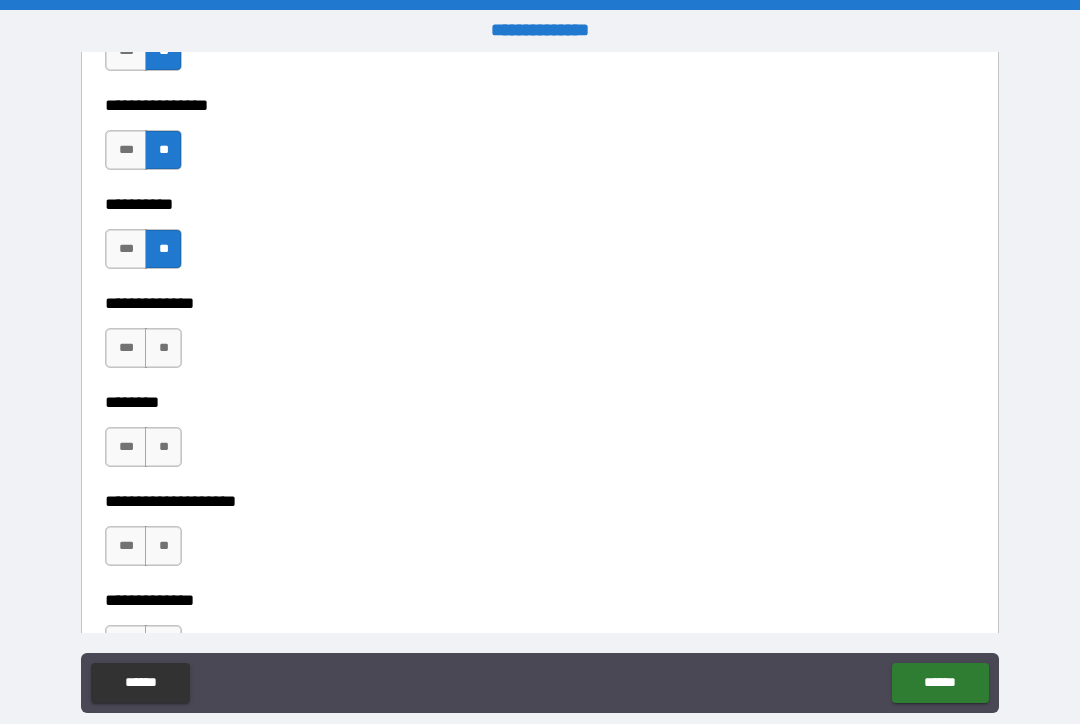 click on "**" at bounding box center (163, 348) 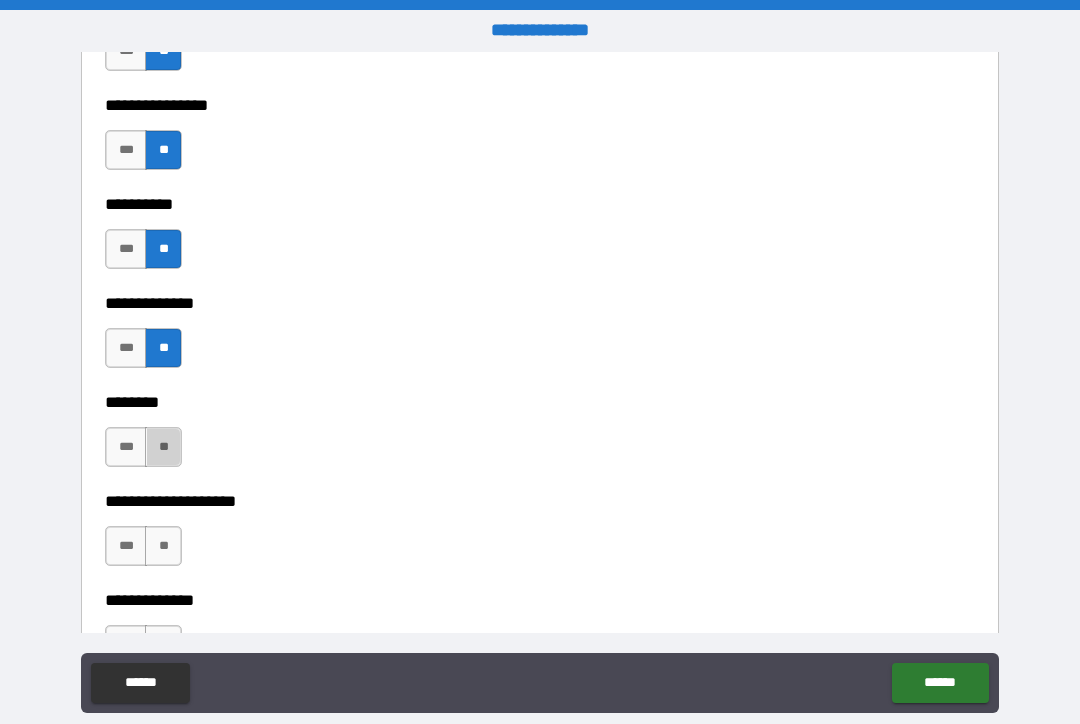 click on "**" at bounding box center (163, 447) 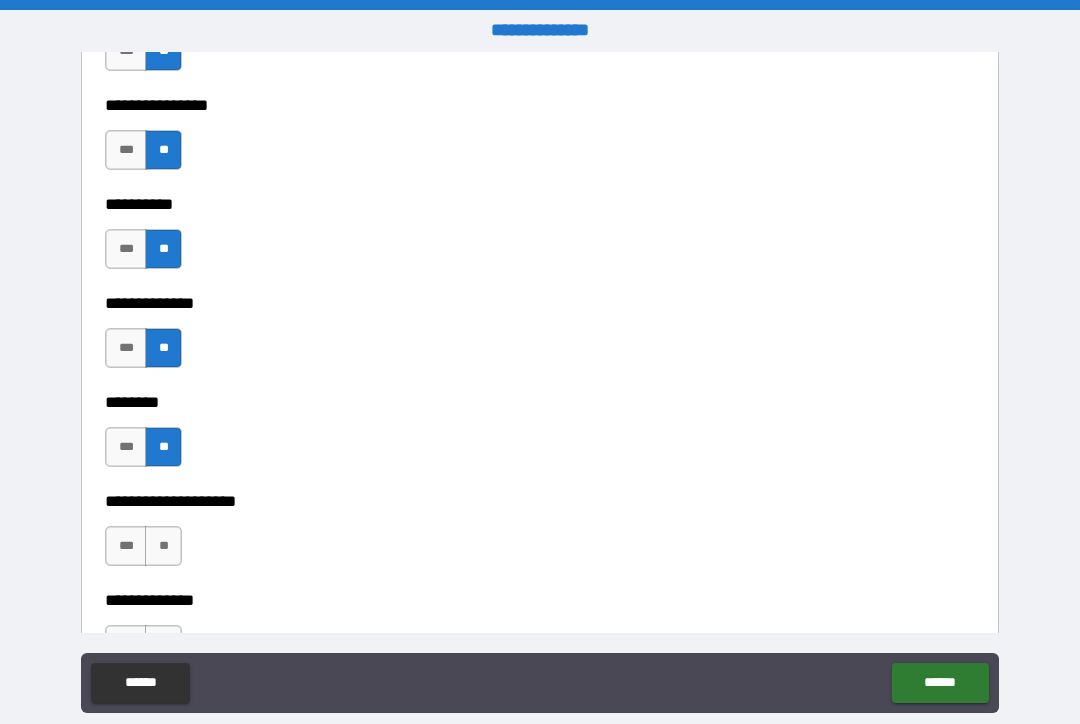 click on "**" at bounding box center (163, 546) 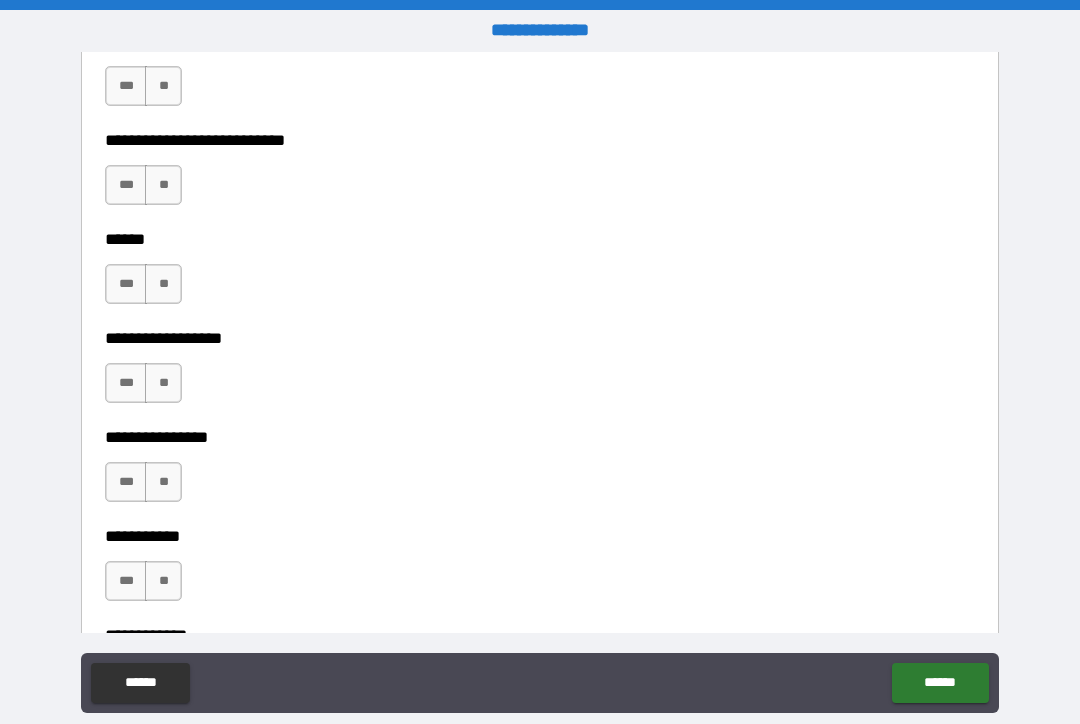 scroll, scrollTop: 9029, scrollLeft: 0, axis: vertical 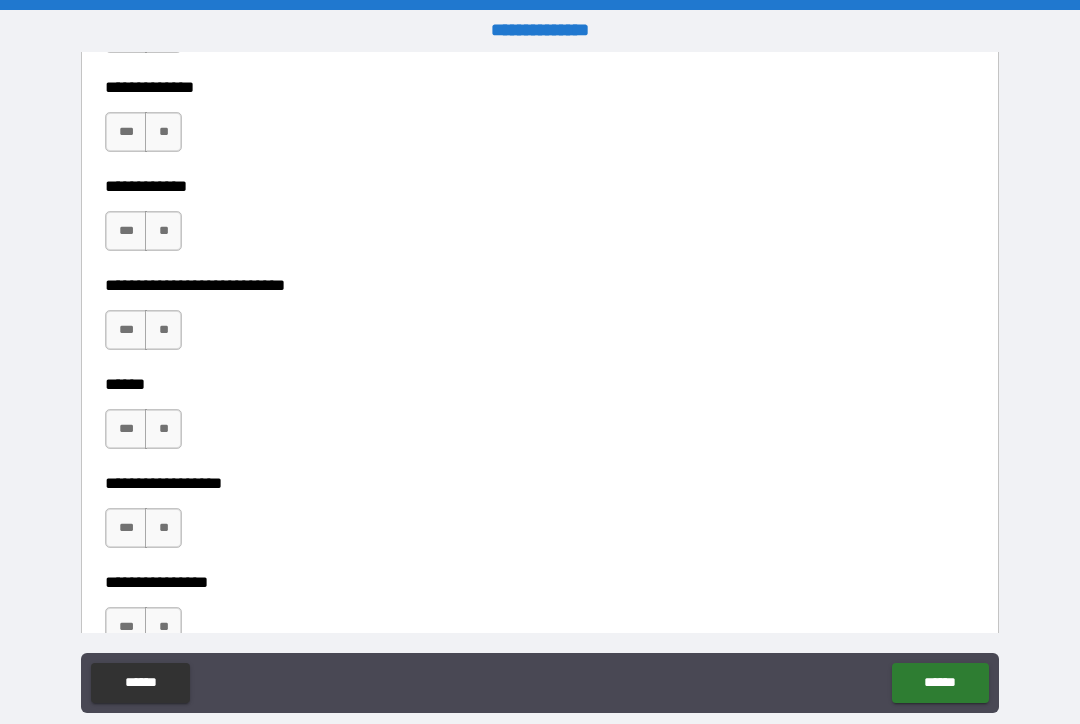 click on "***" at bounding box center [126, 132] 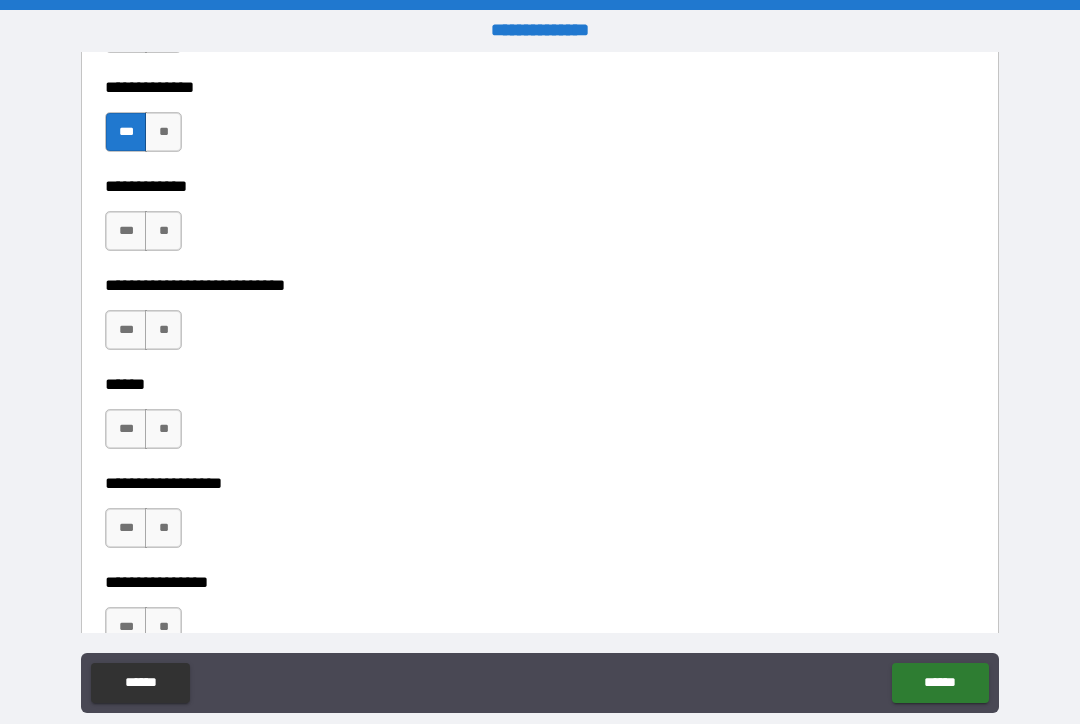 click on "**" at bounding box center (163, 231) 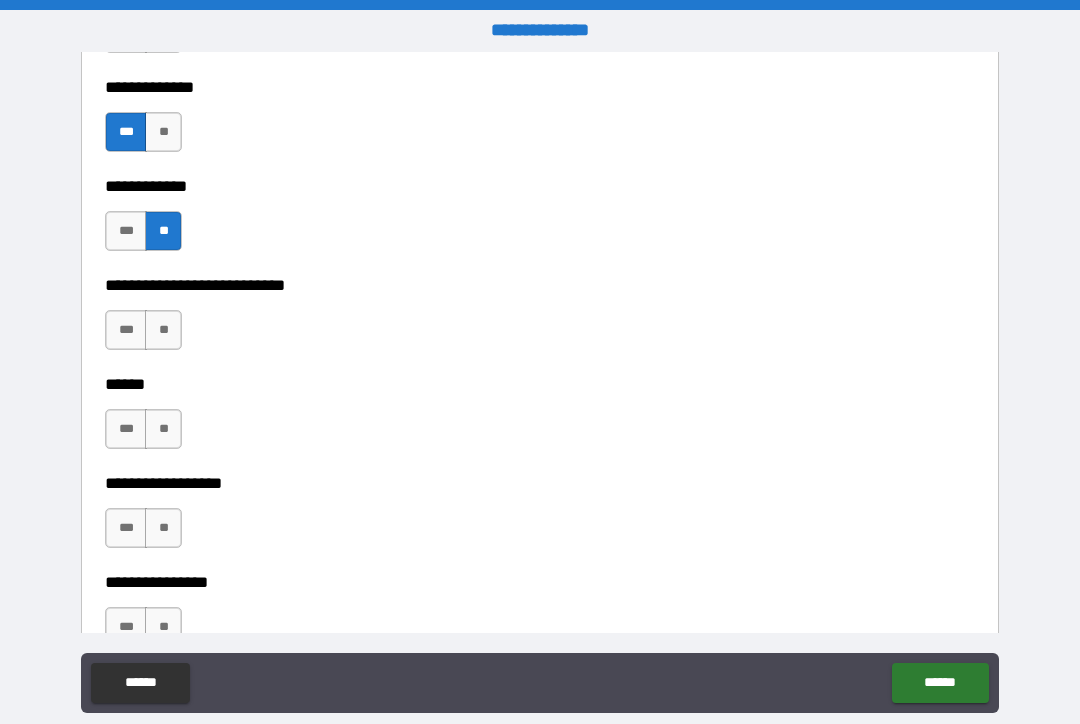 click on "***" at bounding box center [126, 330] 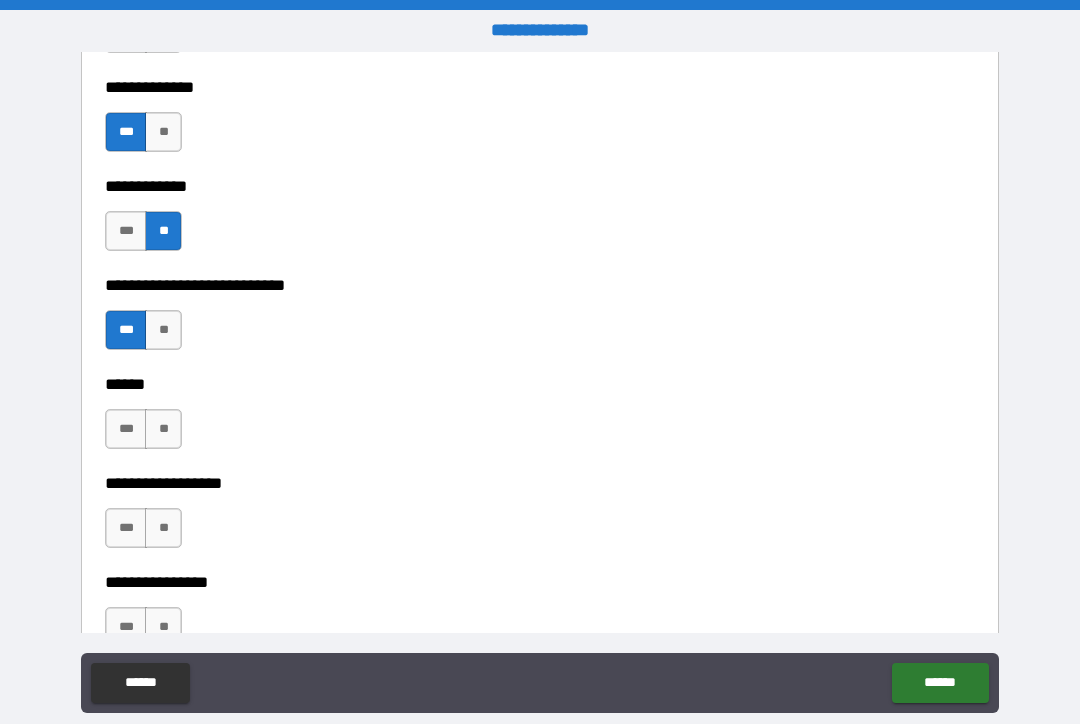 click on "**" at bounding box center (163, 429) 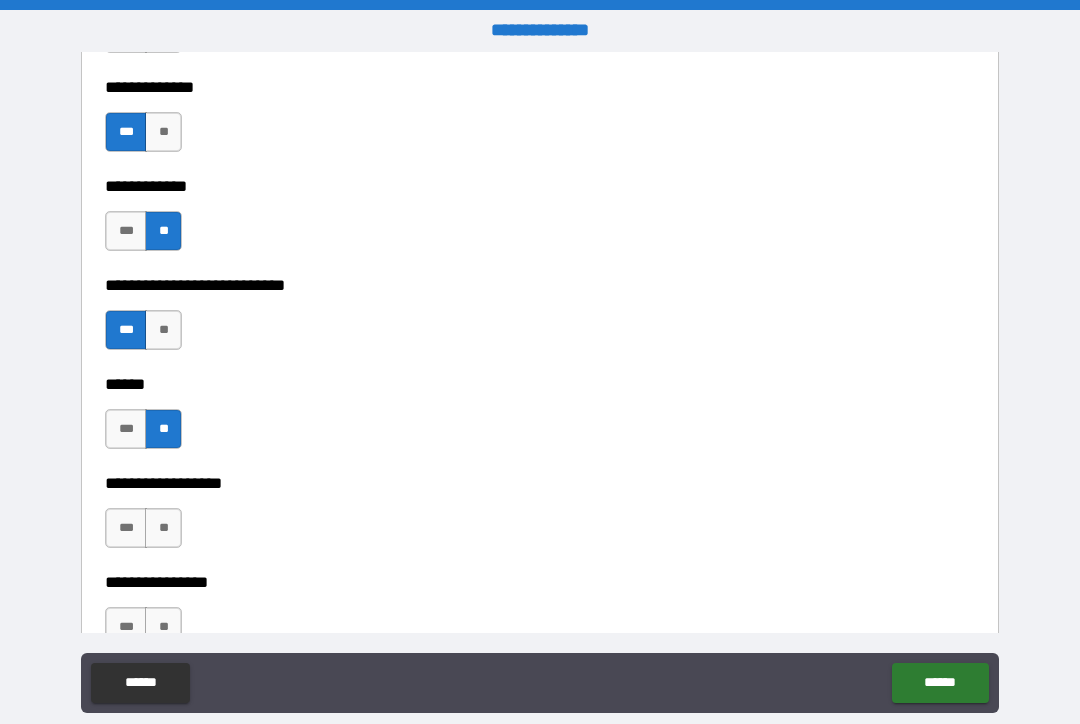 click on "**" at bounding box center [163, 528] 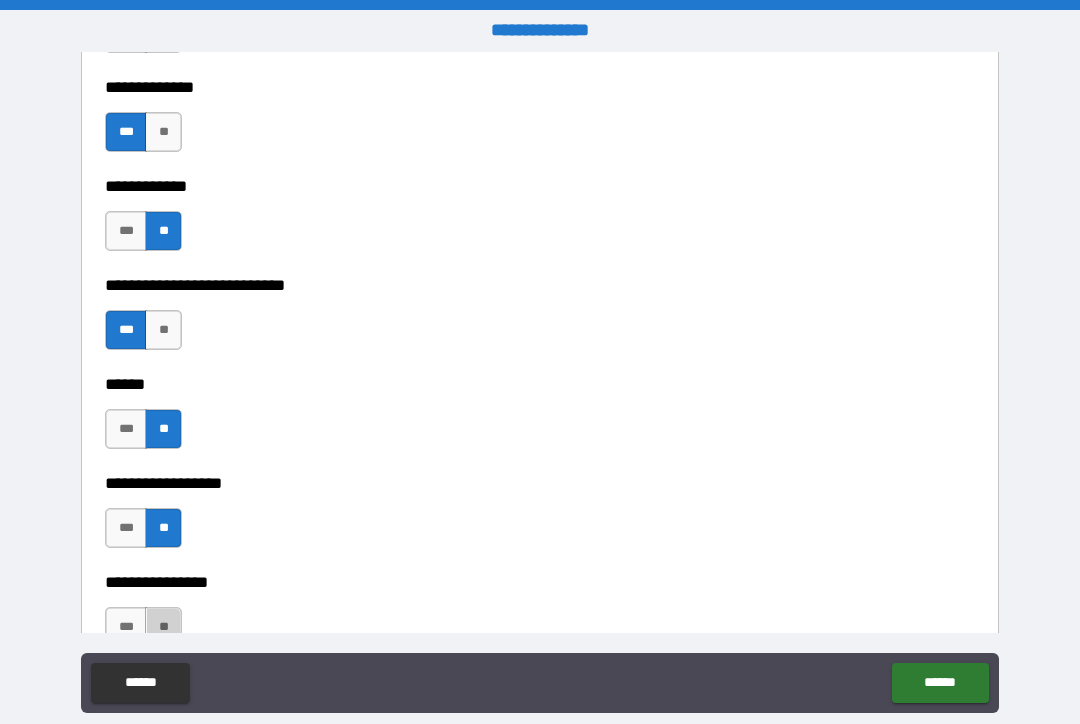 click on "**" at bounding box center [163, 627] 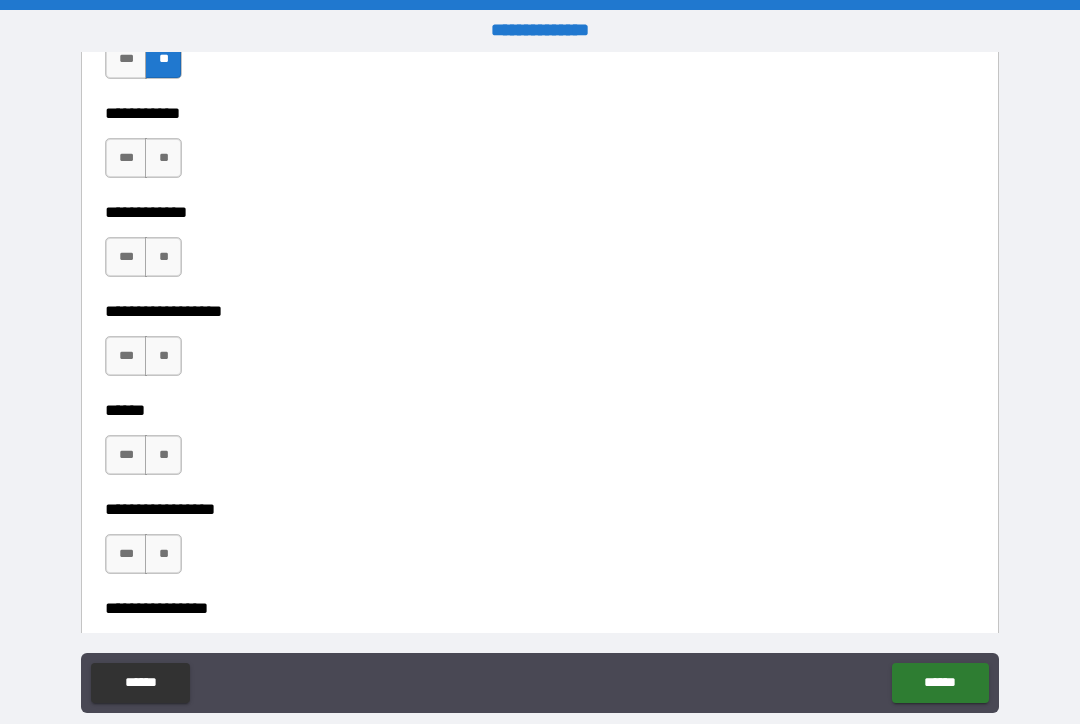 scroll, scrollTop: 9596, scrollLeft: 0, axis: vertical 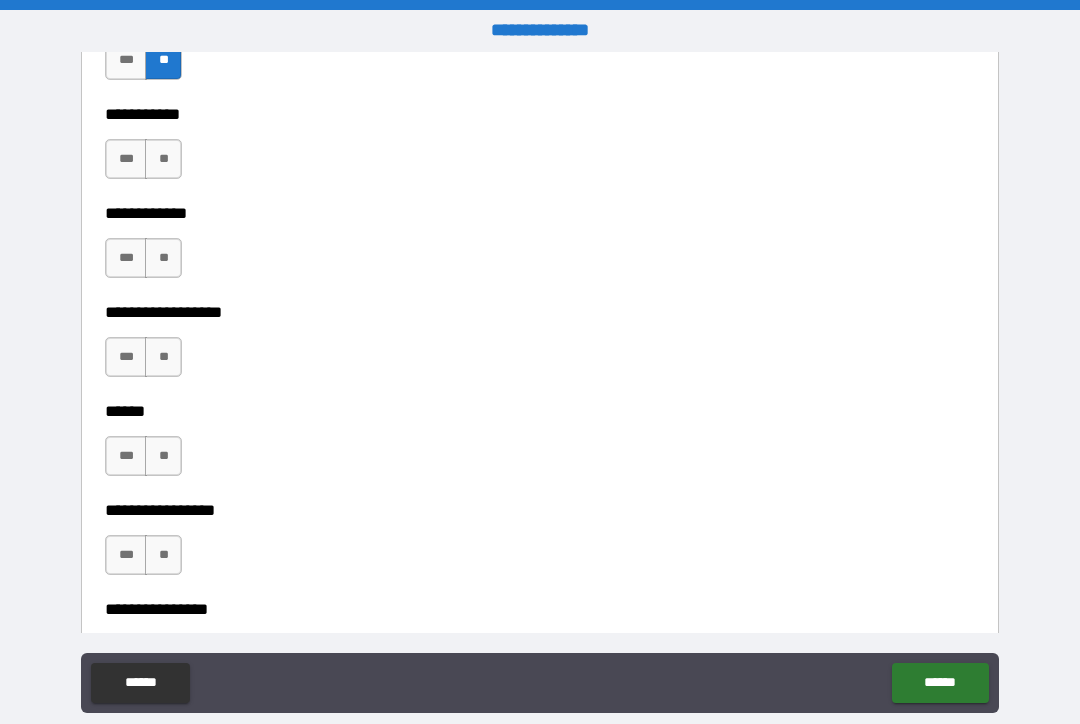 click on "**" at bounding box center [163, 159] 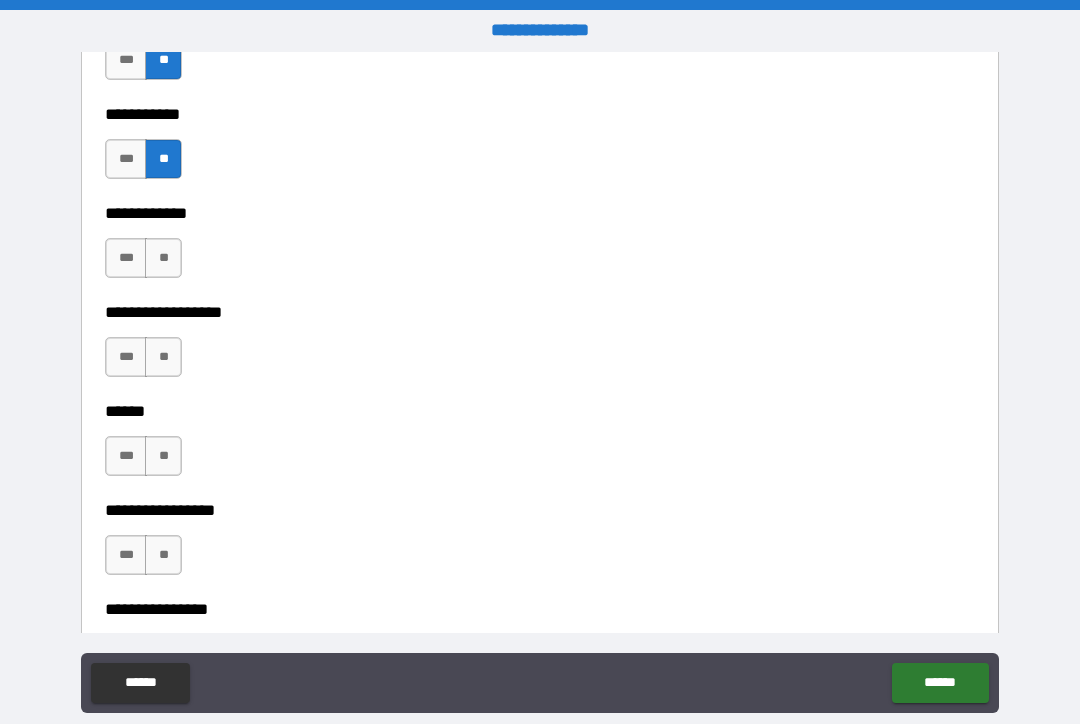 click on "**" at bounding box center (163, 258) 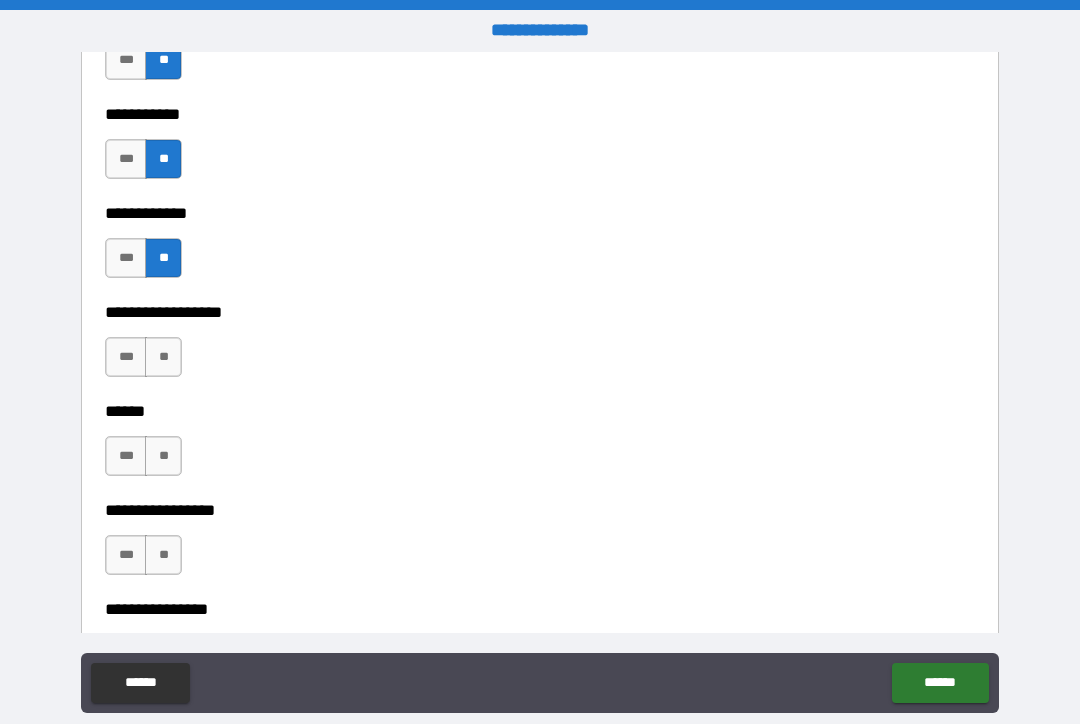 click on "**" at bounding box center [163, 357] 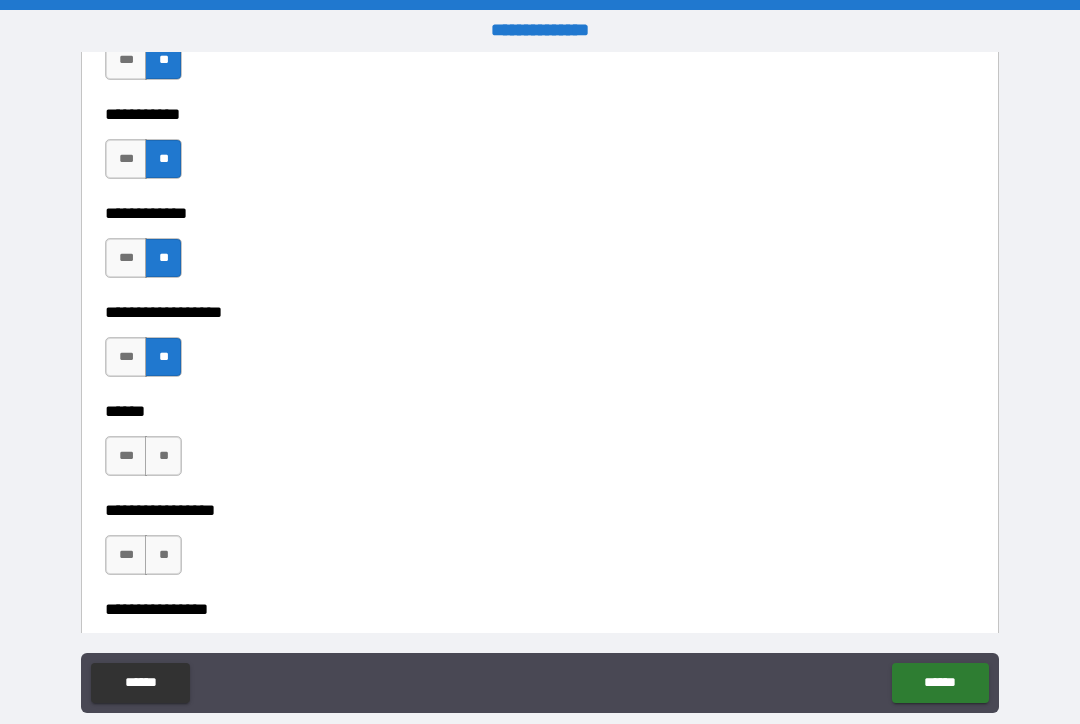click on "**" at bounding box center (163, 456) 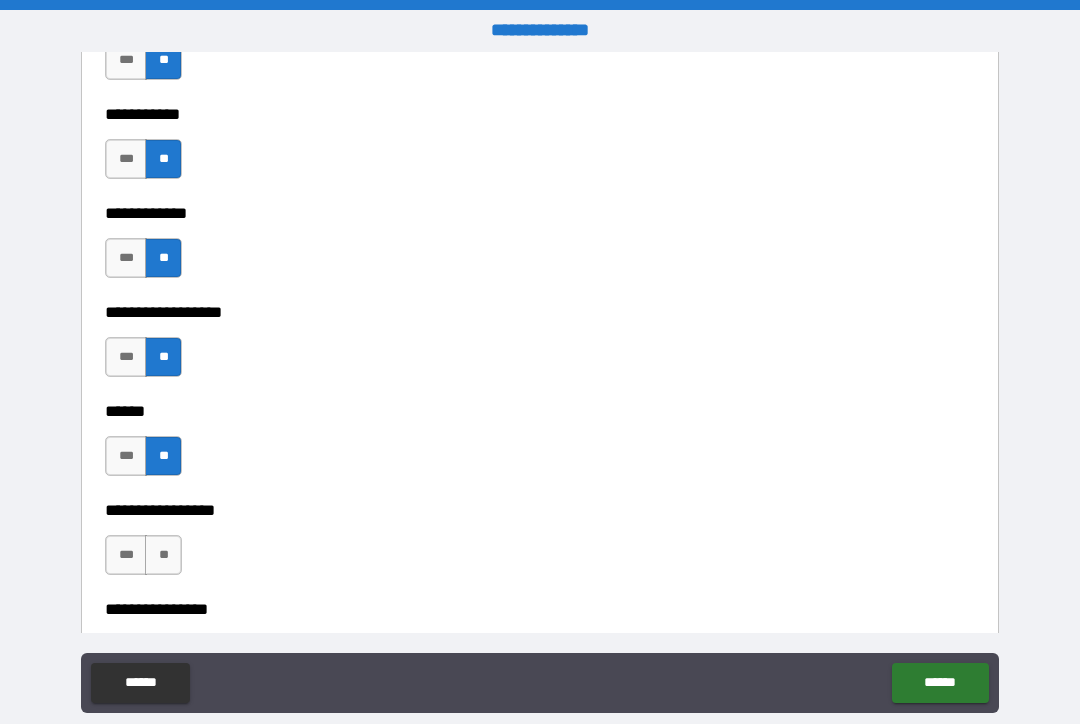 click on "**" at bounding box center (163, 555) 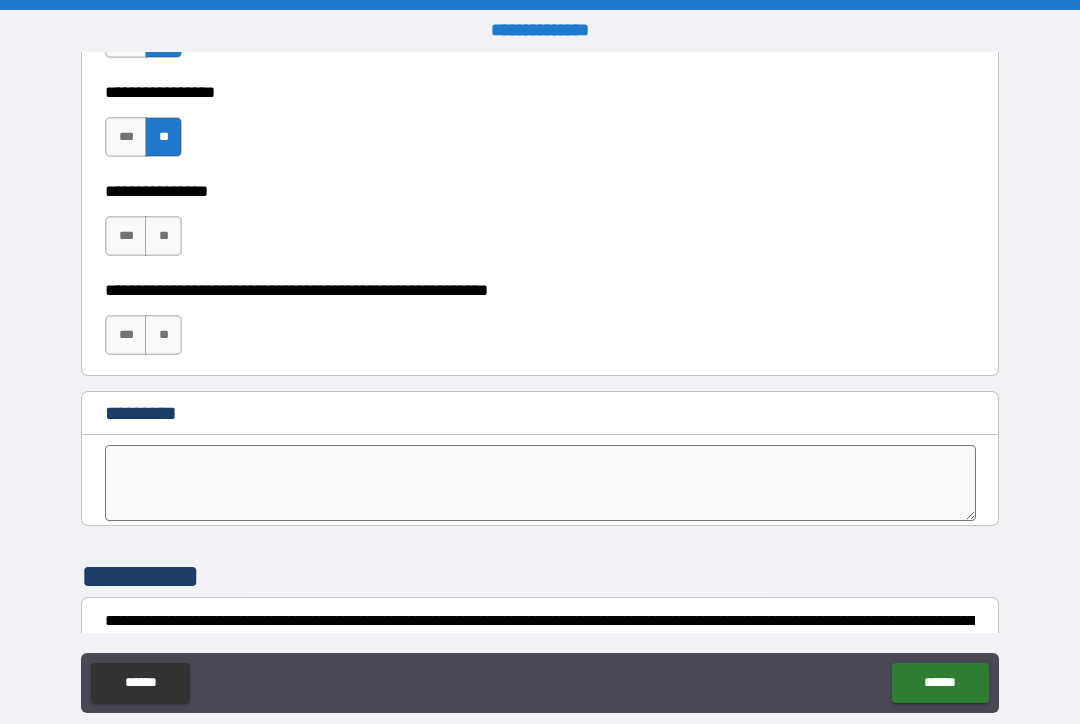 scroll, scrollTop: 10145, scrollLeft: 0, axis: vertical 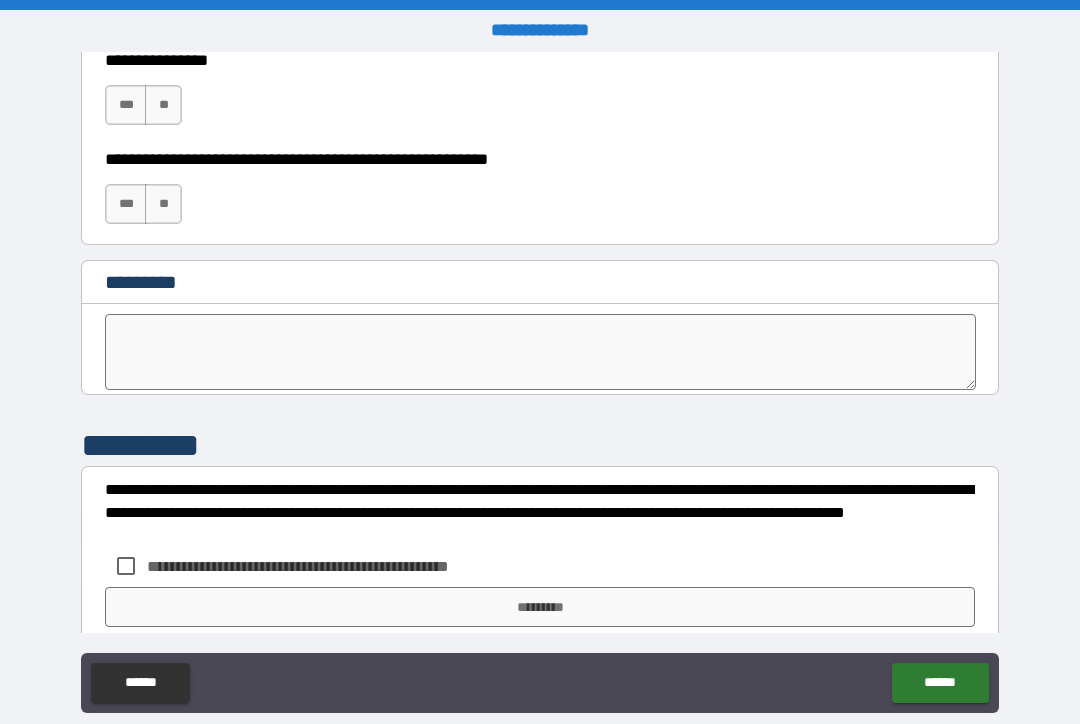 click on "**" at bounding box center [163, 105] 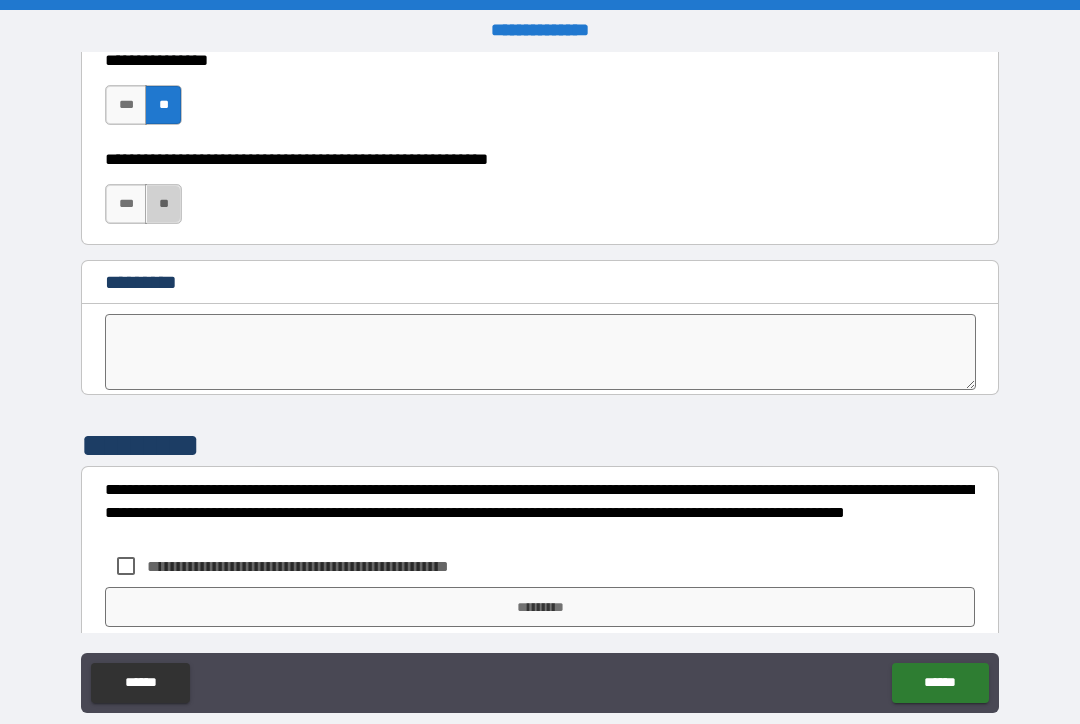 click on "**" at bounding box center [163, 204] 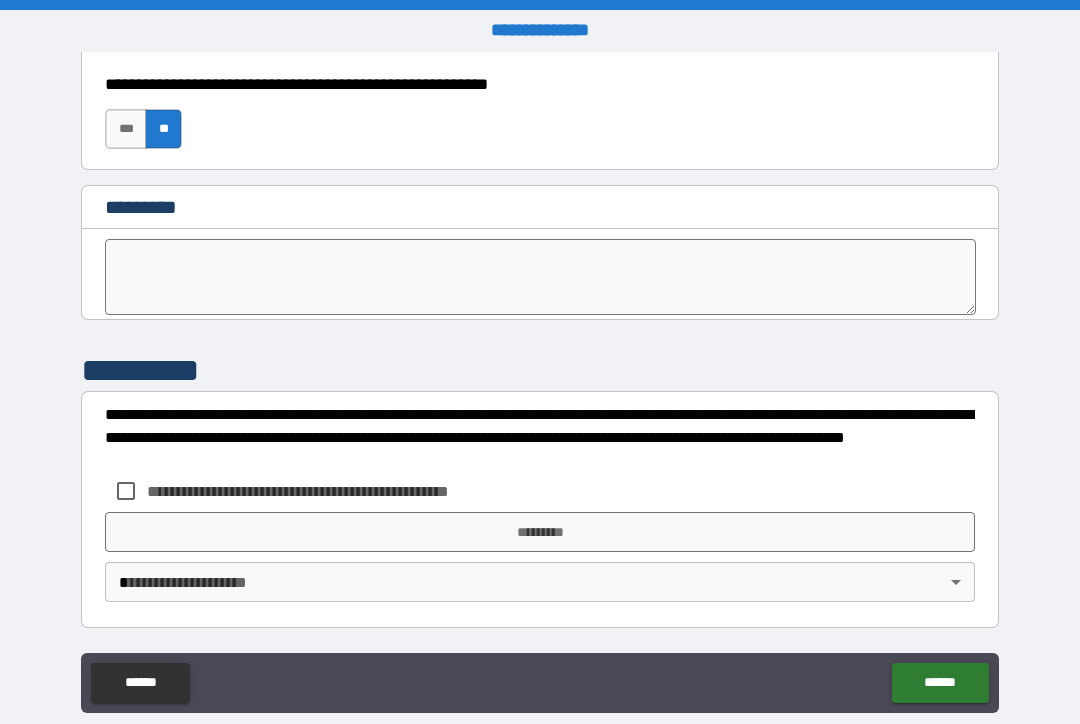 scroll, scrollTop: 10220, scrollLeft: 0, axis: vertical 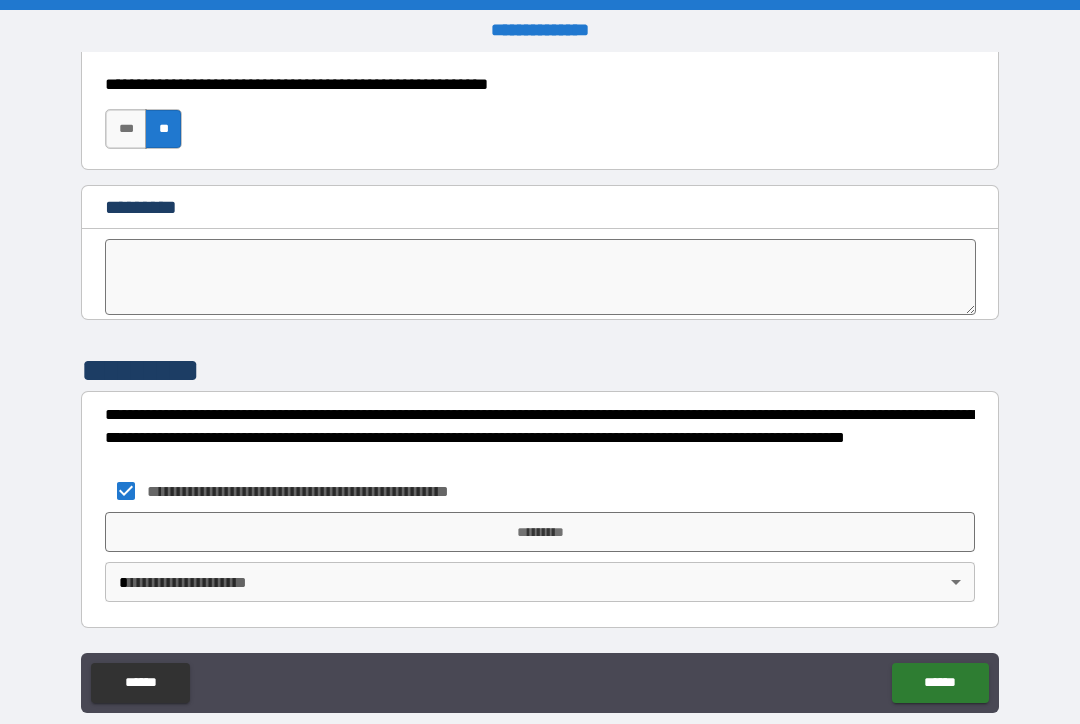 click on "*********" at bounding box center (540, 532) 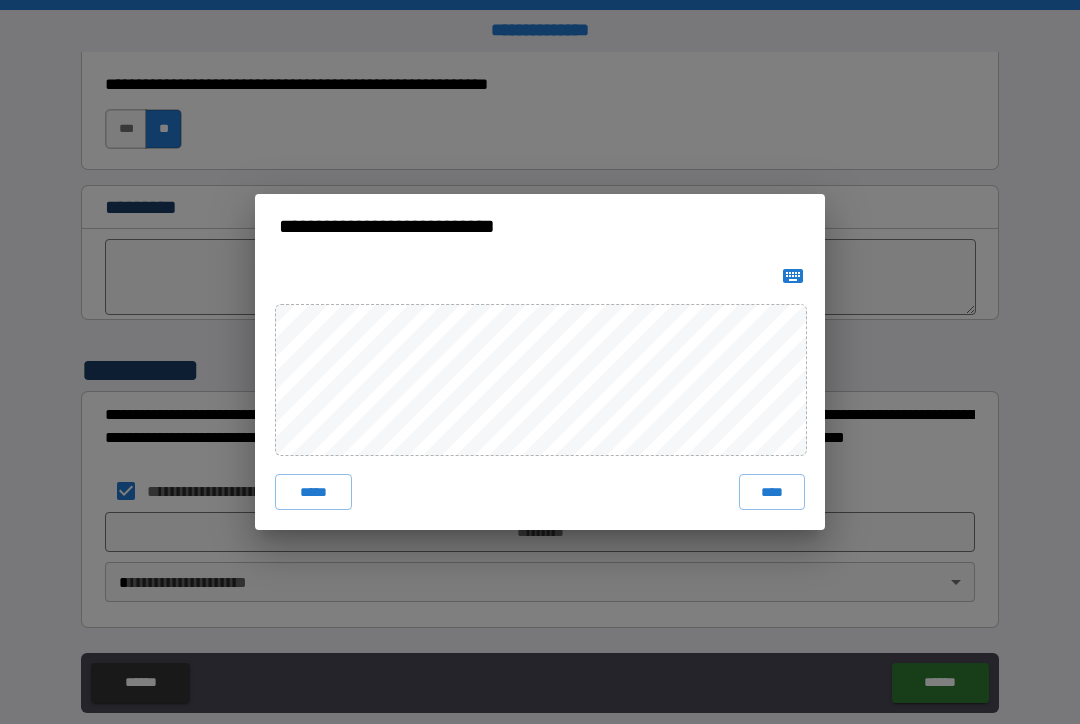 click on "****" at bounding box center (772, 492) 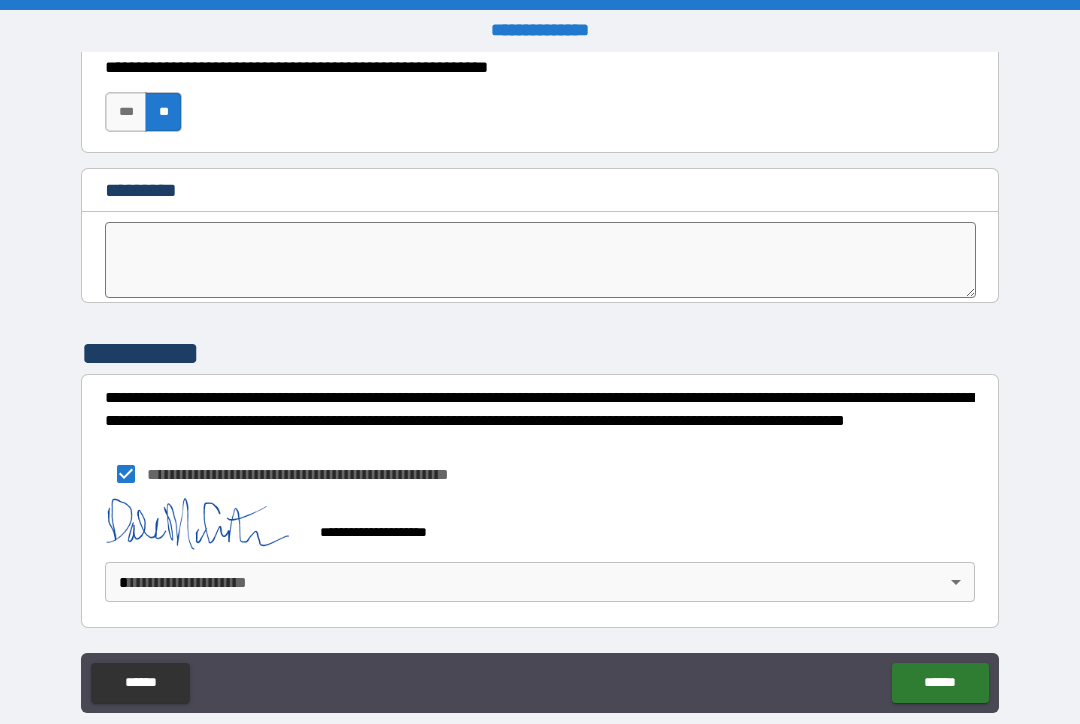 scroll, scrollTop: 10237, scrollLeft: 0, axis: vertical 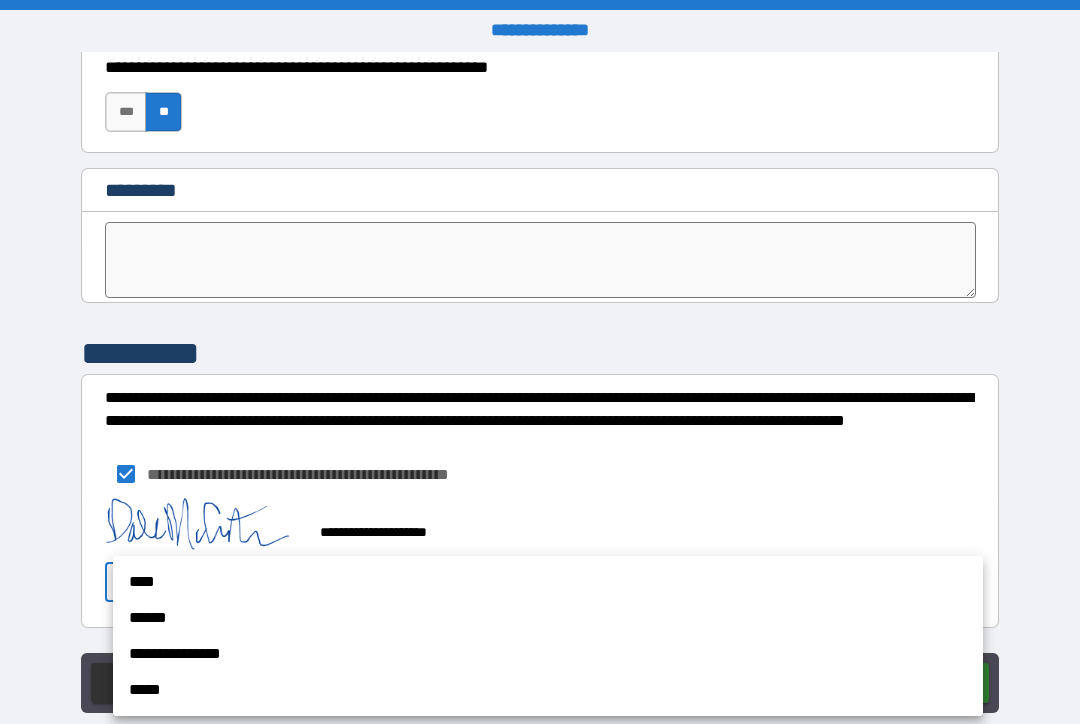 click on "****" at bounding box center [548, 582] 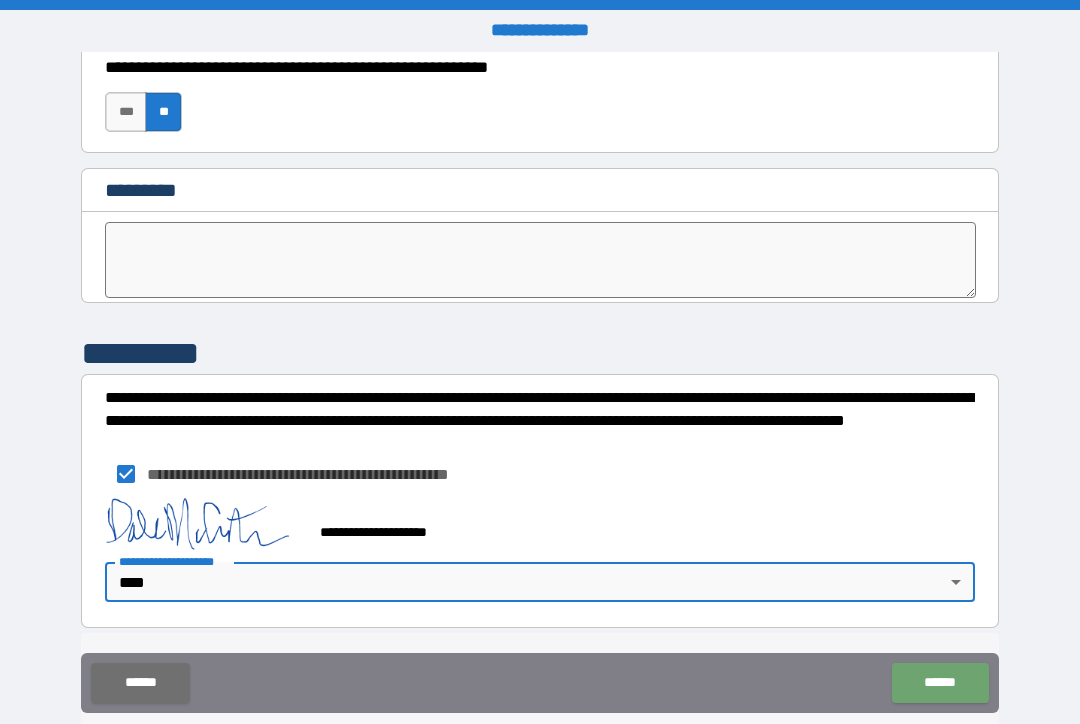 click on "******" at bounding box center (940, 683) 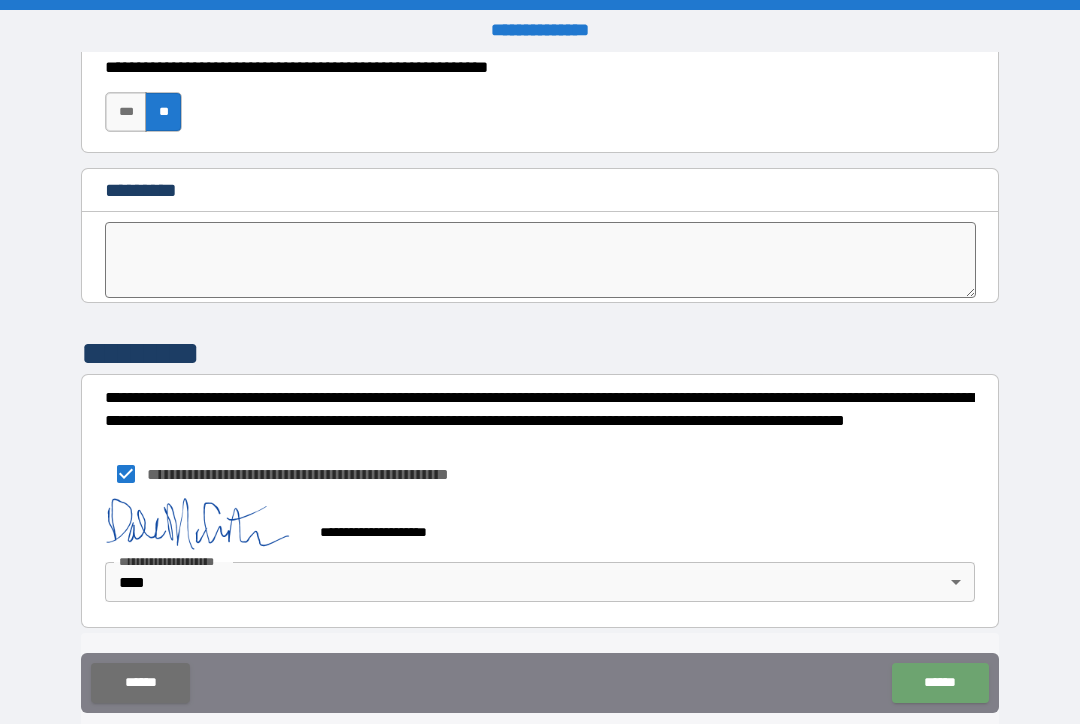 click on "******" at bounding box center [940, 683] 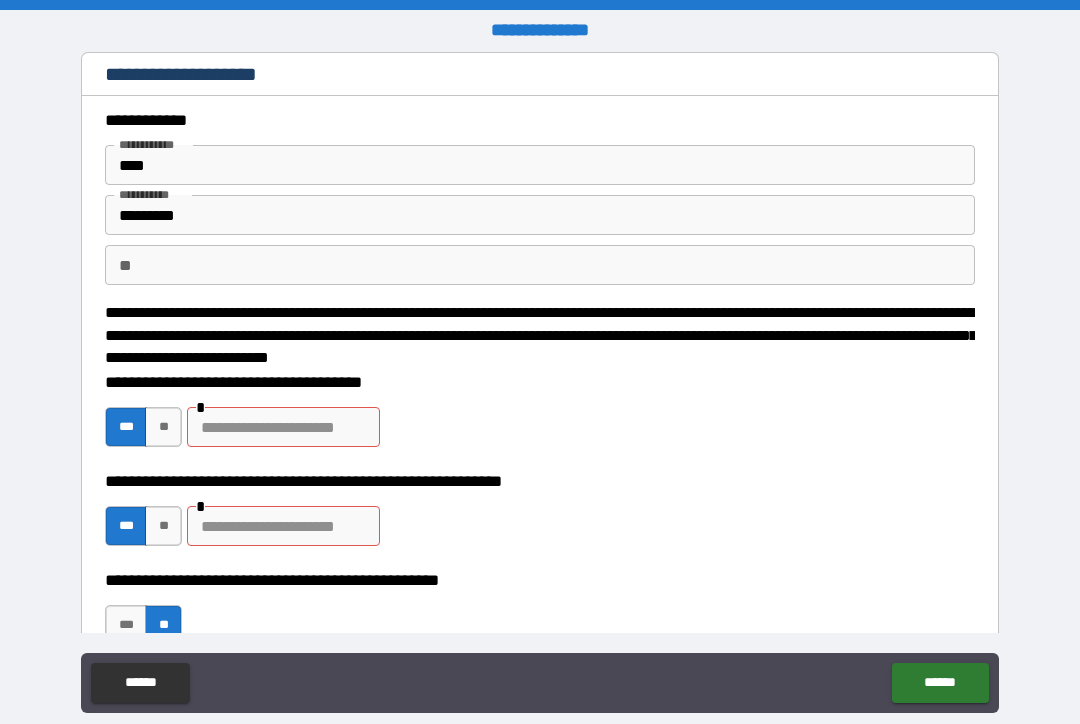 scroll, scrollTop: 0, scrollLeft: 0, axis: both 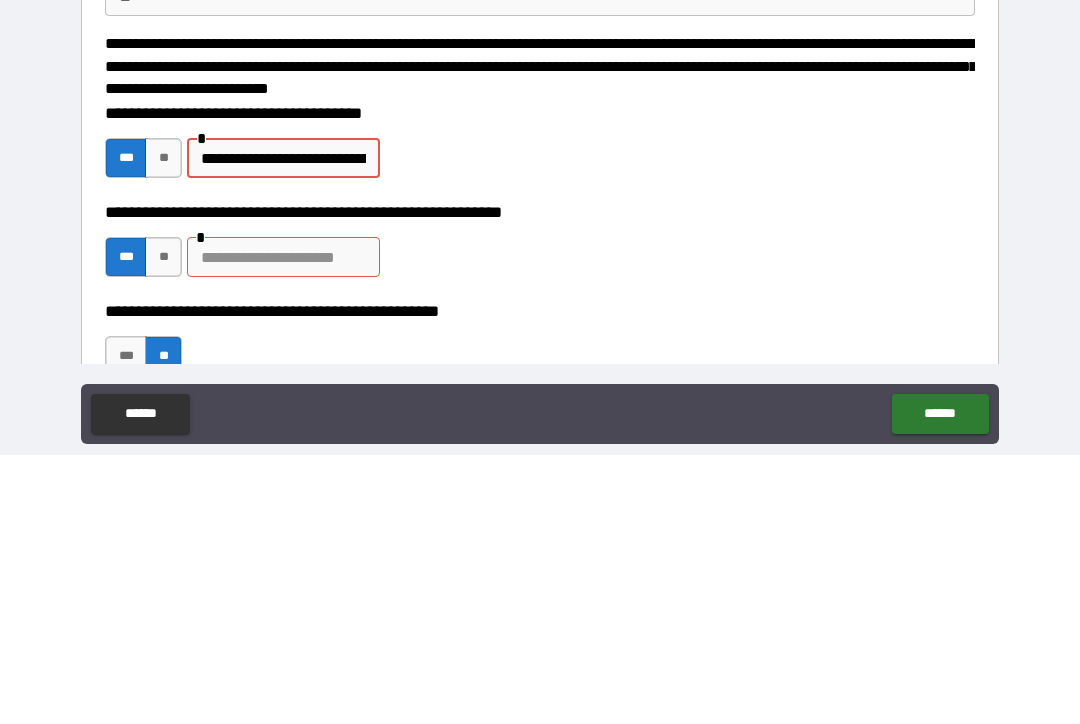 type on "**********" 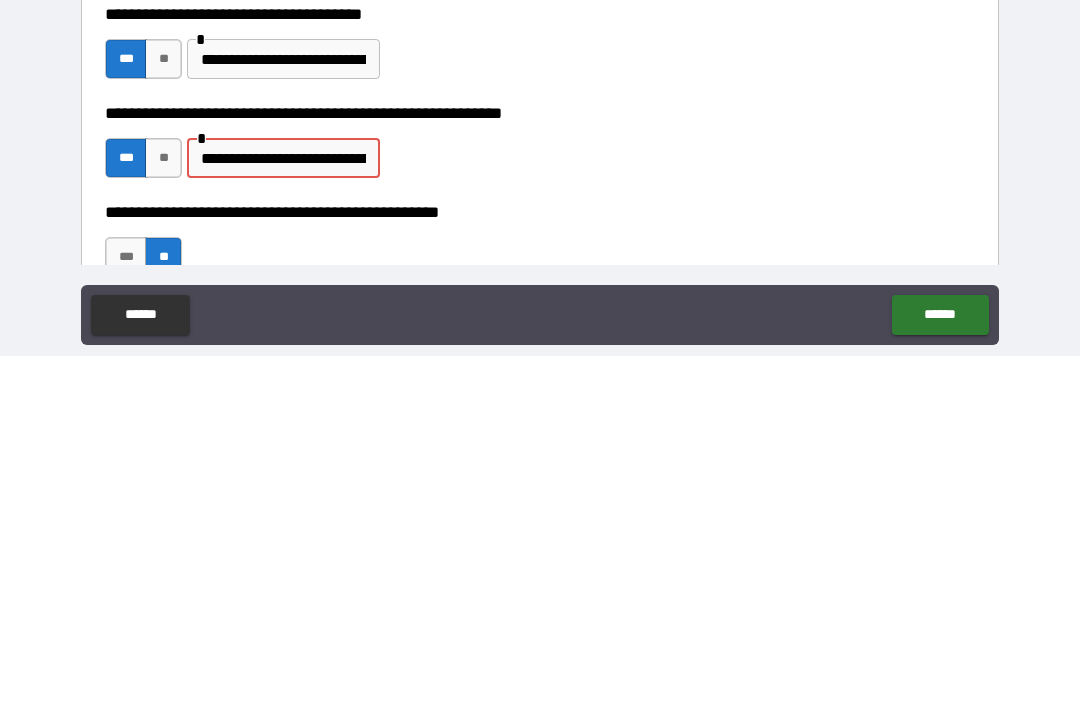 click on "**********" at bounding box center [283, 526] 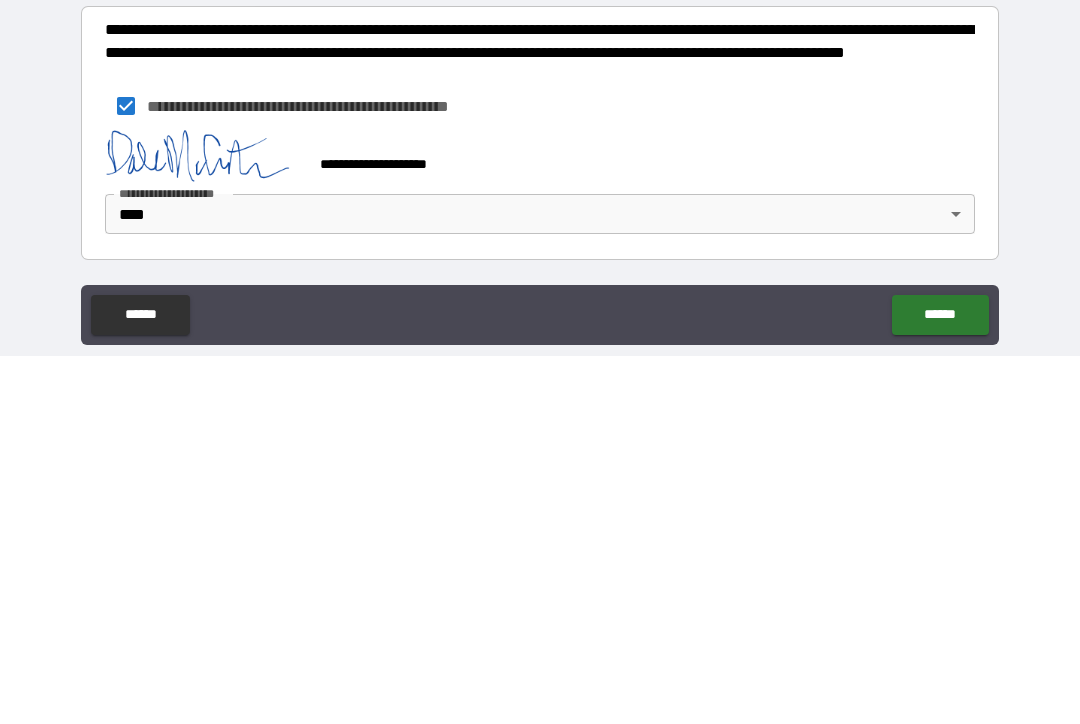 scroll, scrollTop: 10237, scrollLeft: 0, axis: vertical 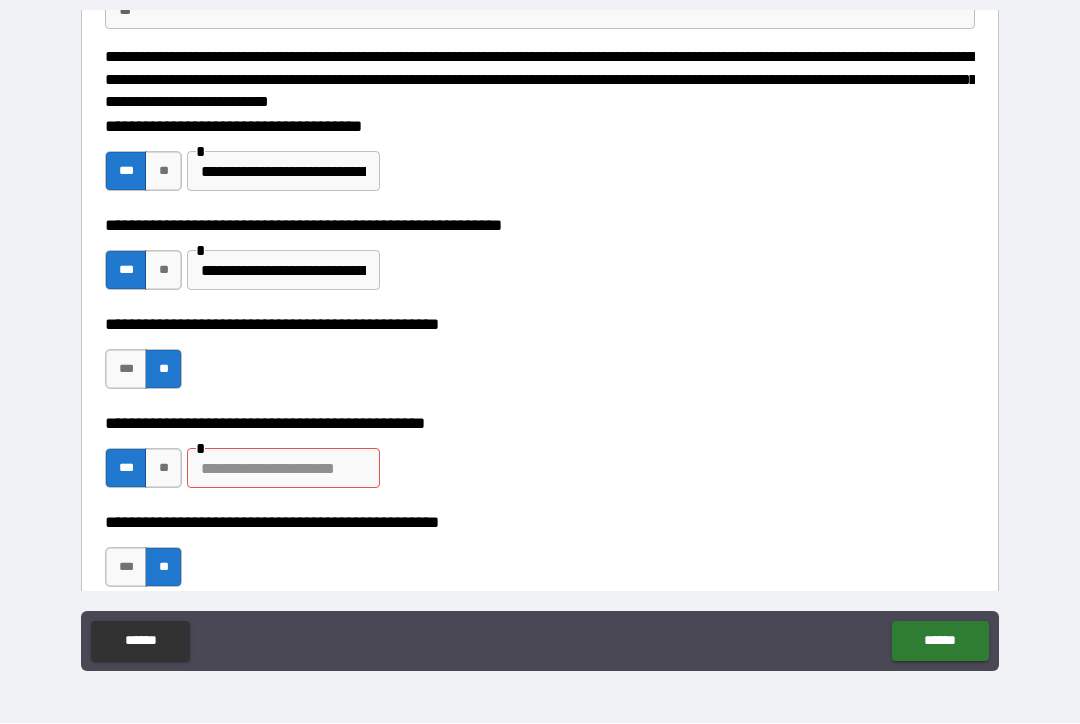 click at bounding box center [283, 469] 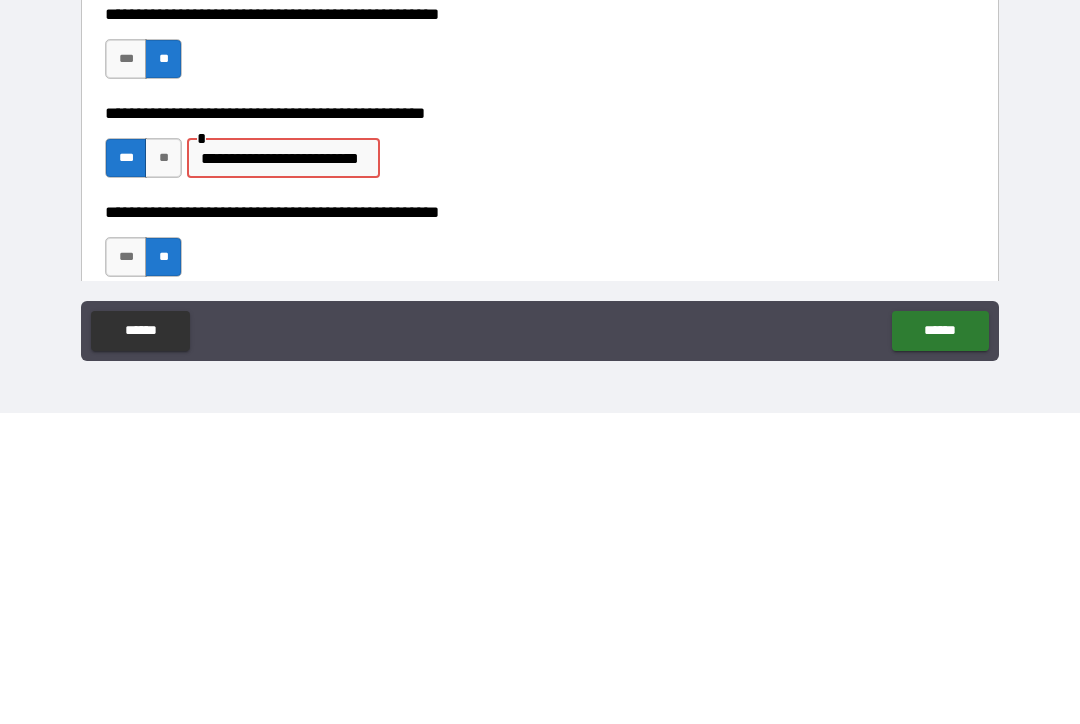 type on "**********" 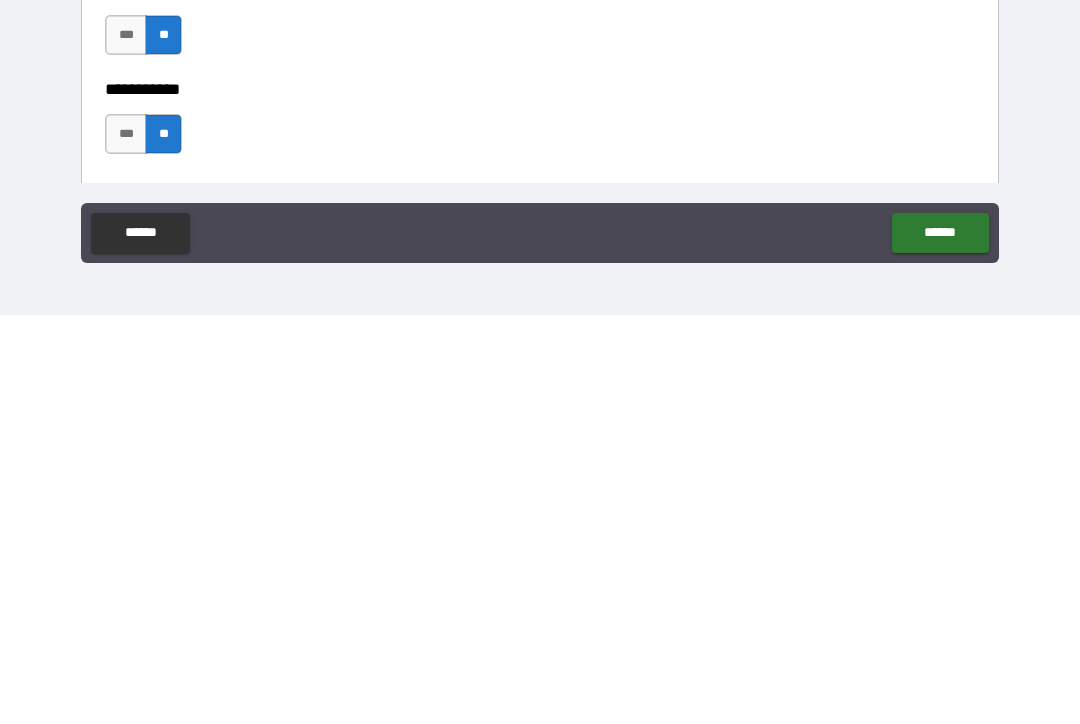 scroll, scrollTop: 2341, scrollLeft: 0, axis: vertical 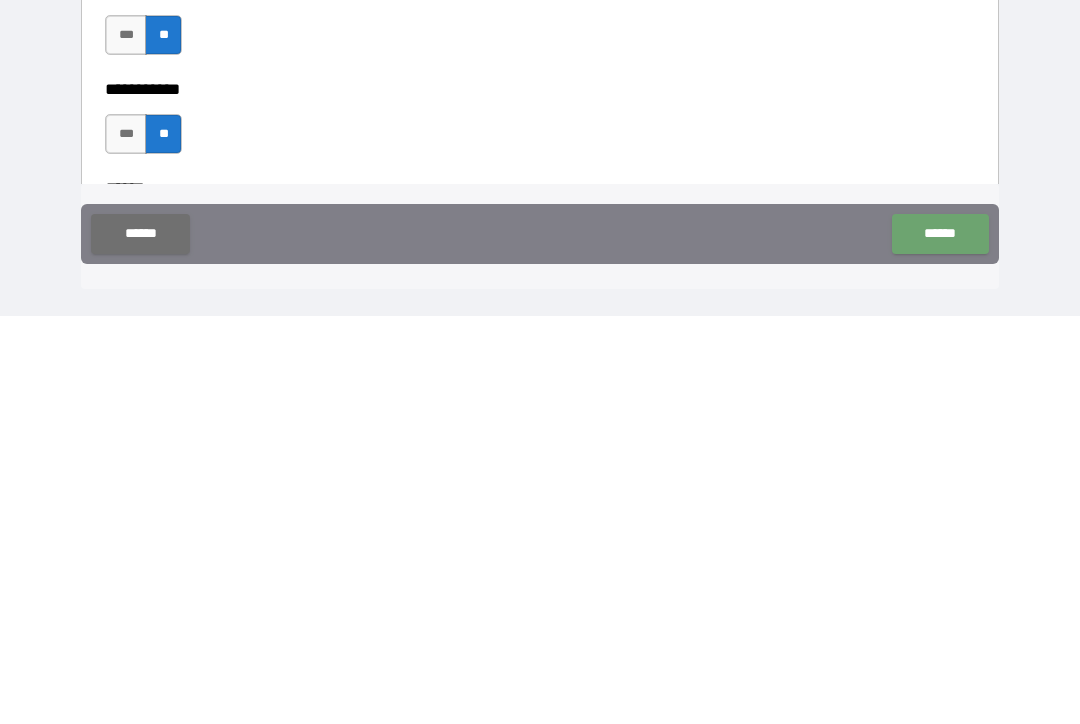 click on "******" at bounding box center [940, 642] 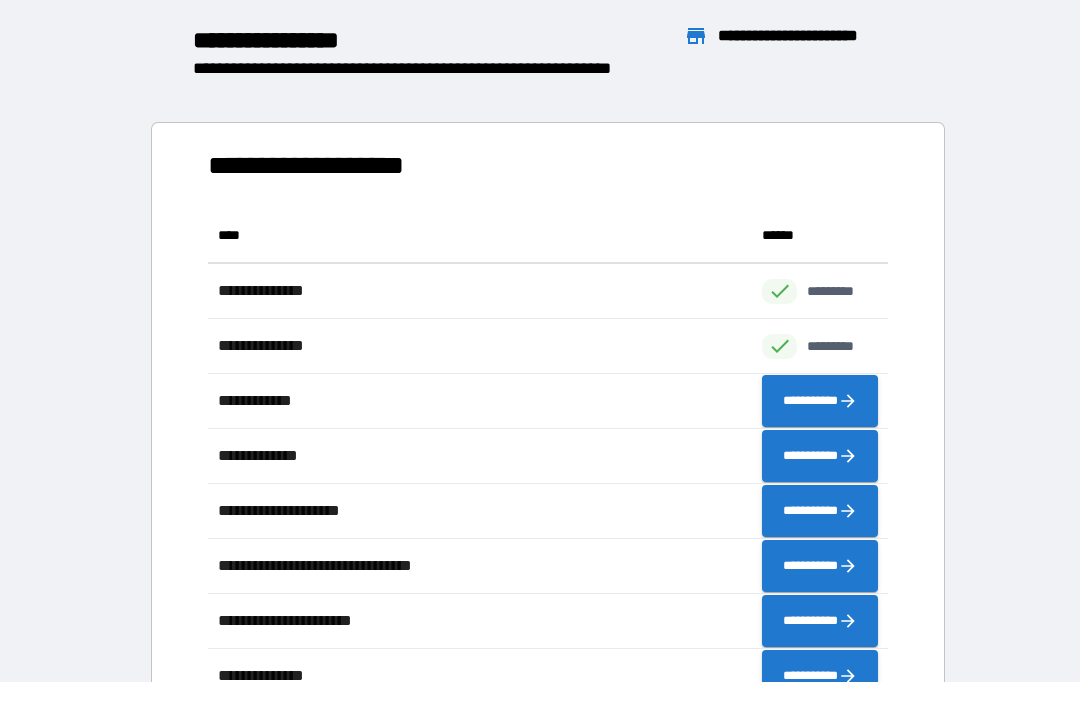 scroll, scrollTop: 1, scrollLeft: 1, axis: both 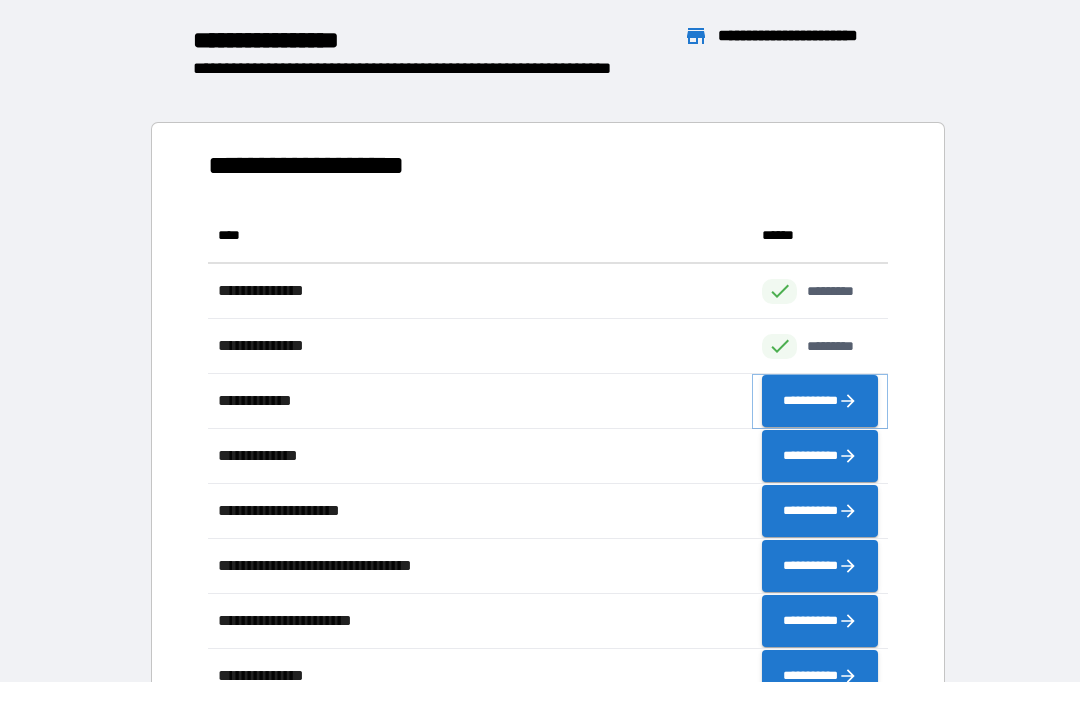 click on "**********" at bounding box center [820, 402] 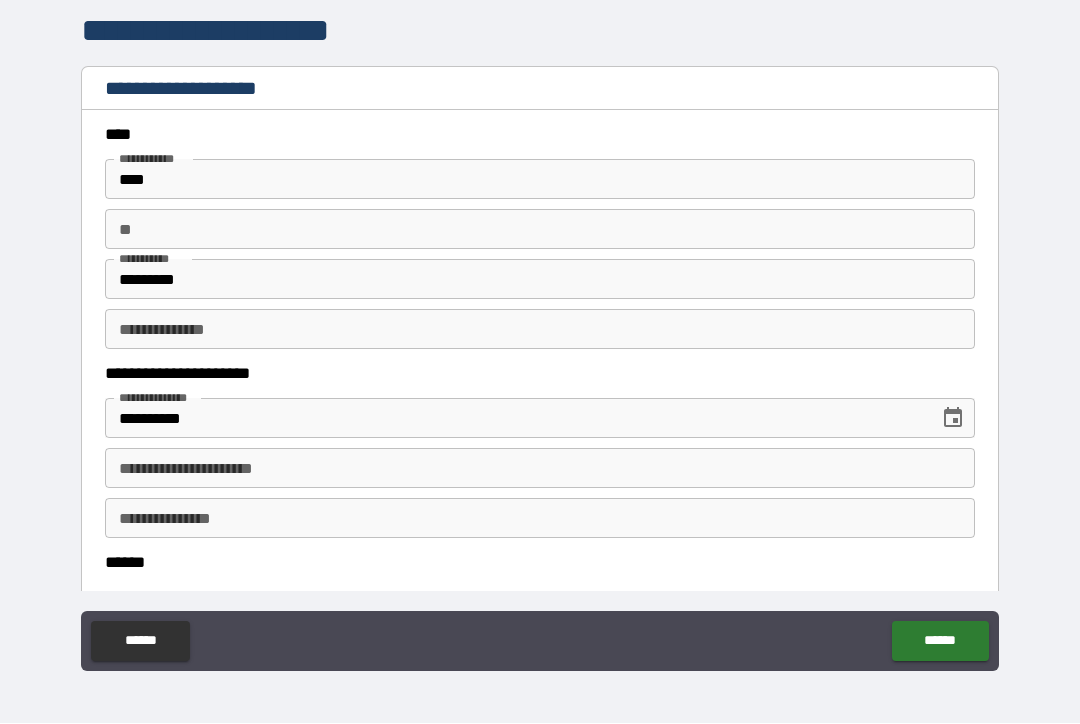 click on "**********" at bounding box center [540, 469] 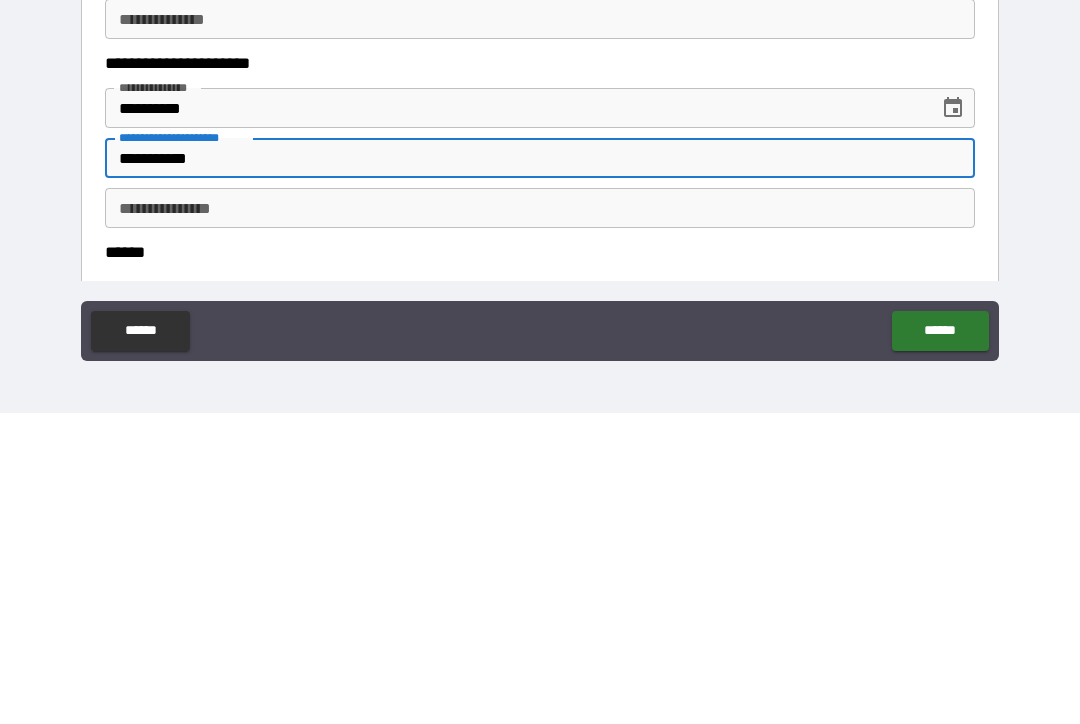 type on "**********" 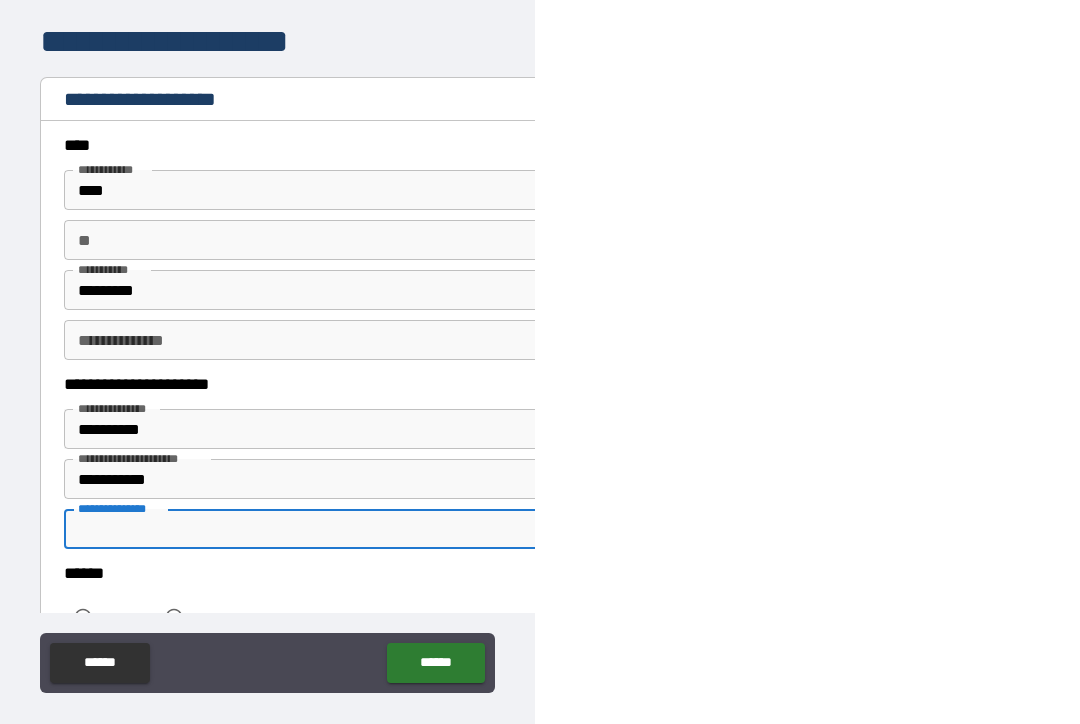 scroll, scrollTop: 0, scrollLeft: 0, axis: both 